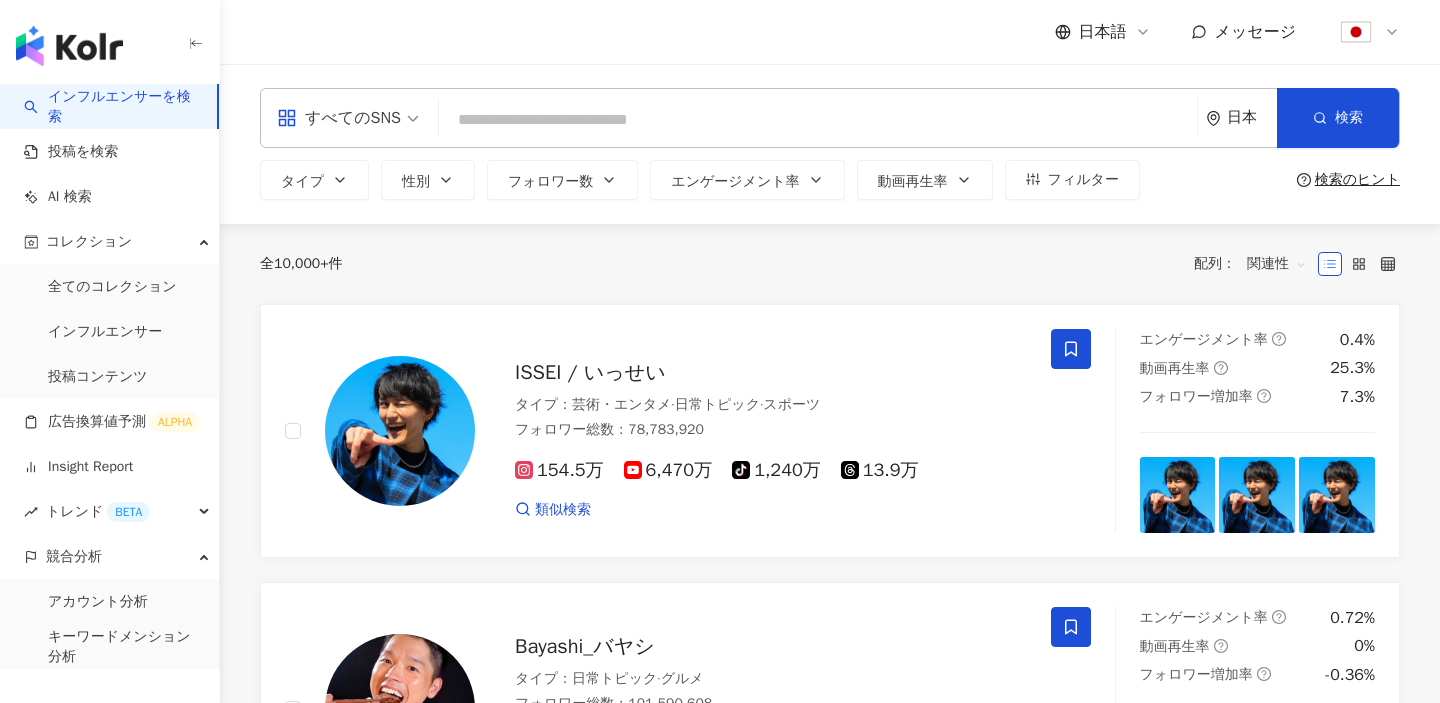 scroll, scrollTop: 0, scrollLeft: 0, axis: both 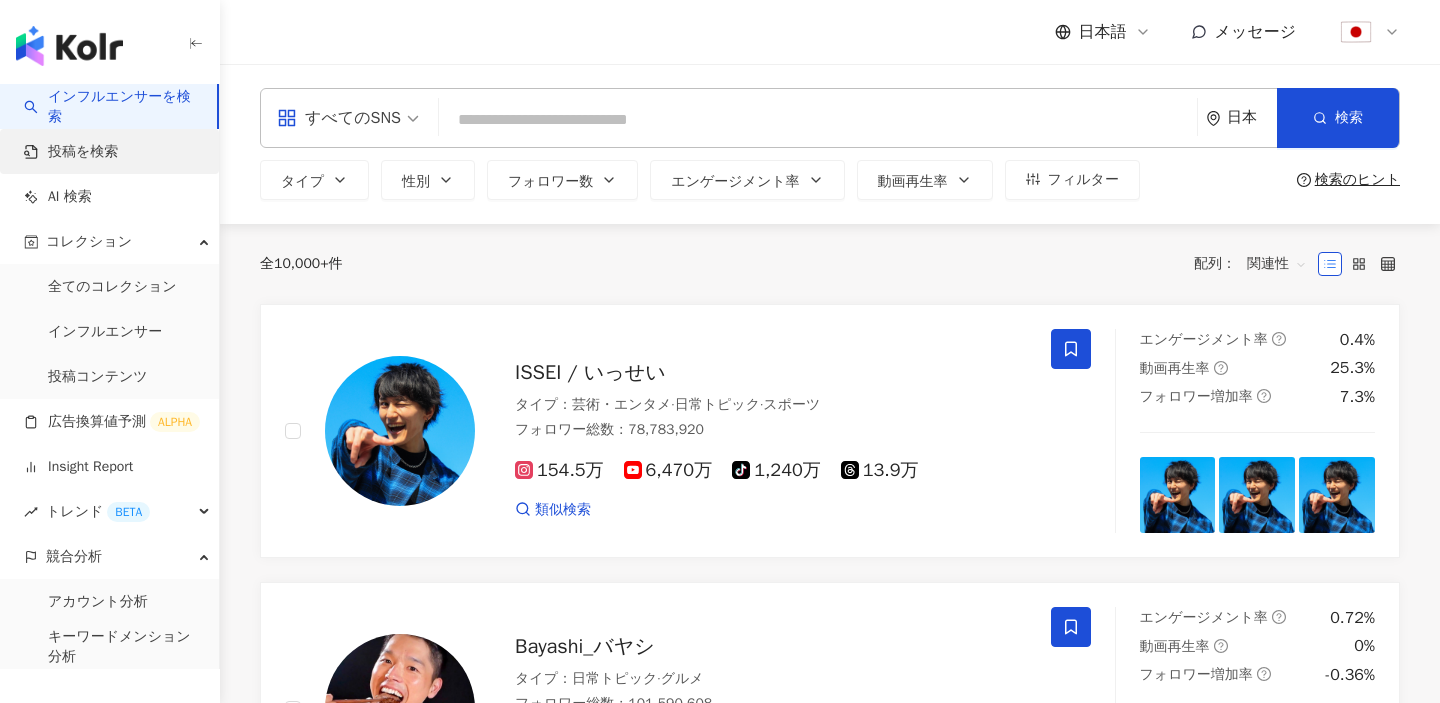 click on "投稿を検索" at bounding box center [71, 152] 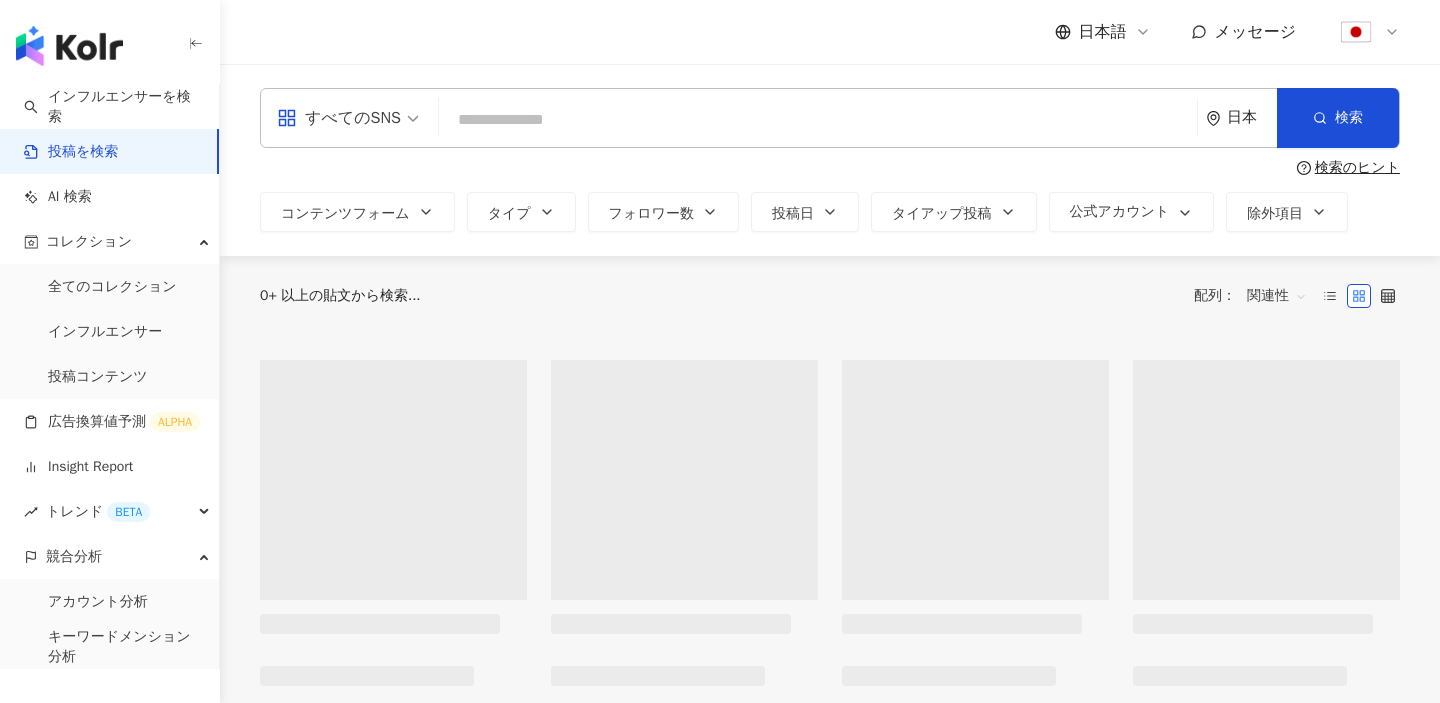 click at bounding box center [818, 119] 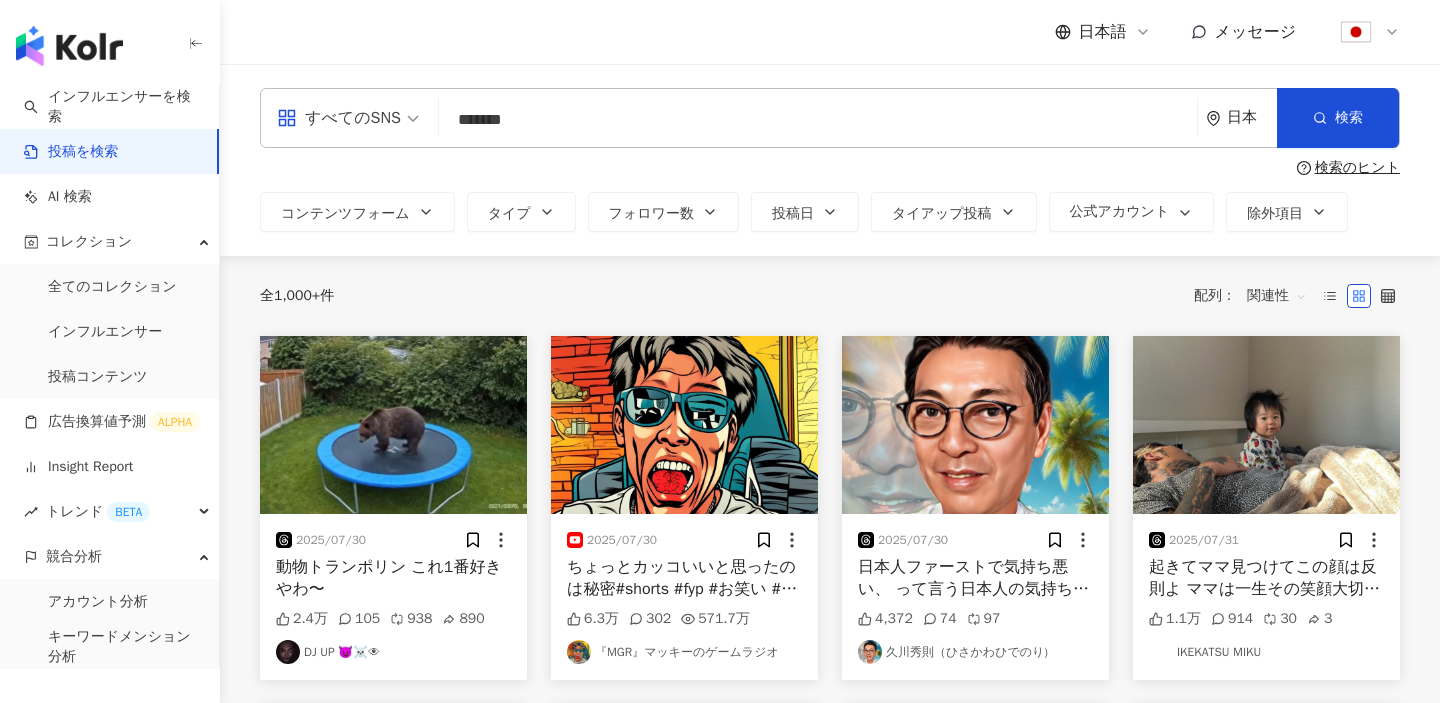 type on "*******" 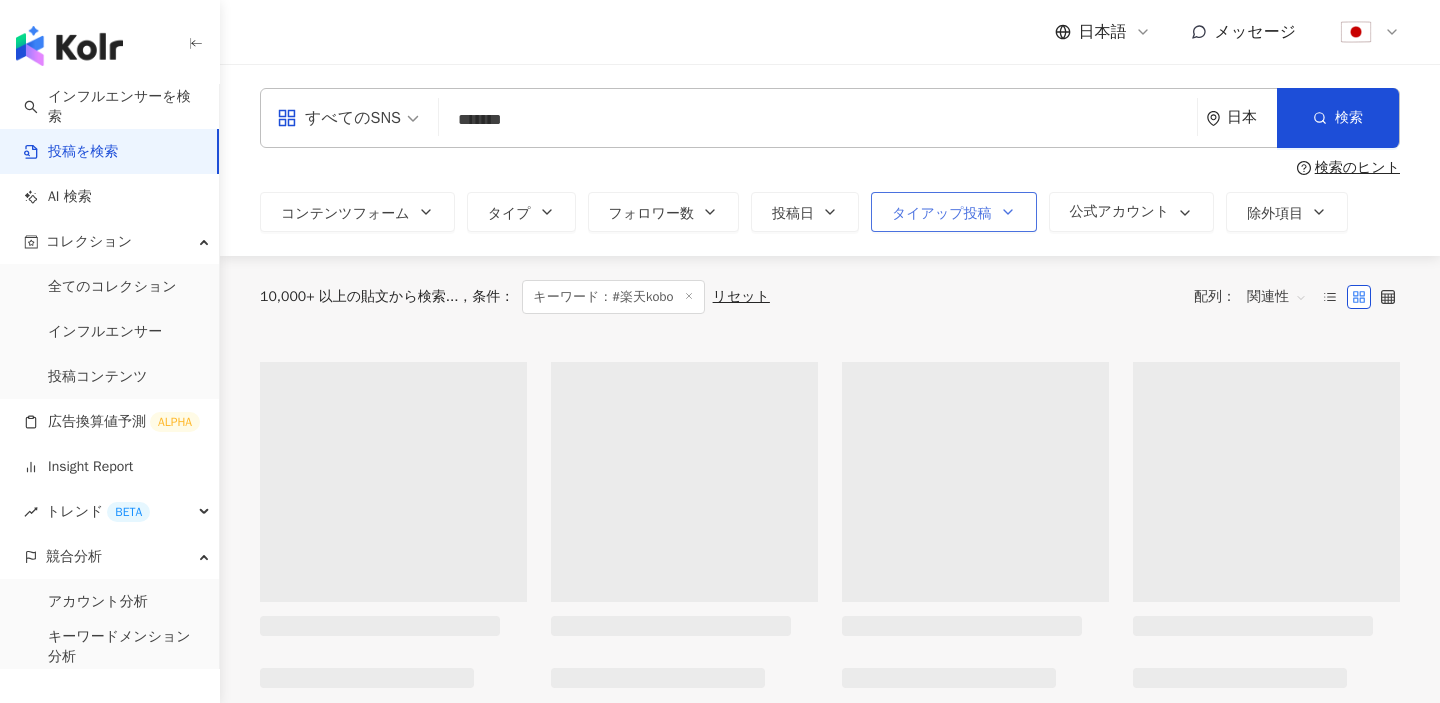click on "タイアップ投稿" at bounding box center [954, 212] 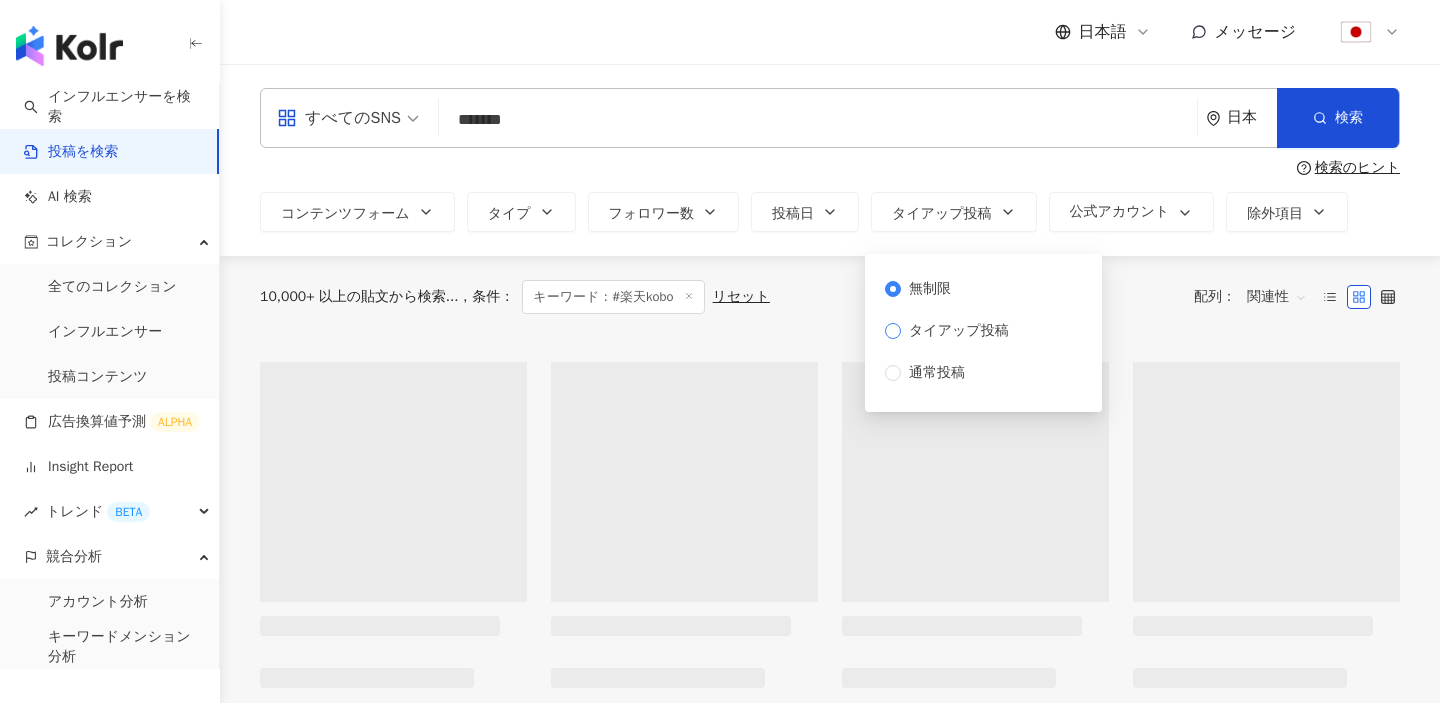 click on "タイアップ投稿" at bounding box center (959, 331) 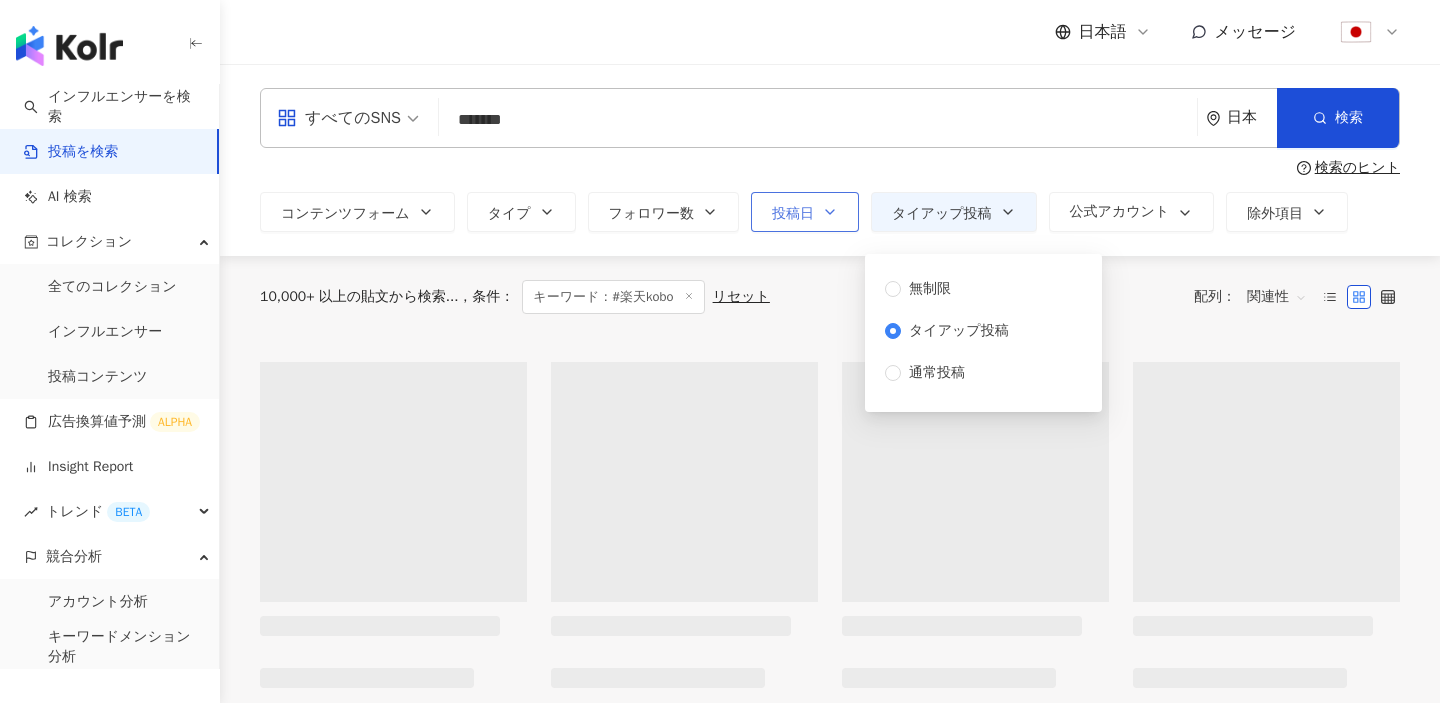 click on "投稿日" at bounding box center (805, 212) 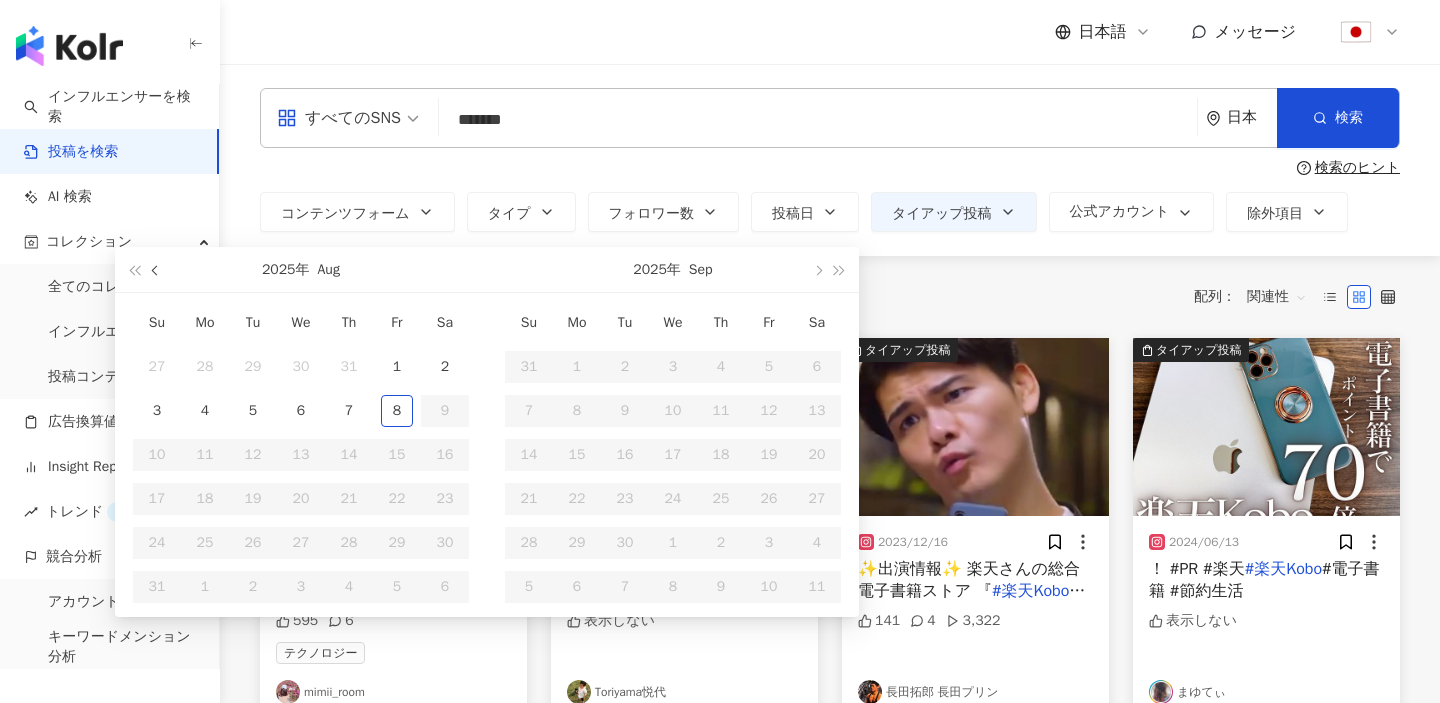 click at bounding box center [156, 269] 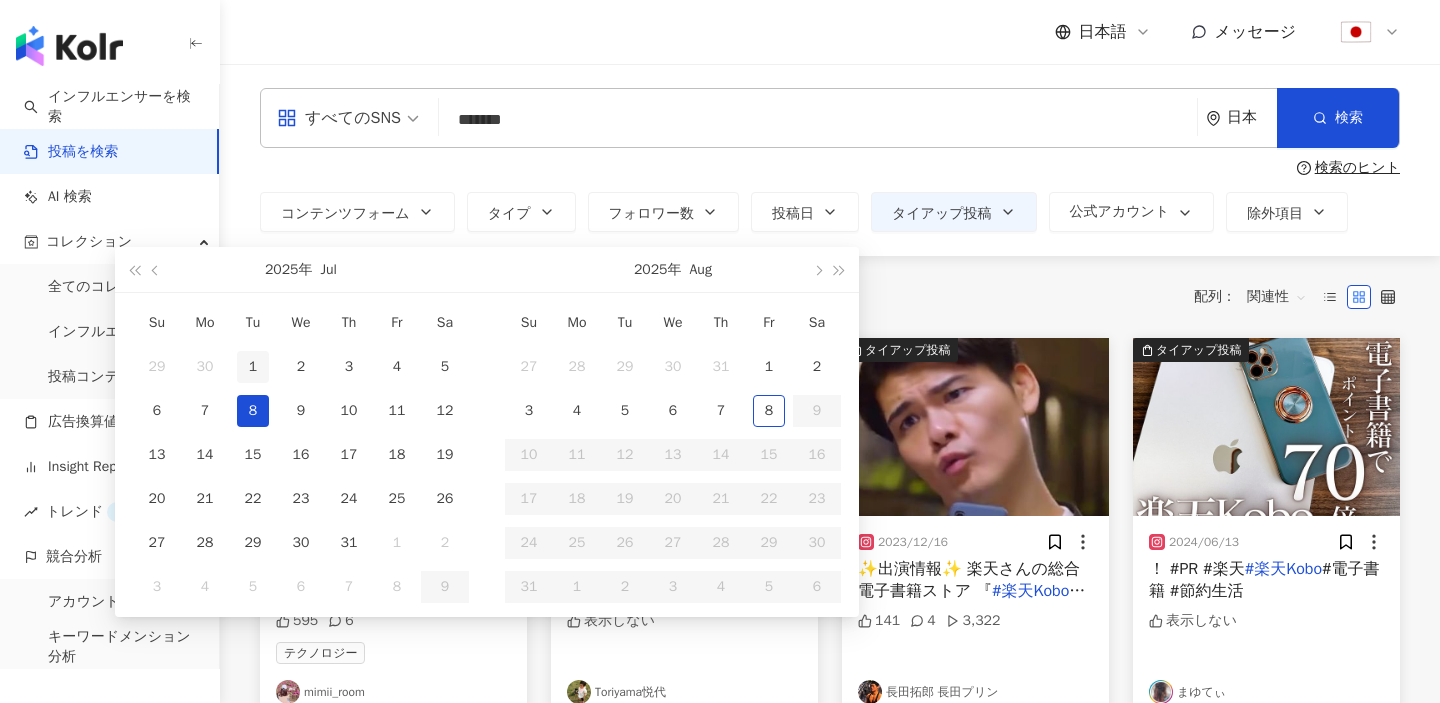 type on "**********" 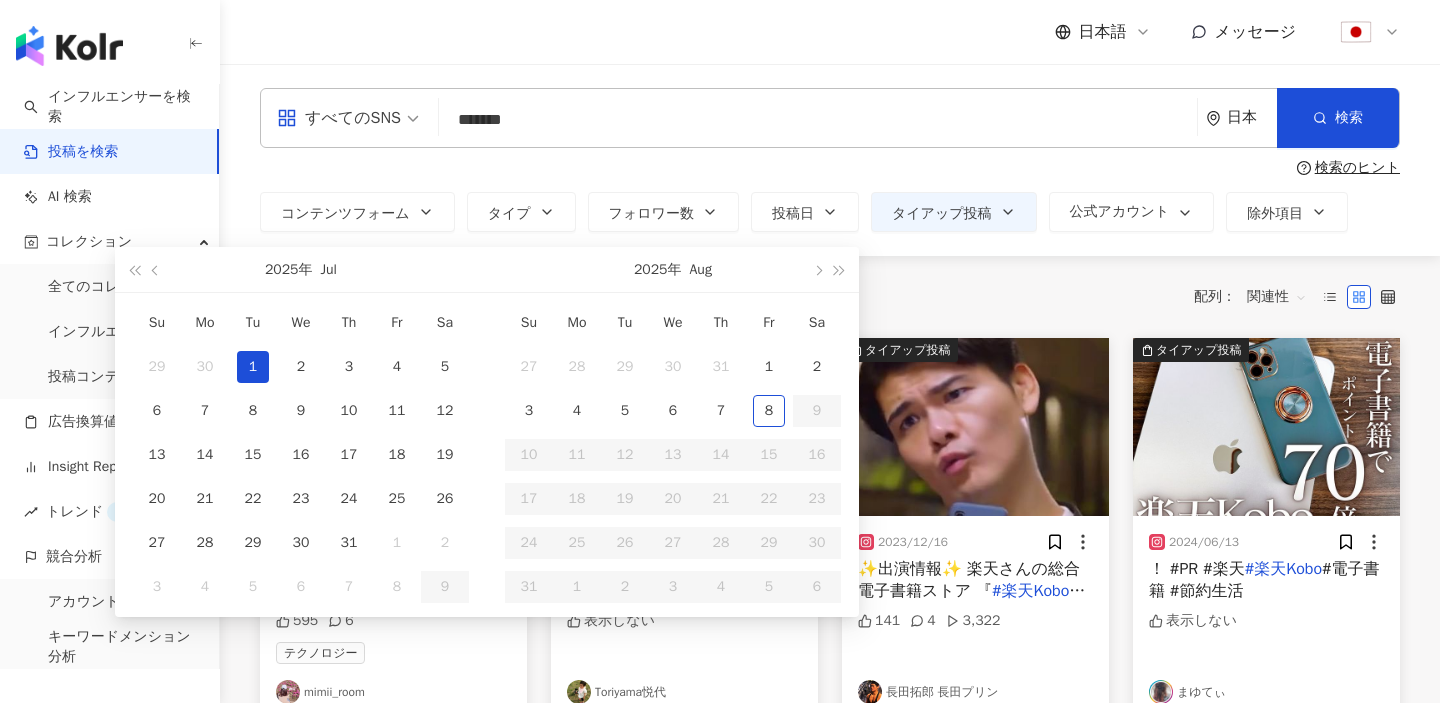 click on "1" at bounding box center [253, 367] 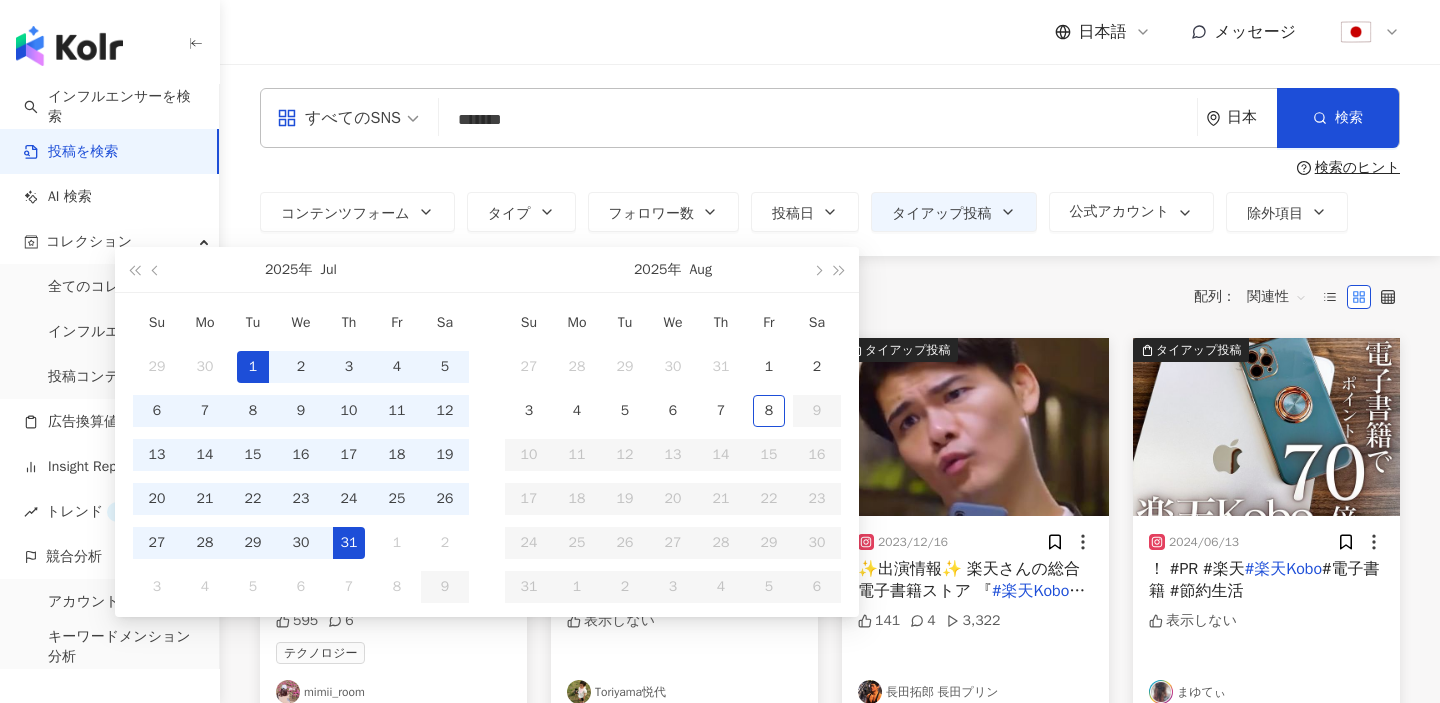 click on "31" at bounding box center (349, 543) 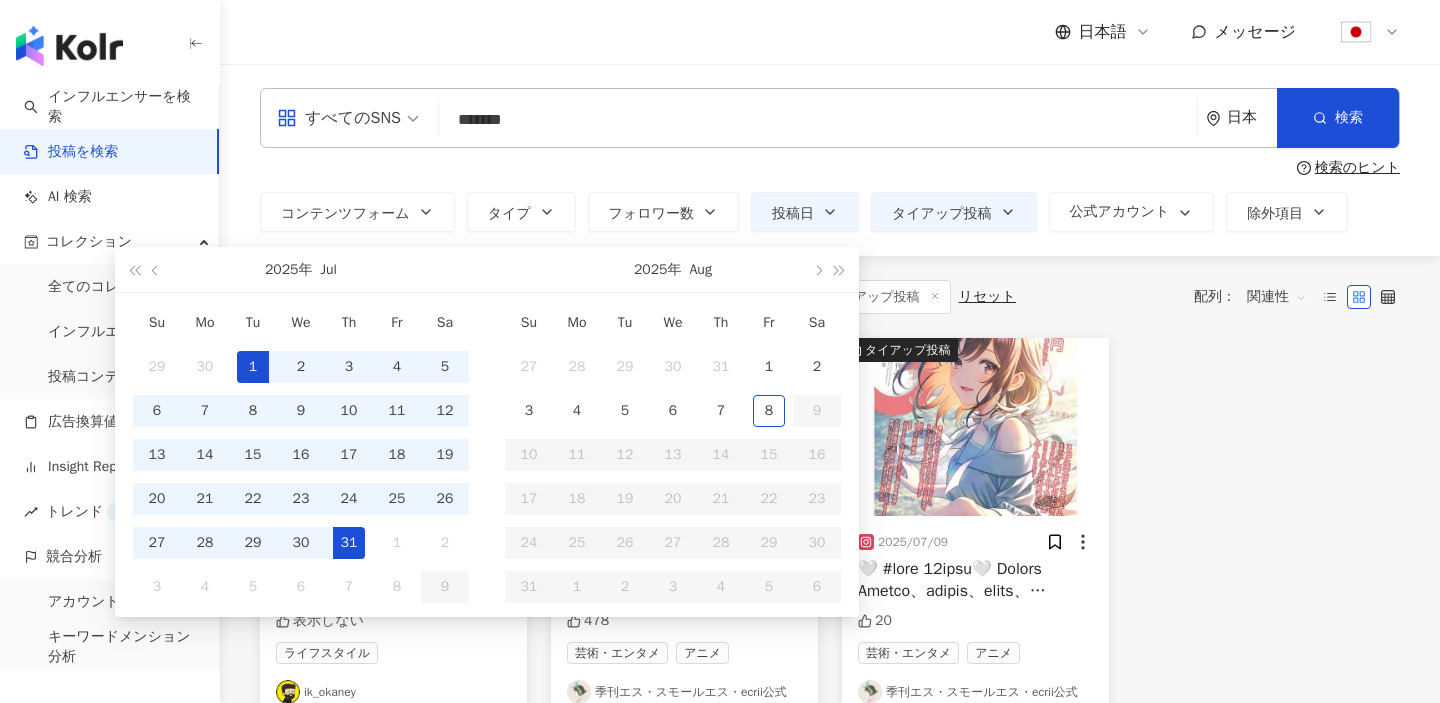 click on "全  3  件 条件 ： キーワード：#楽天kobo 投稿日：2025/07/01 - 2025/07/31 タイアップ投稿 リセット 配列： 関連性" at bounding box center [830, 297] 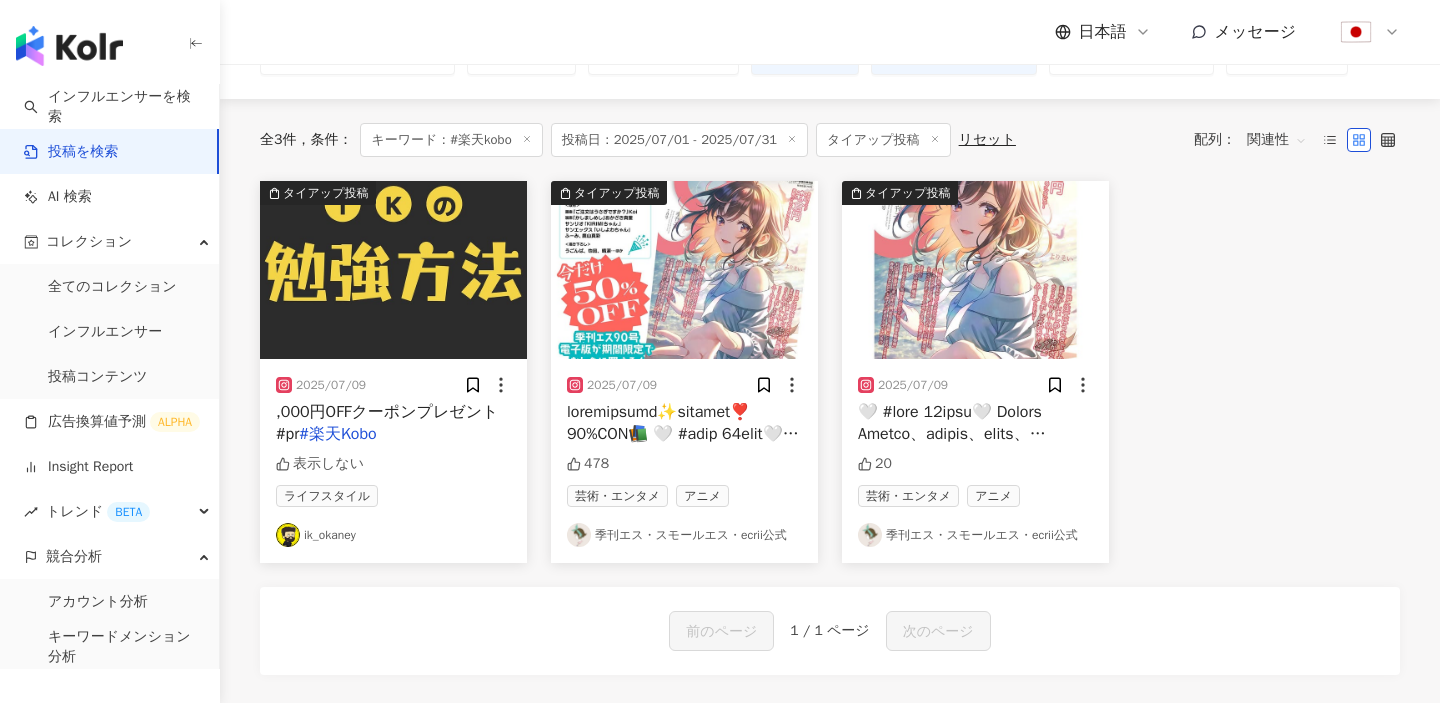 scroll, scrollTop: 0, scrollLeft: 0, axis: both 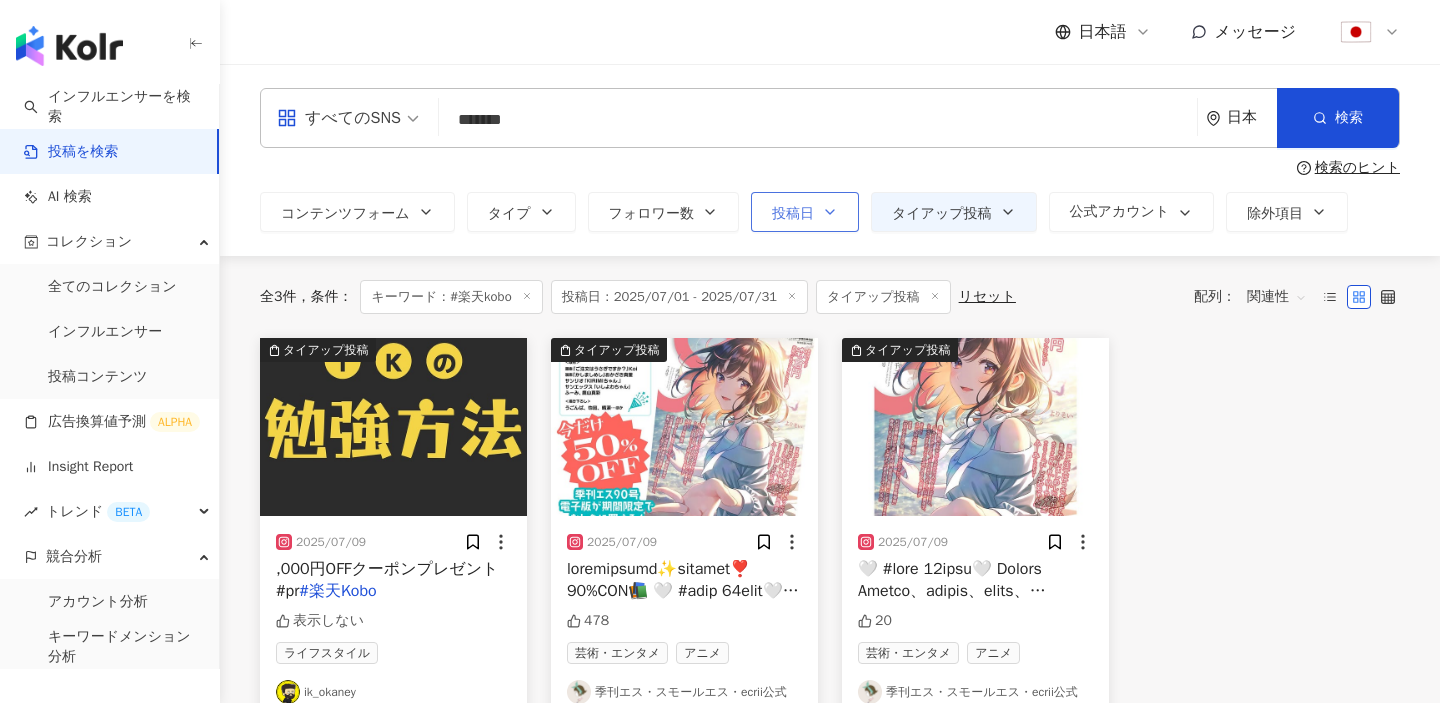 click on "投稿日" at bounding box center (805, 212) 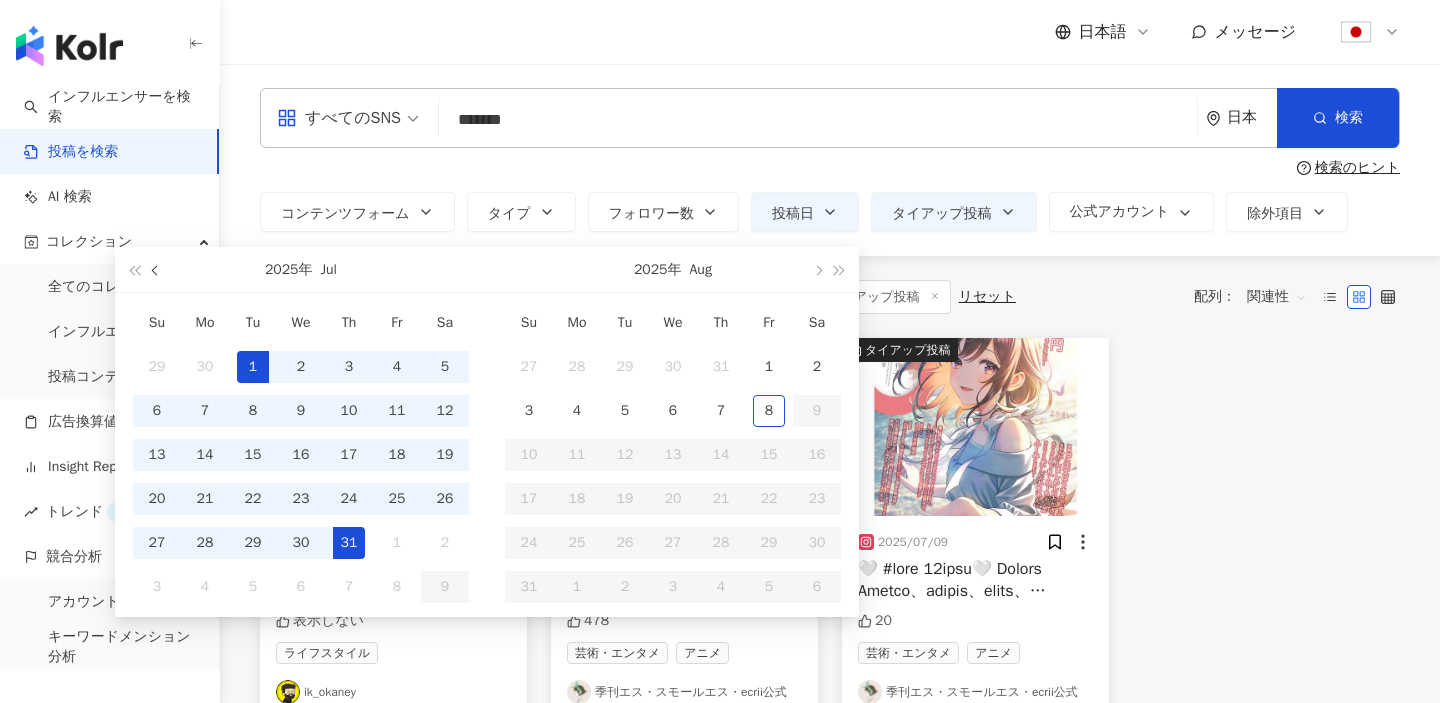 click at bounding box center [156, 269] 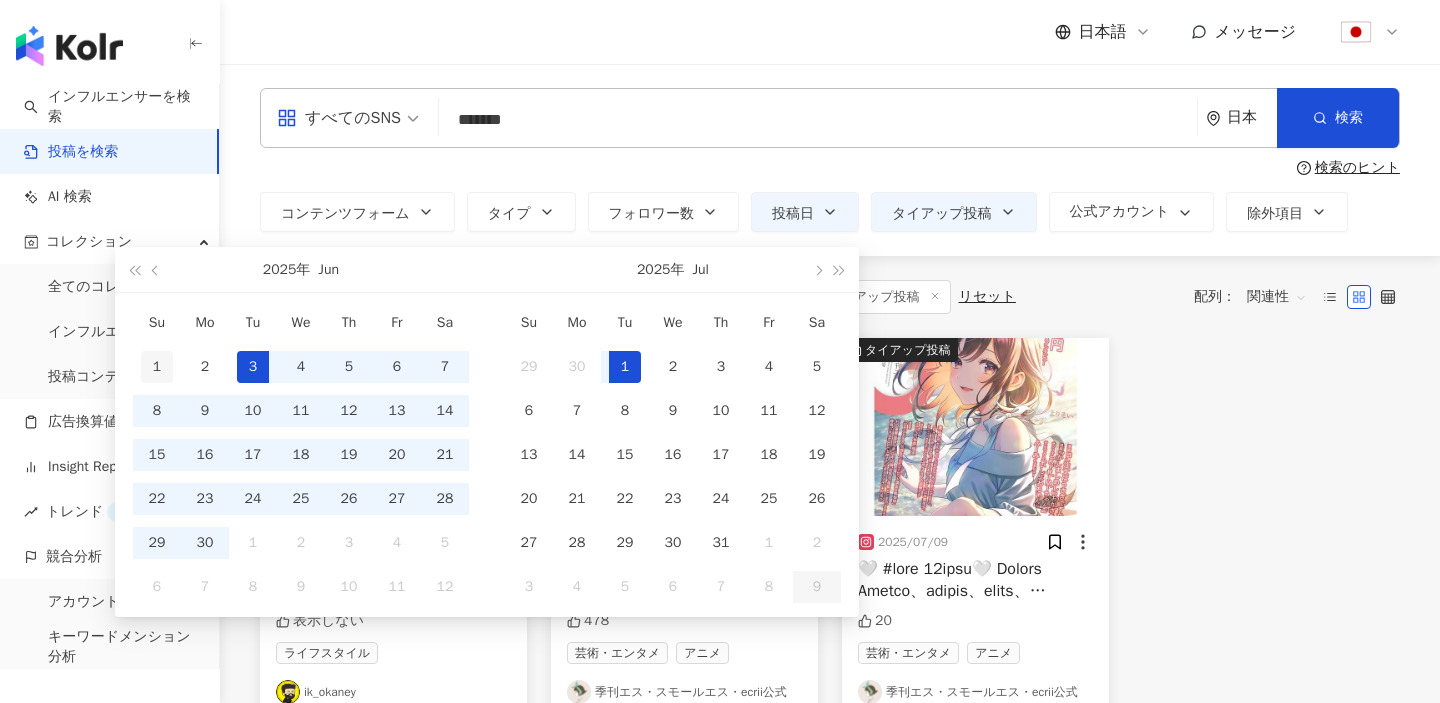 type on "**********" 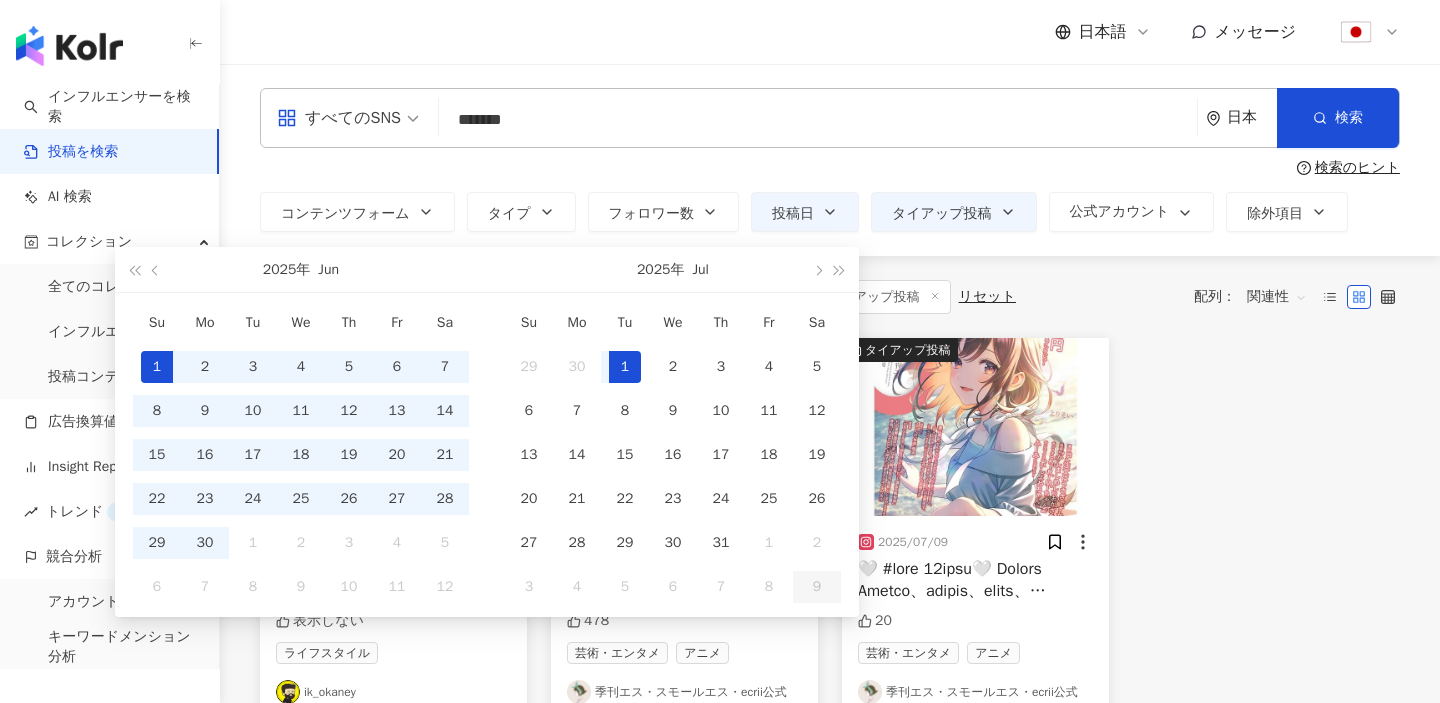 click on "1" at bounding box center [157, 367] 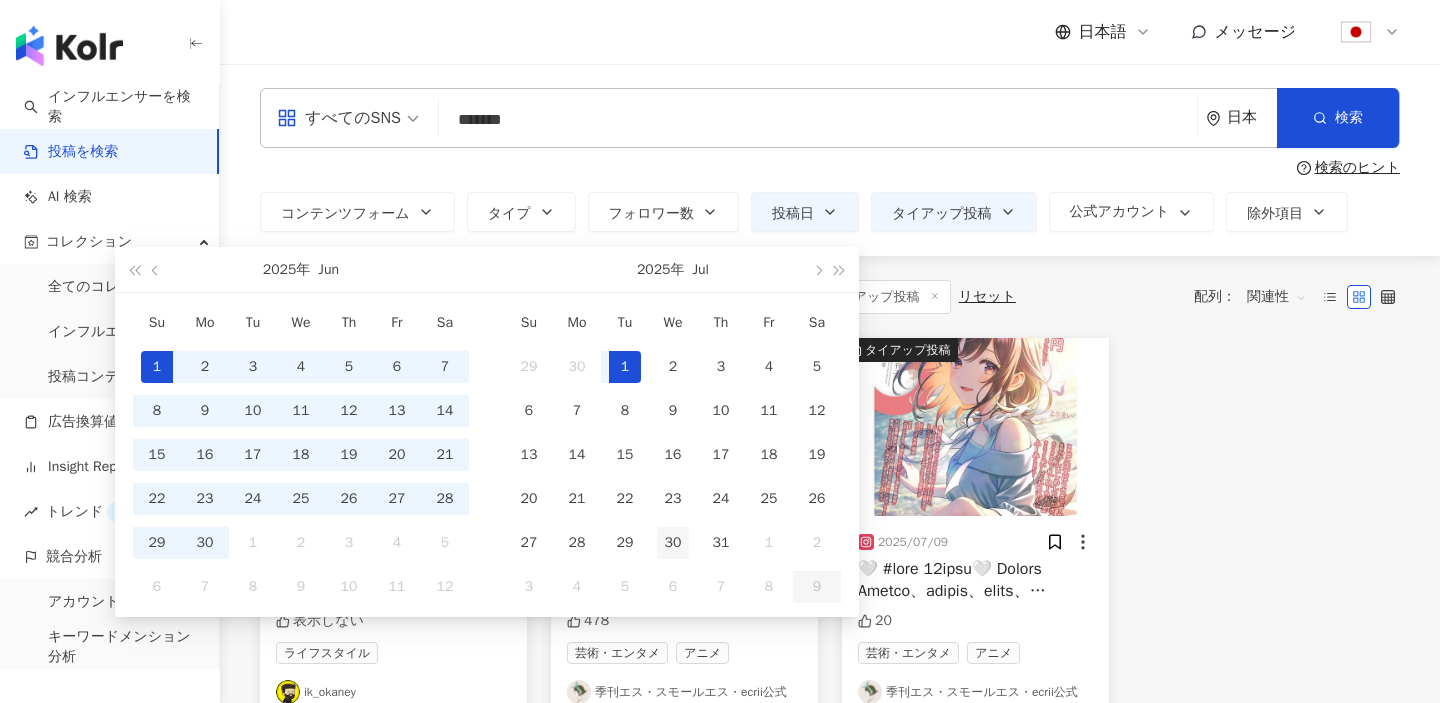 scroll, scrollTop: 0, scrollLeft: 58, axis: horizontal 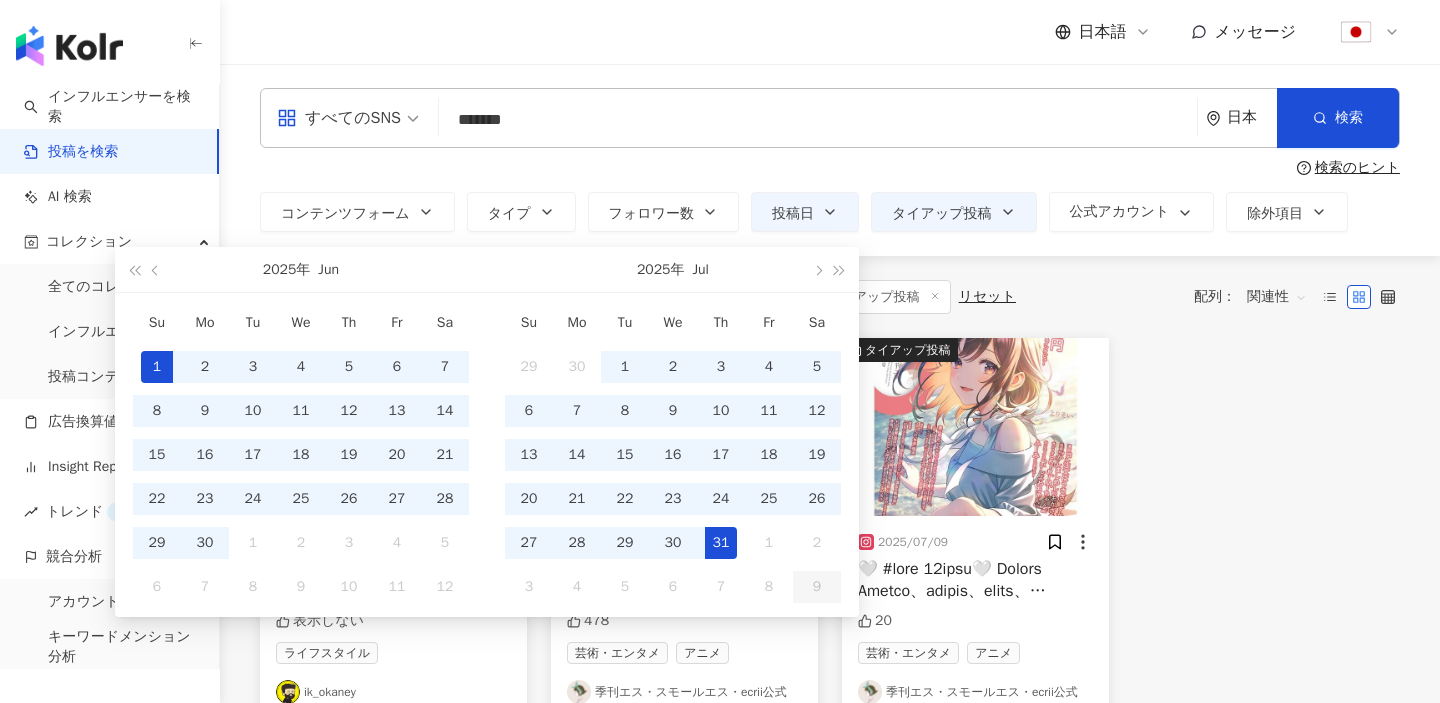 click on "31" at bounding box center (721, 543) 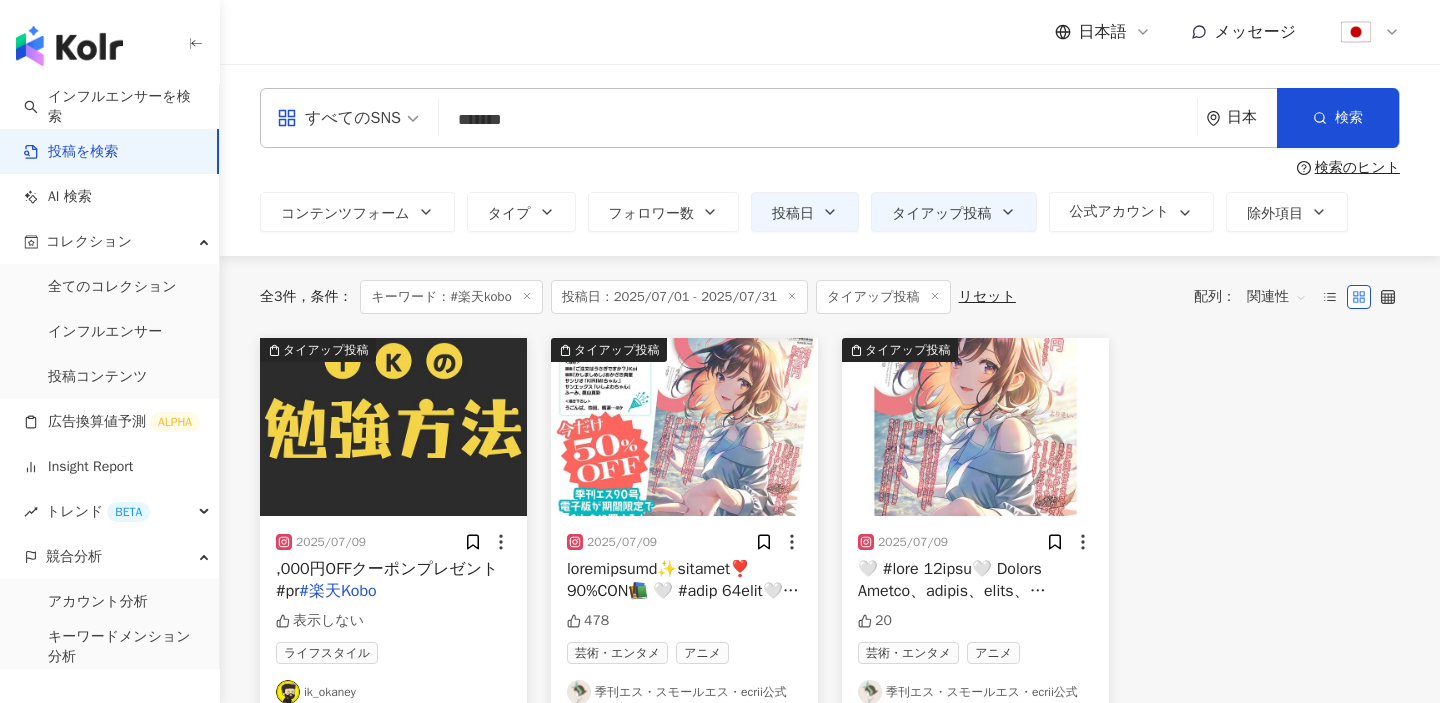 type on "**********" 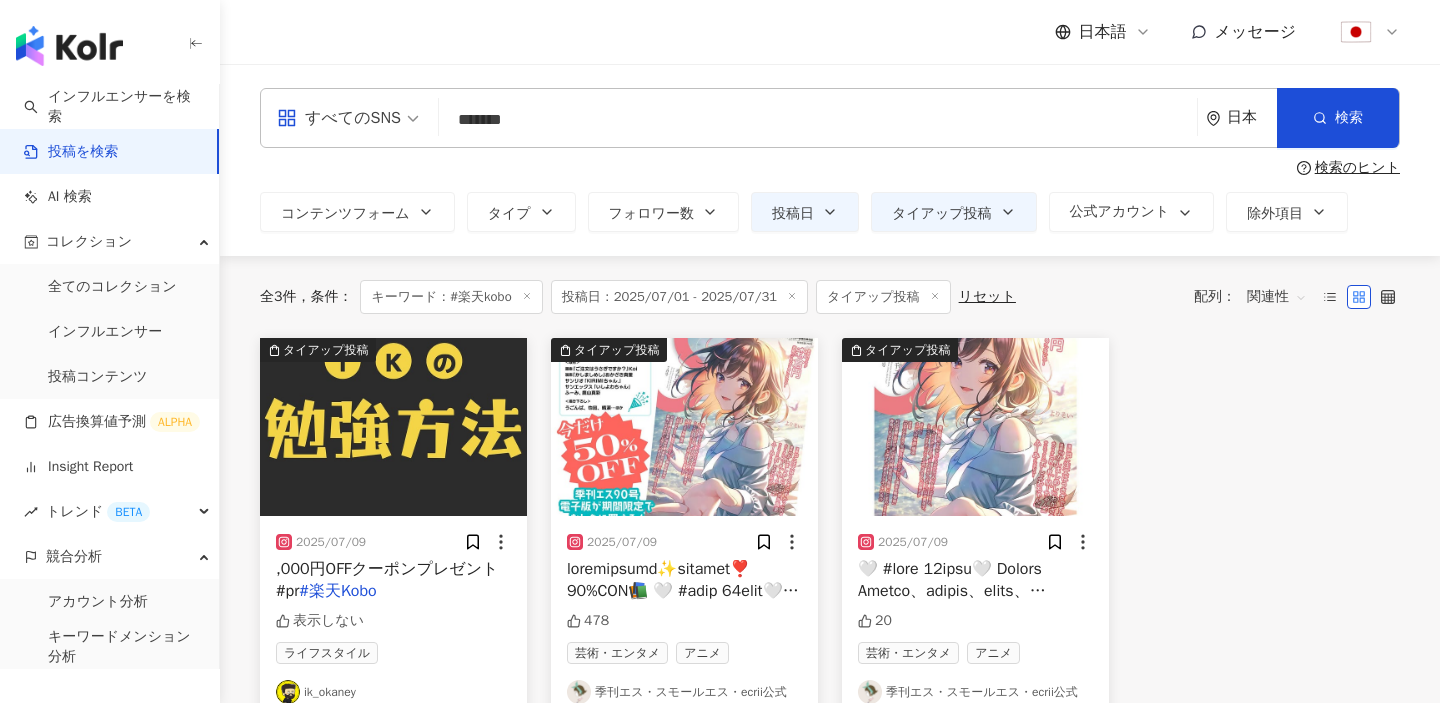 type on "**********" 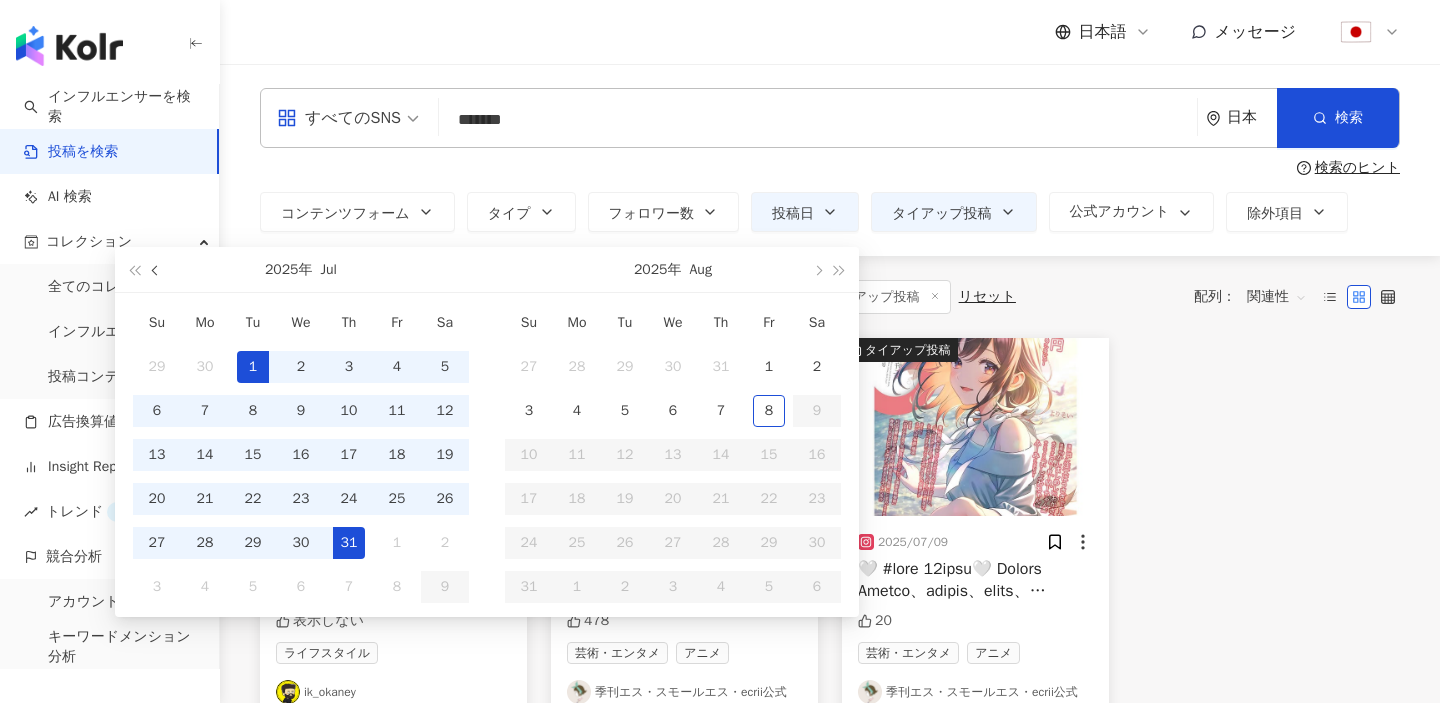 click at bounding box center [157, 270] 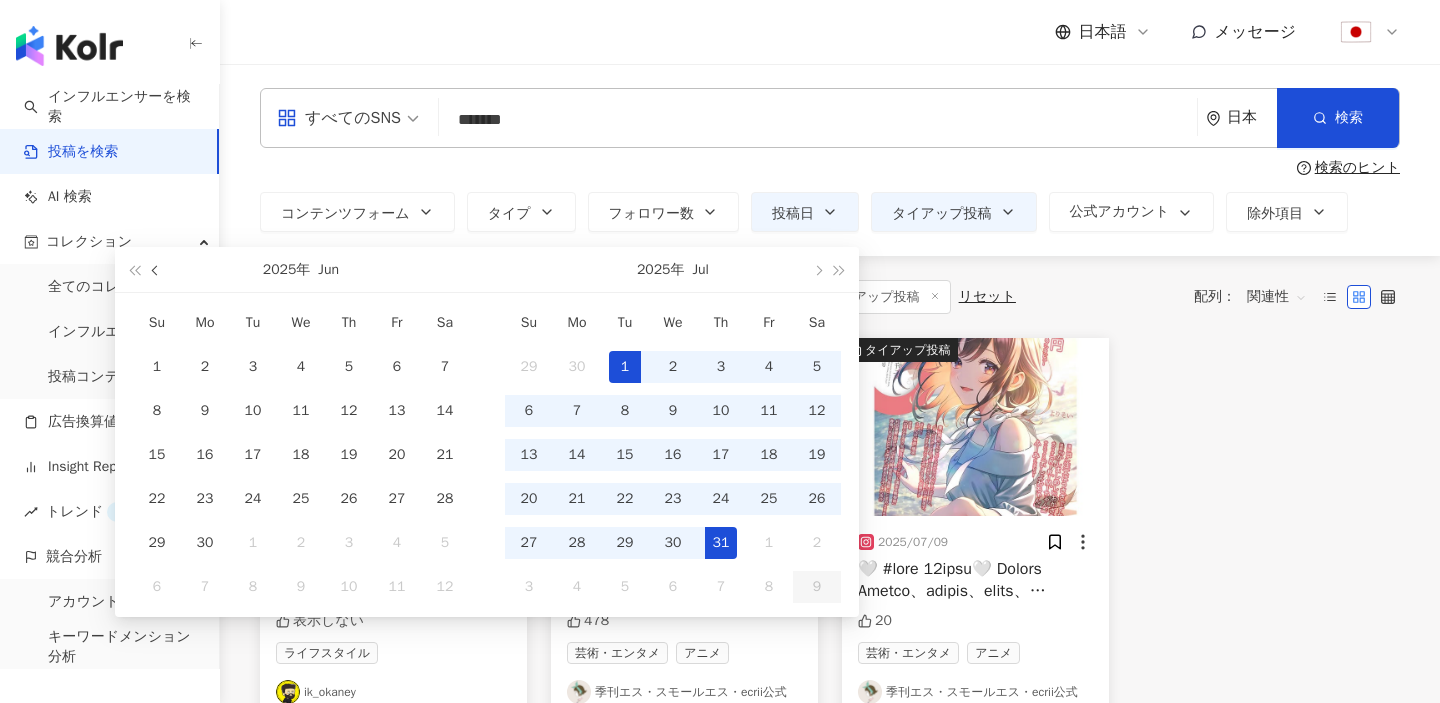 click at bounding box center [157, 270] 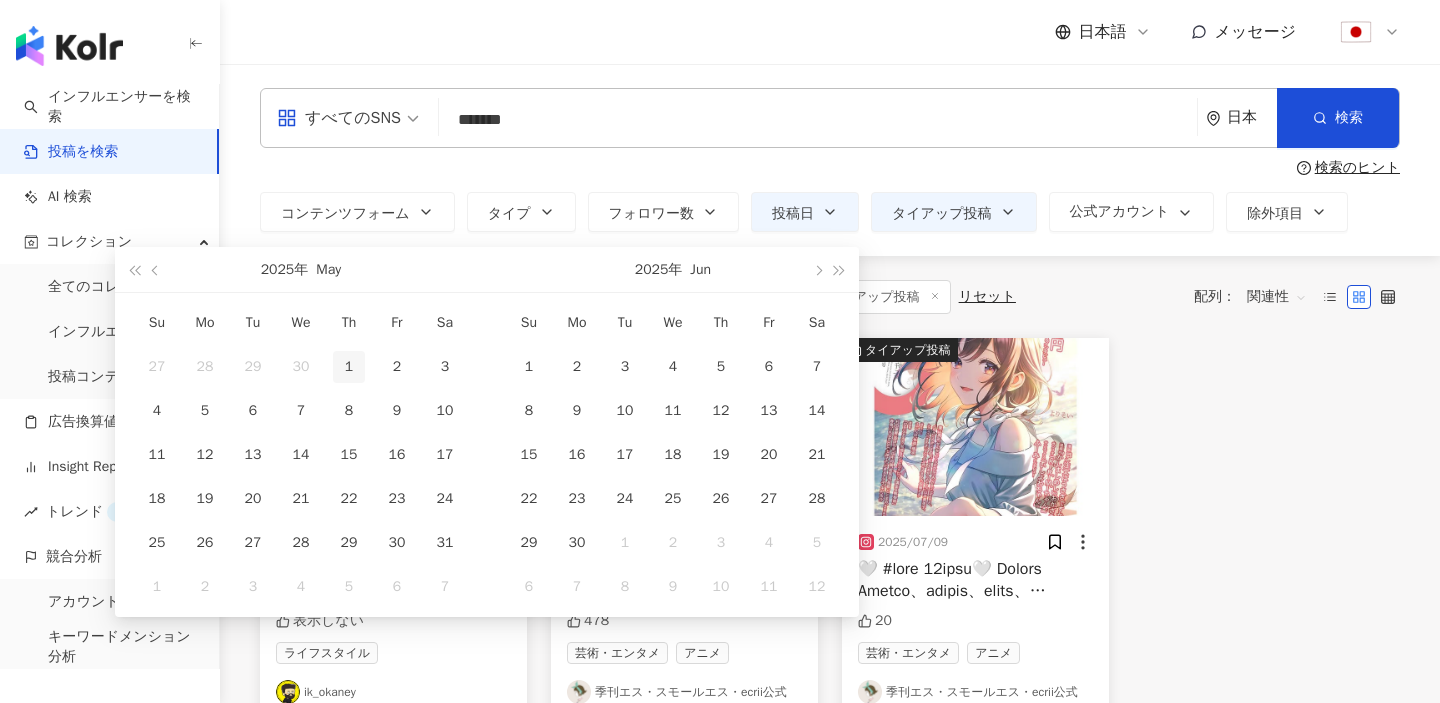 type on "**********" 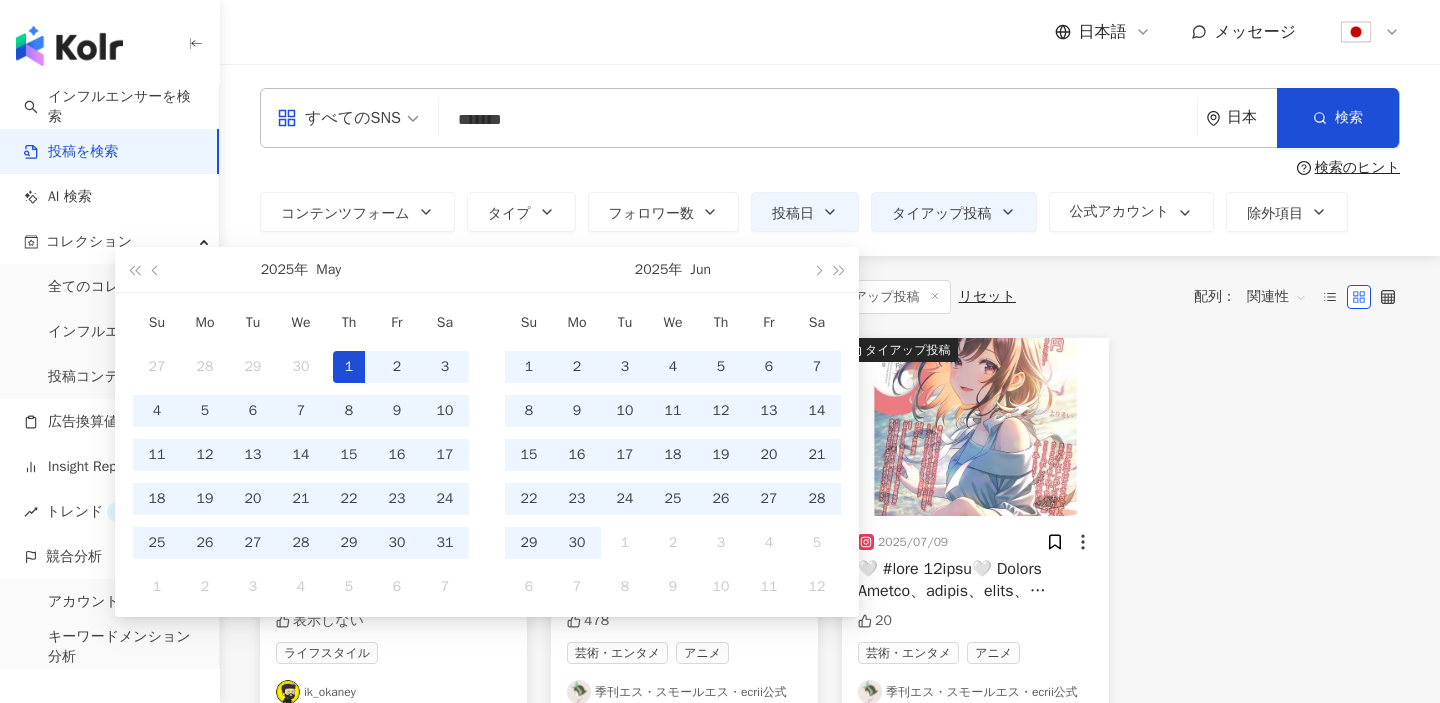 click on "1" at bounding box center (349, 367) 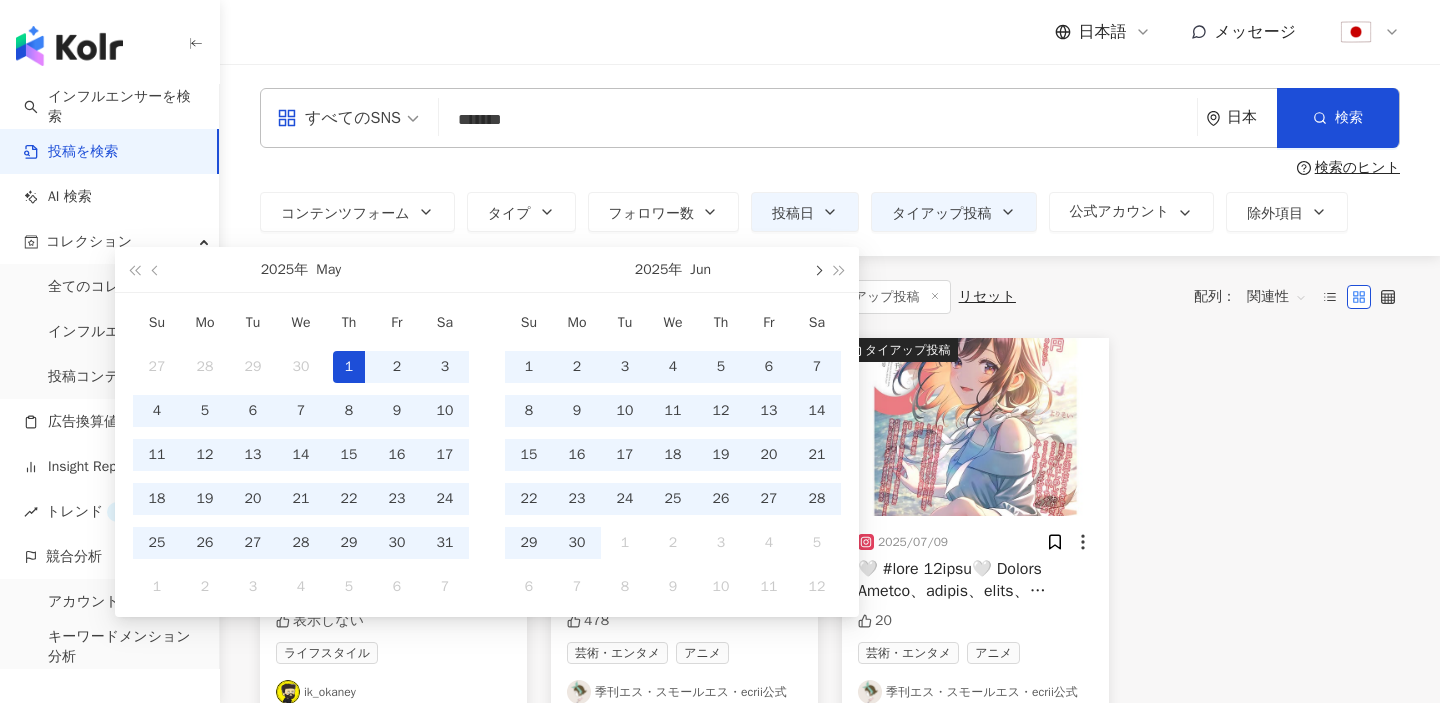 click at bounding box center (817, 269) 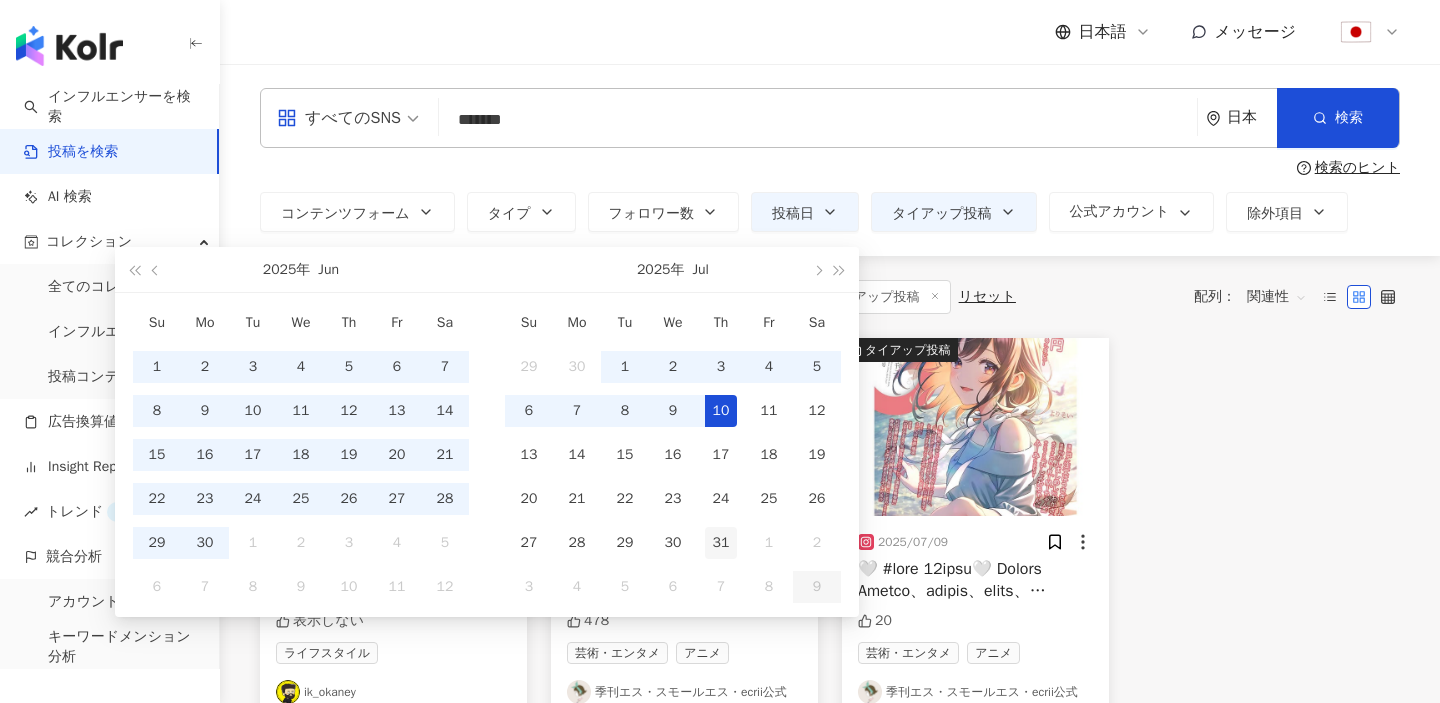 type on "**********" 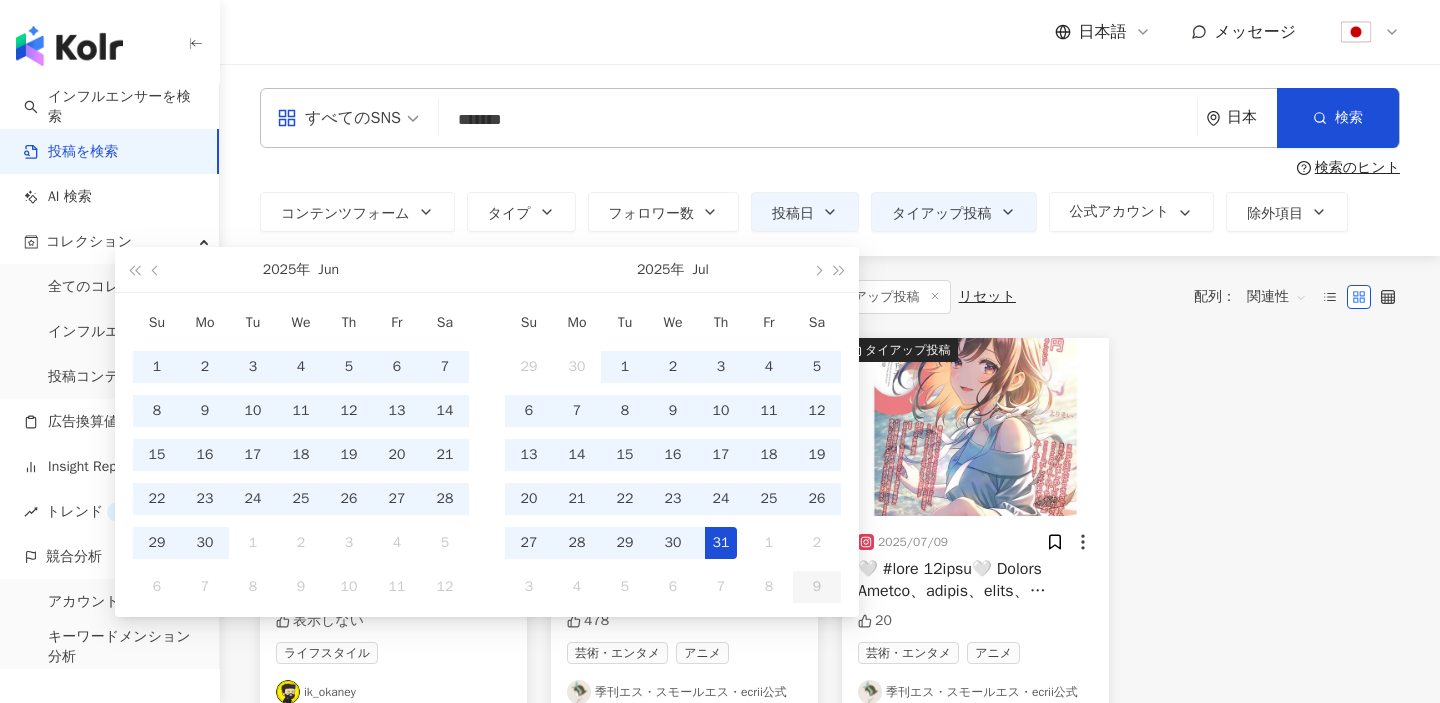 click on "31" at bounding box center [721, 543] 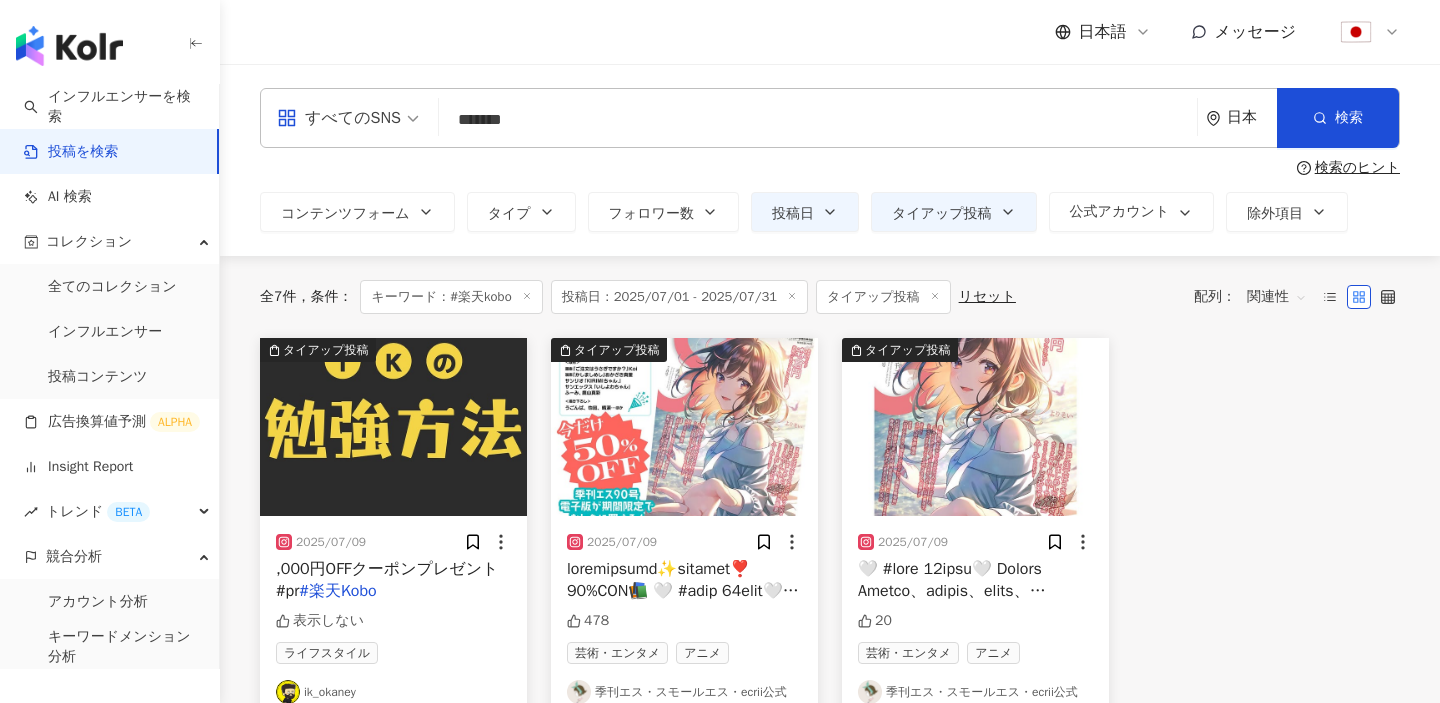 type on "**********" 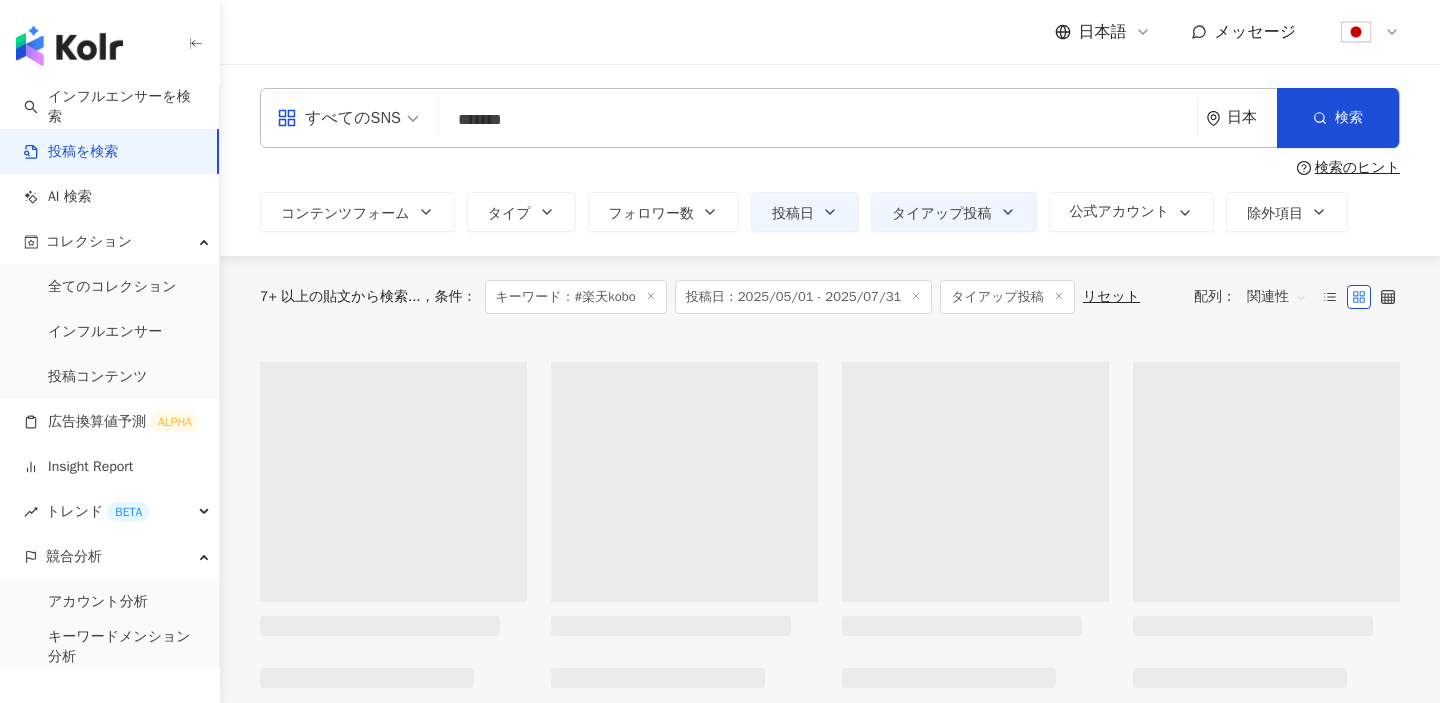 type on "**********" 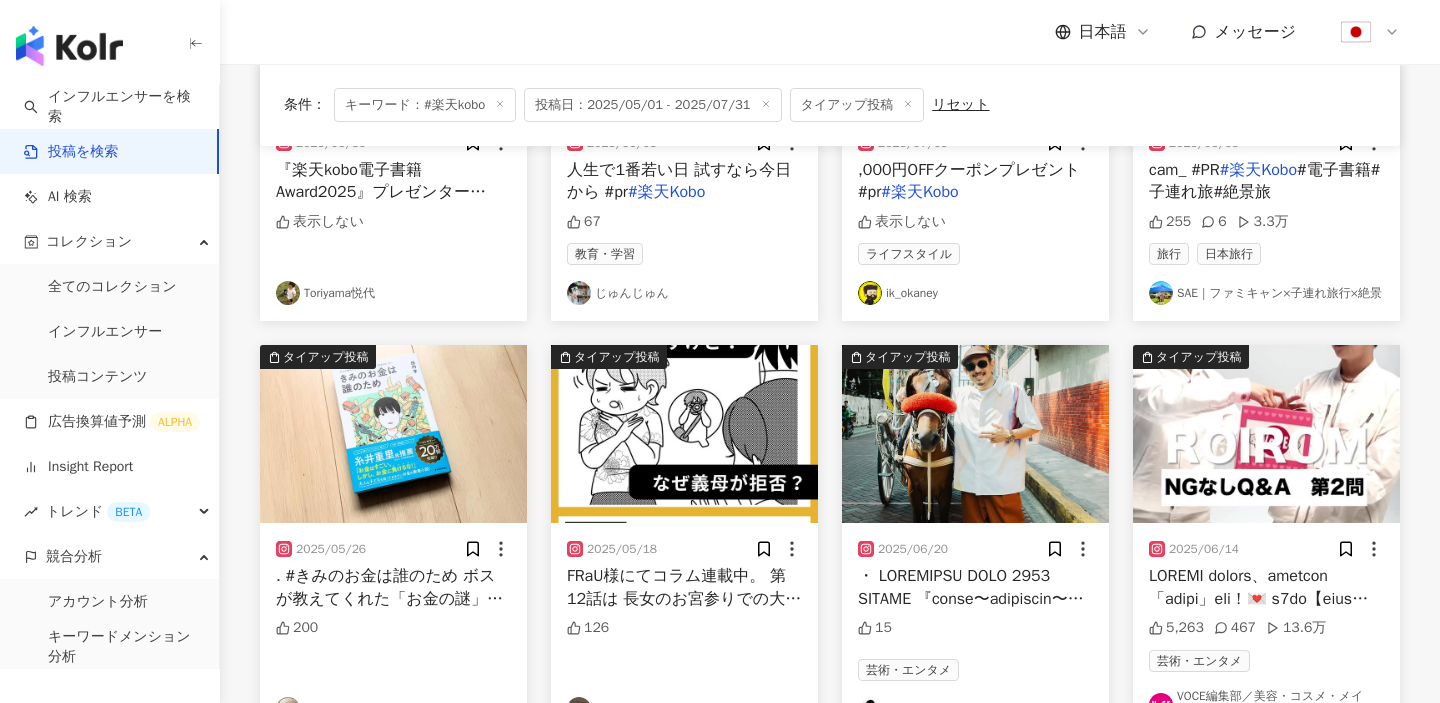 scroll, scrollTop: 438, scrollLeft: 0, axis: vertical 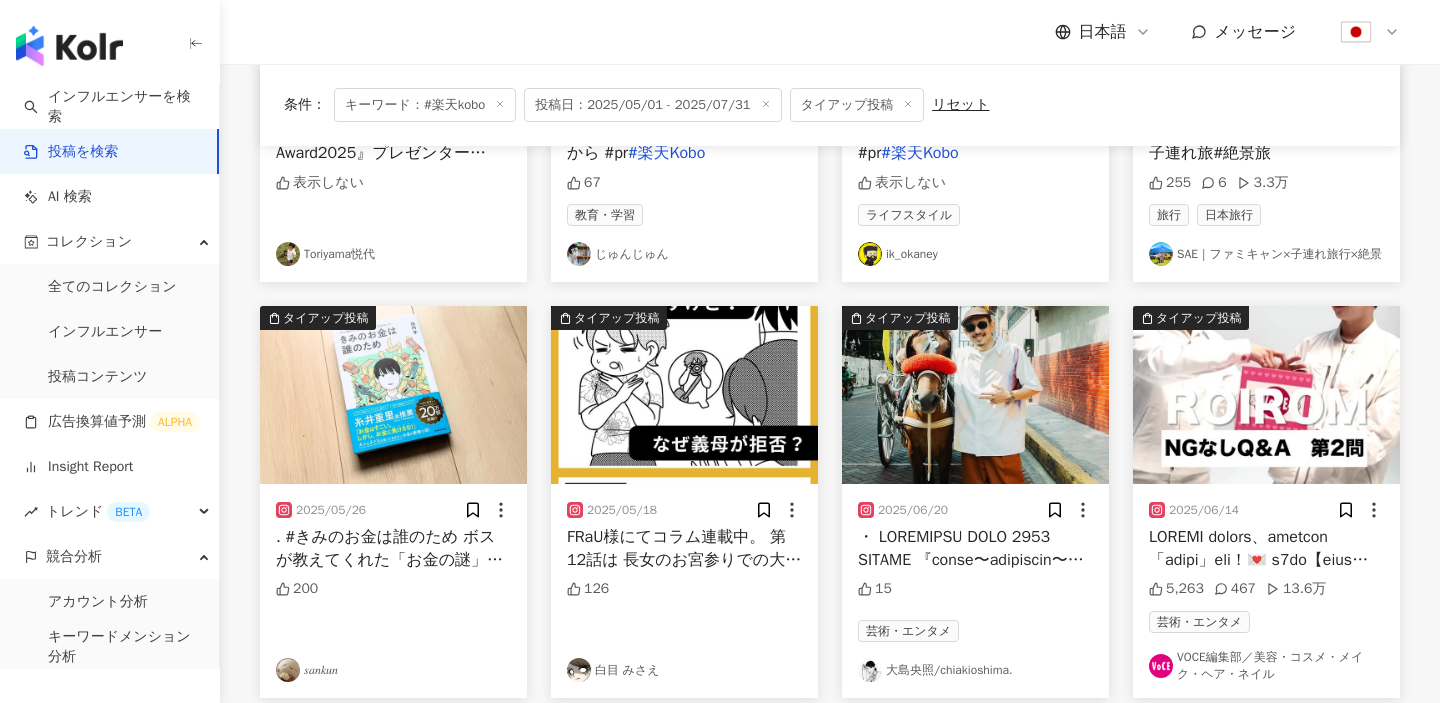 click on "Toriyama悦代" at bounding box center (393, 254) 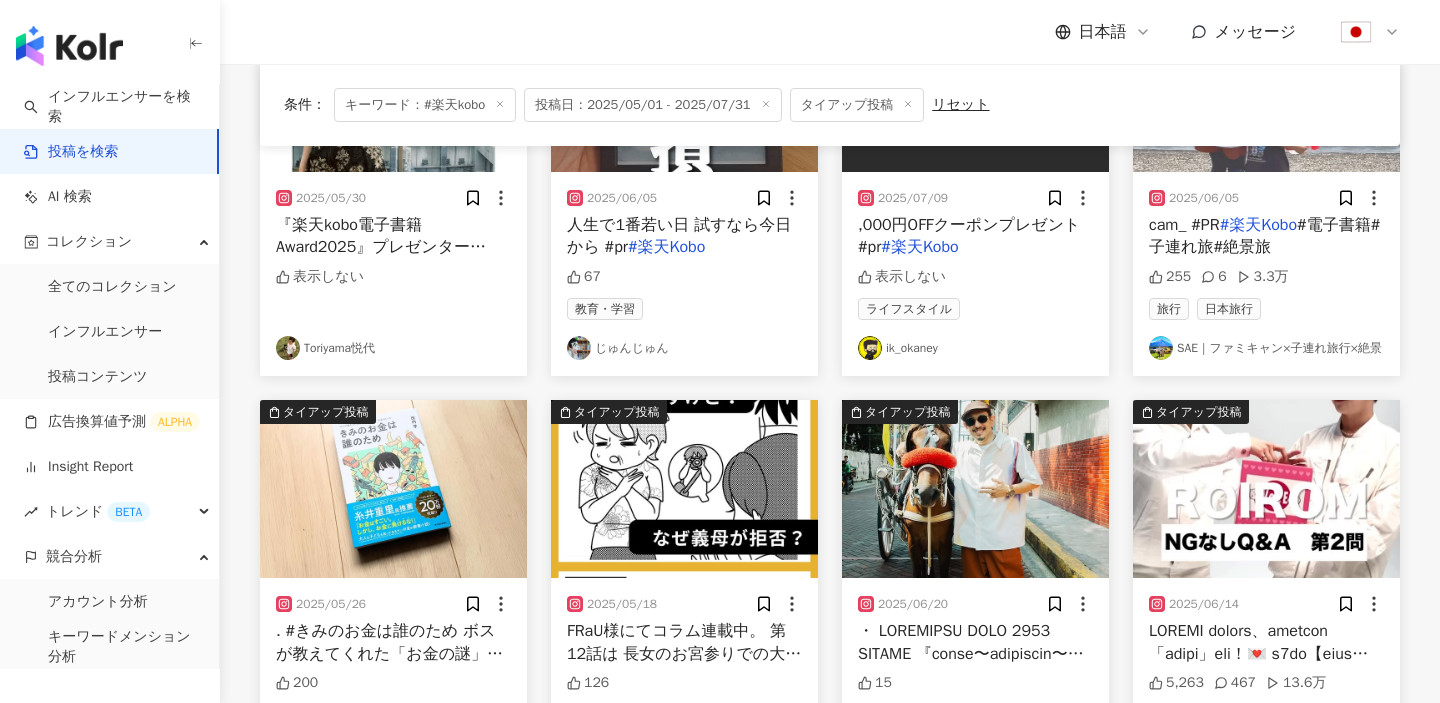 click on "教育・学習" at bounding box center (684, 309) 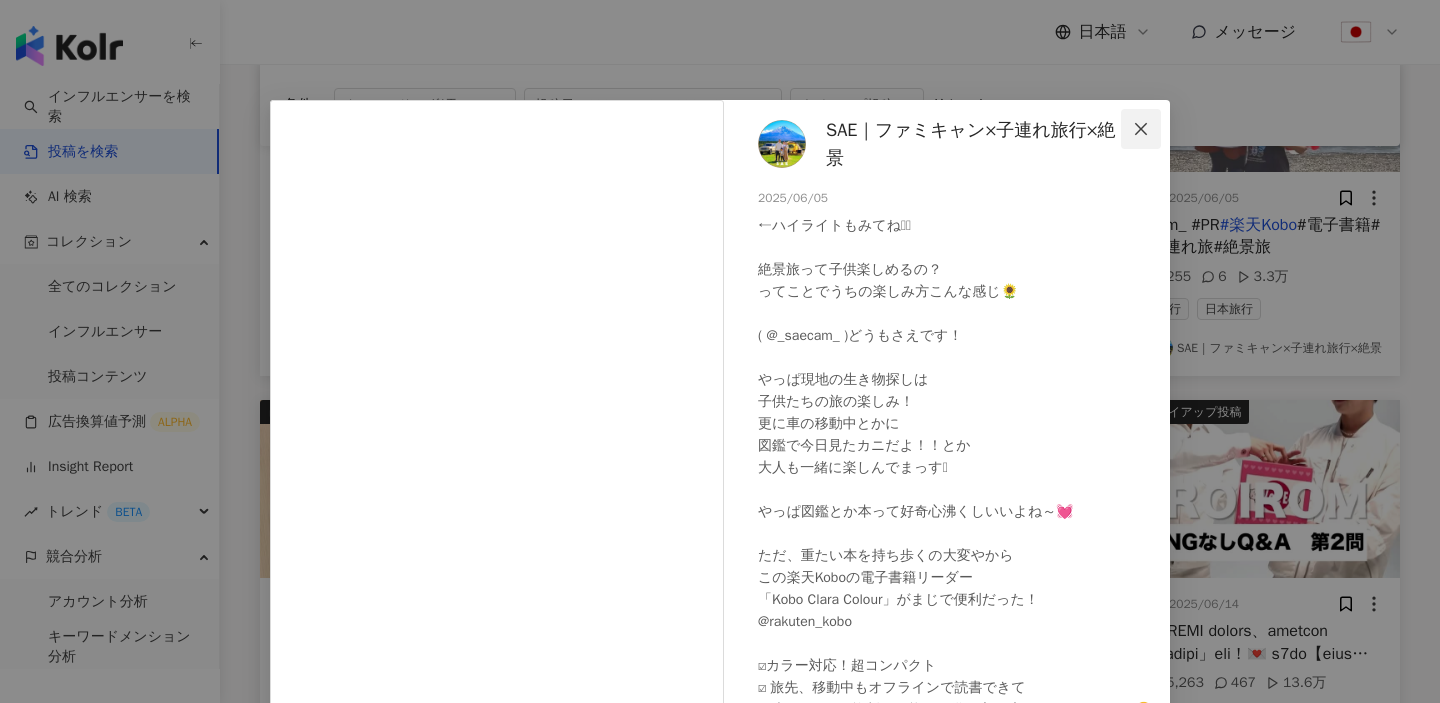 click 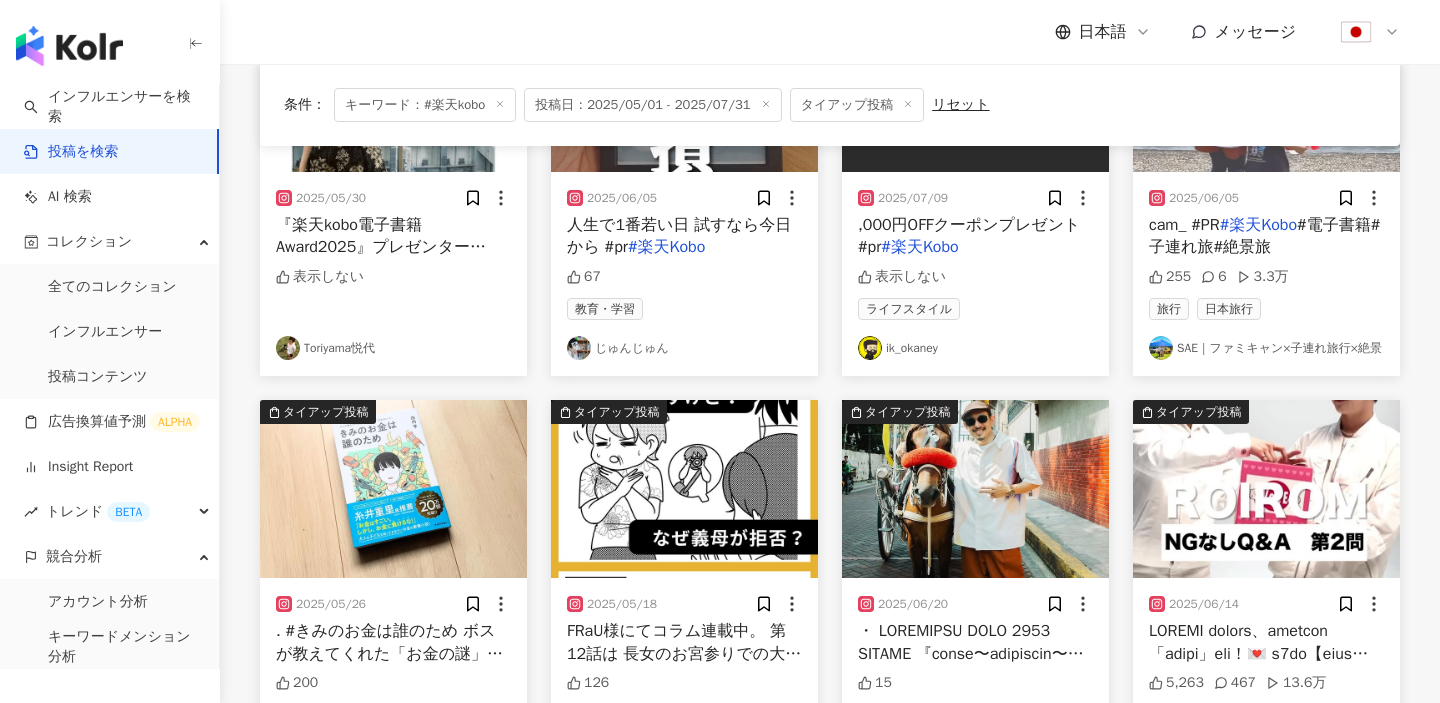 click on "SAE｜ファミキャン×子連れ旅行×絶景" at bounding box center [1266, 348] 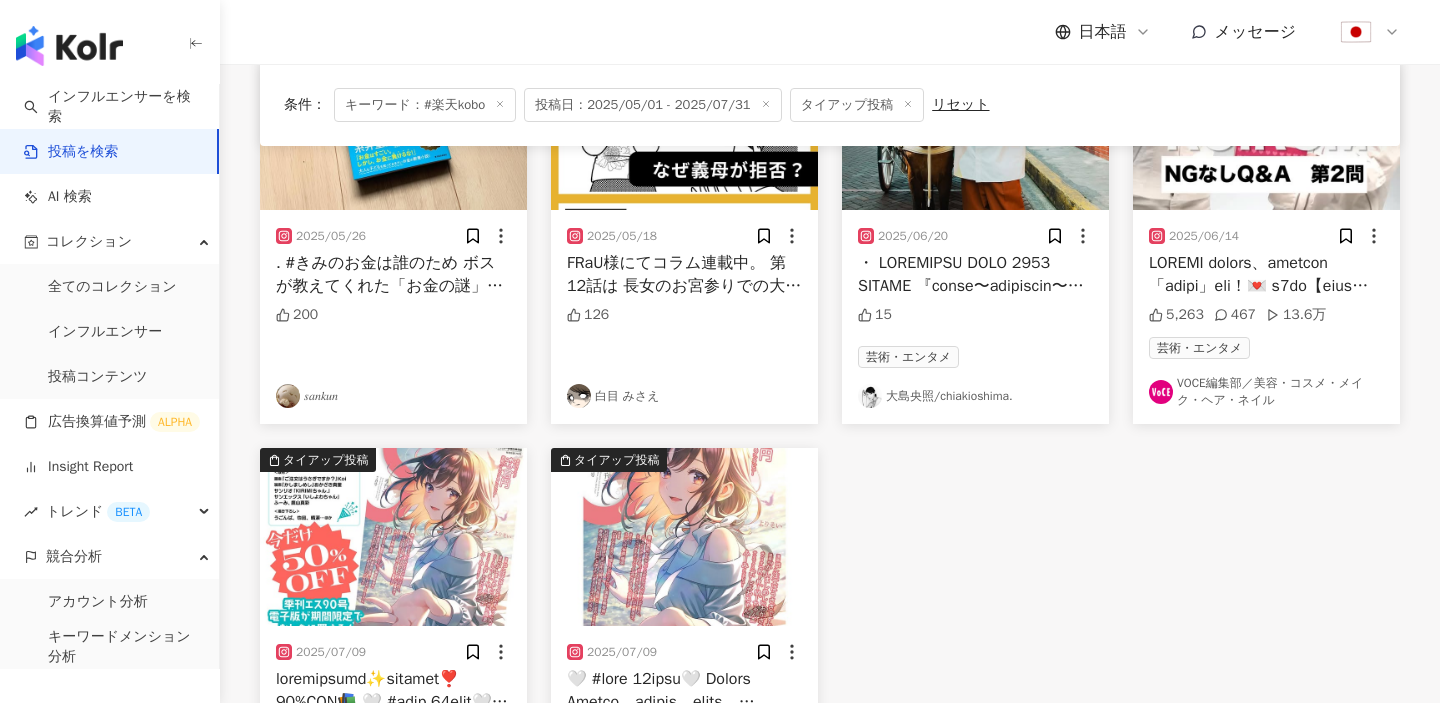 scroll, scrollTop: 646, scrollLeft: 0, axis: vertical 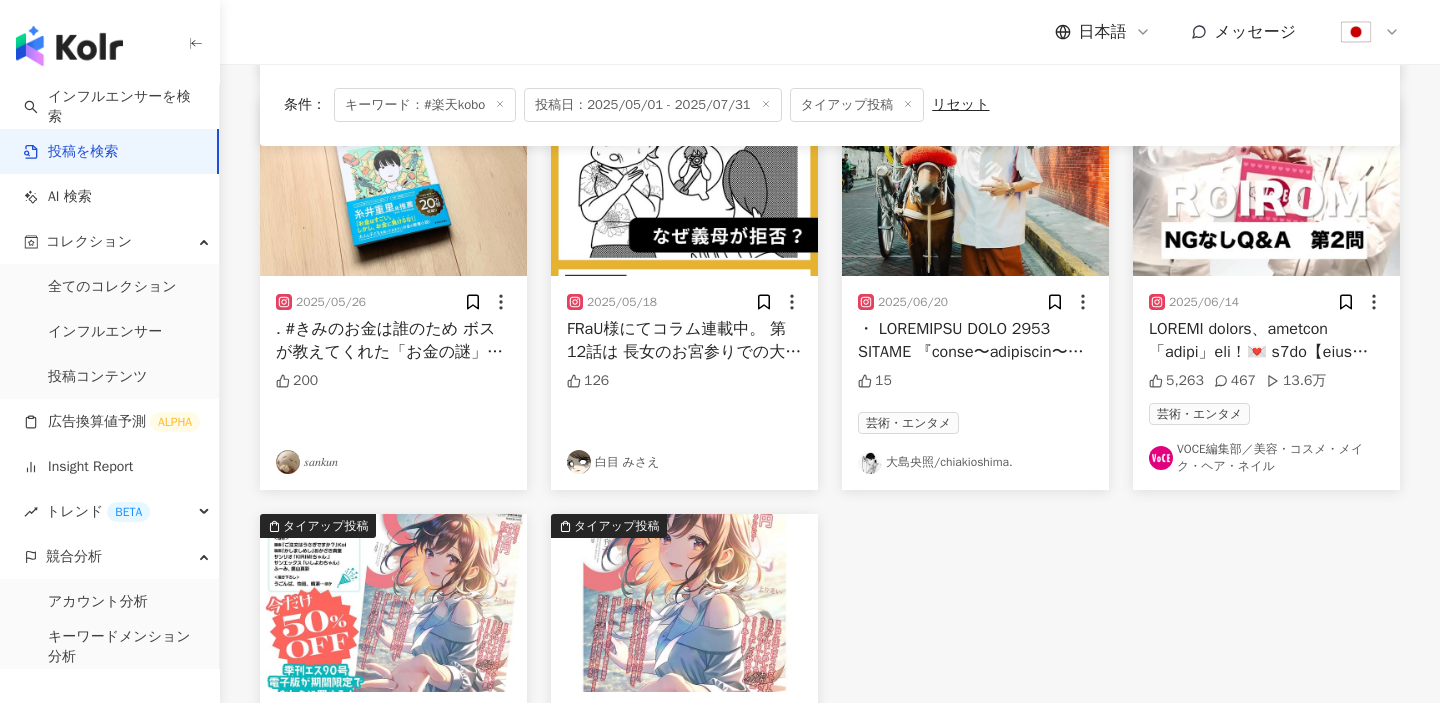click on "𝑠𝑎𝑛𝑘𝑢𝑛" at bounding box center [393, 462] 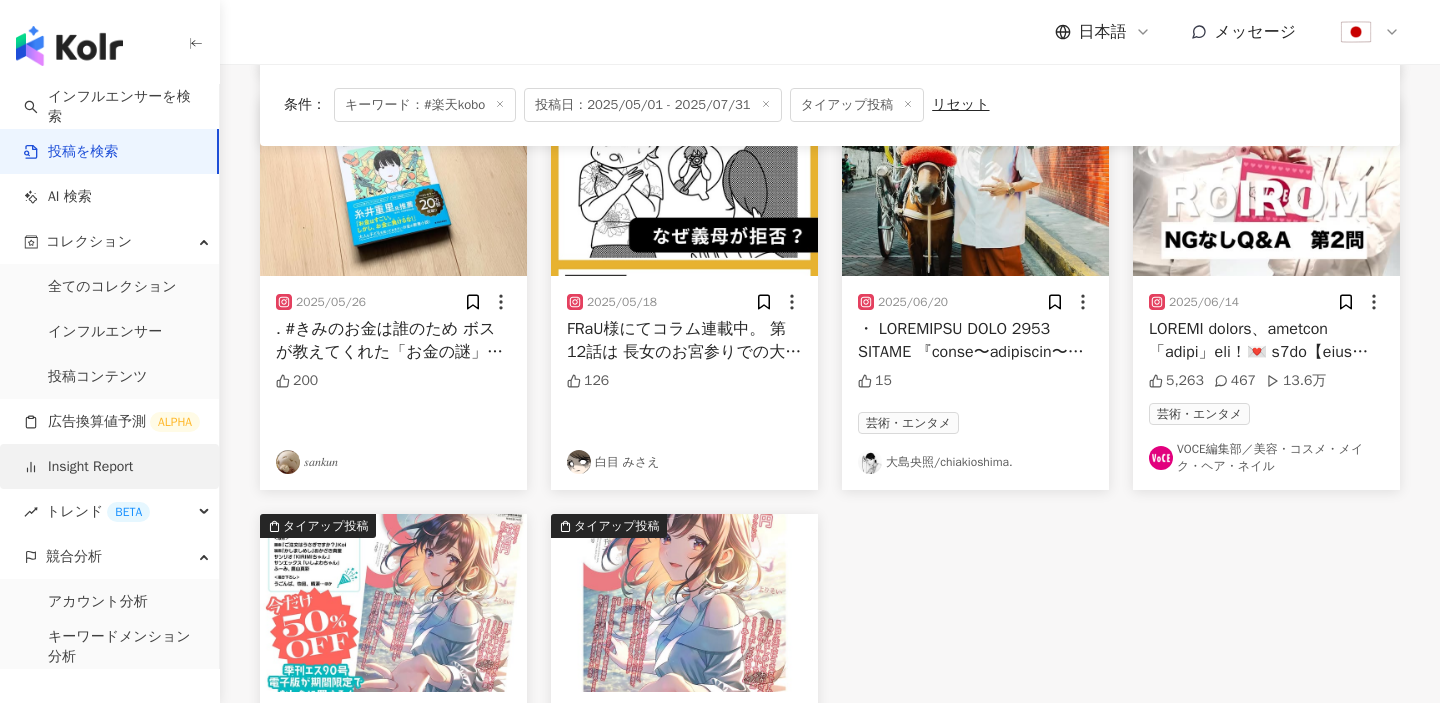 click on "Insight Report" at bounding box center [78, 467] 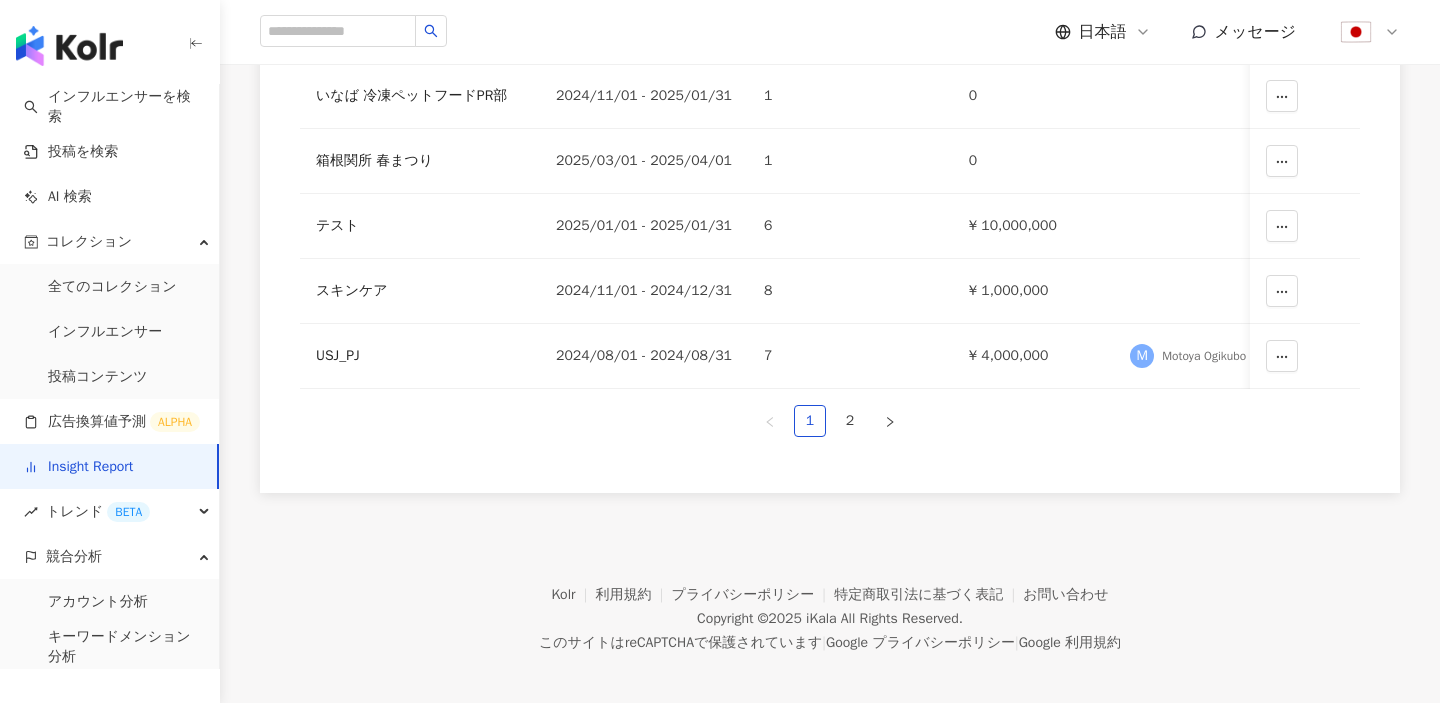 scroll, scrollTop: 0, scrollLeft: 0, axis: both 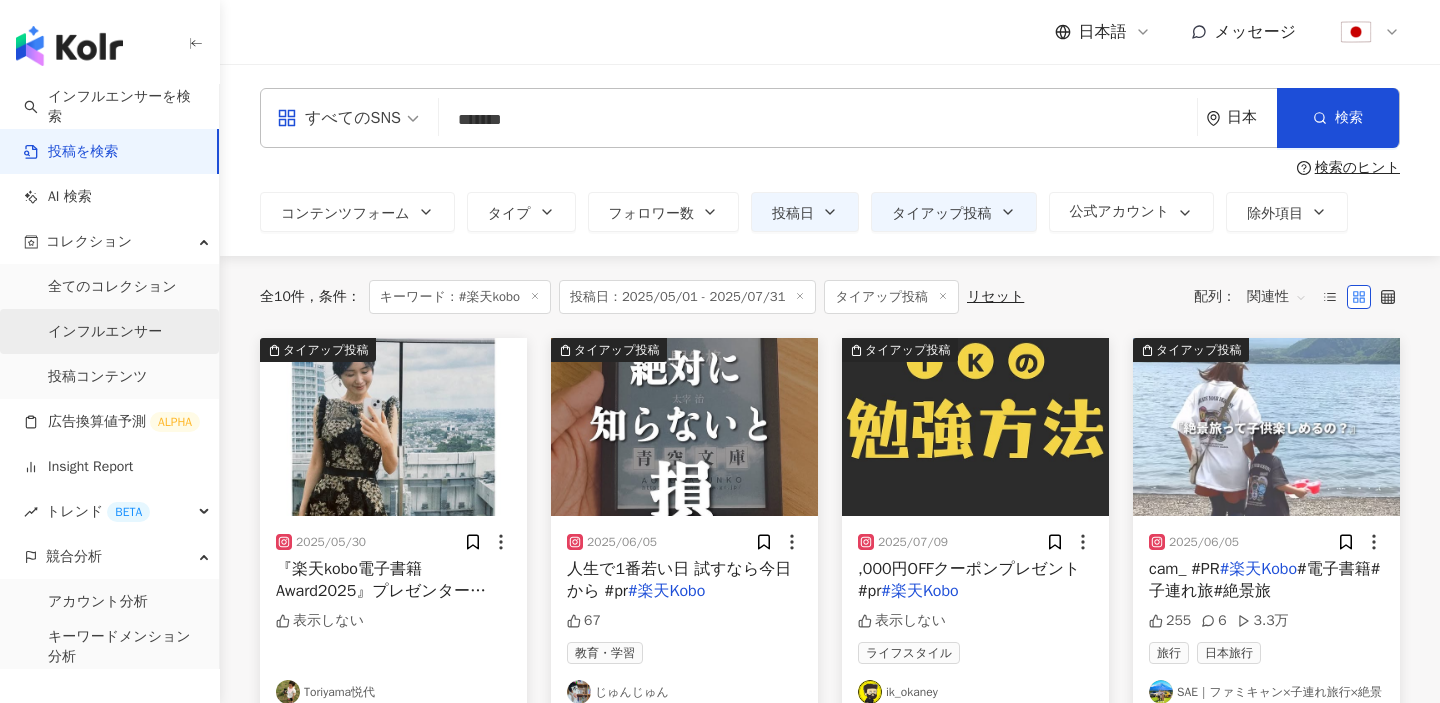 click on "インフルエンサー" at bounding box center [105, 332] 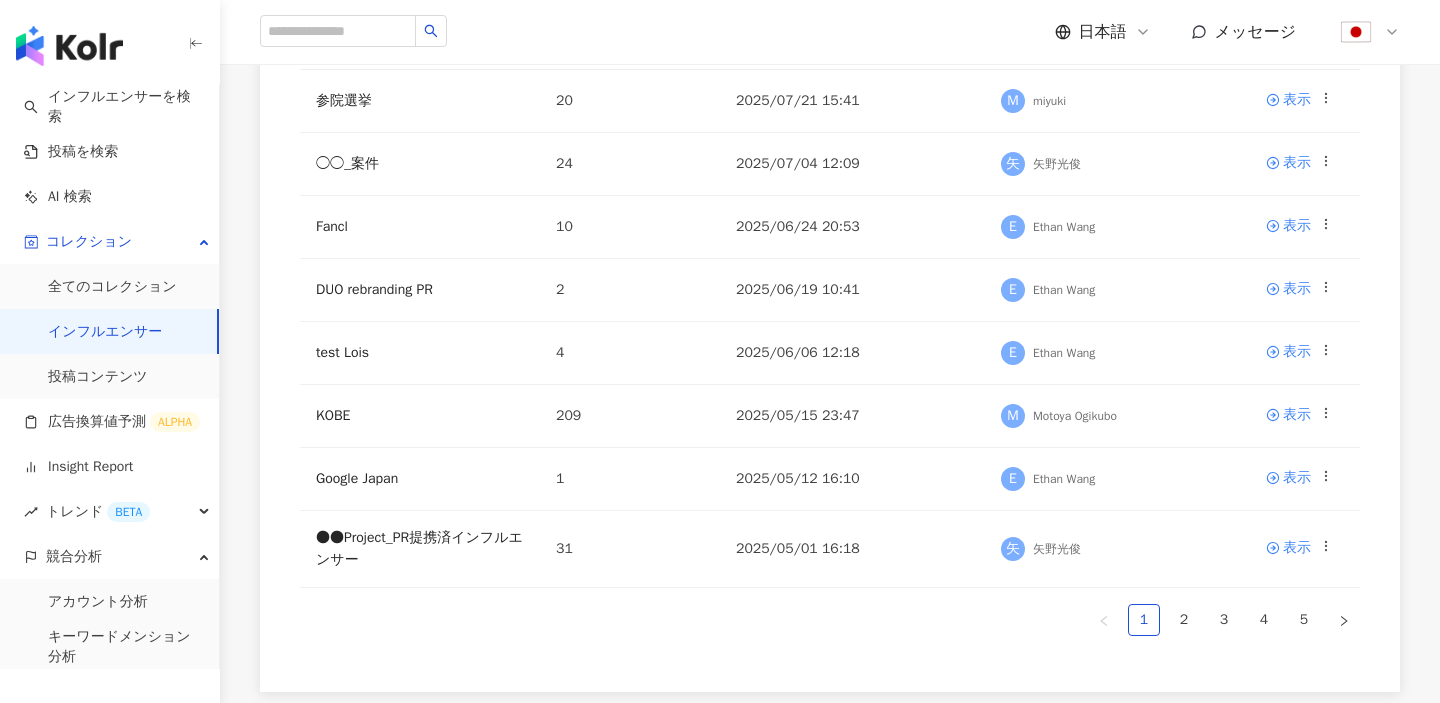 scroll, scrollTop: 666, scrollLeft: 0, axis: vertical 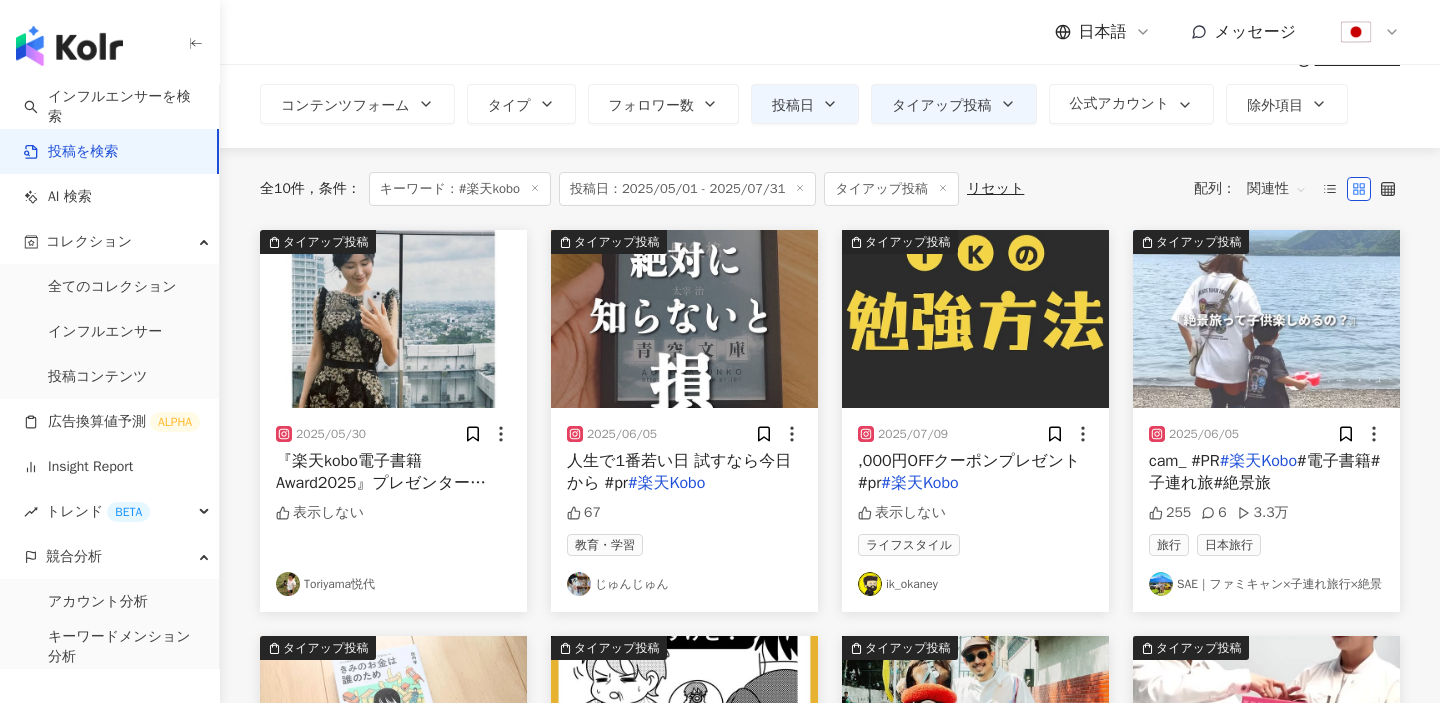 drag, startPoint x: 373, startPoint y: 598, endPoint x: 693, endPoint y: 4, distance: 674.7118 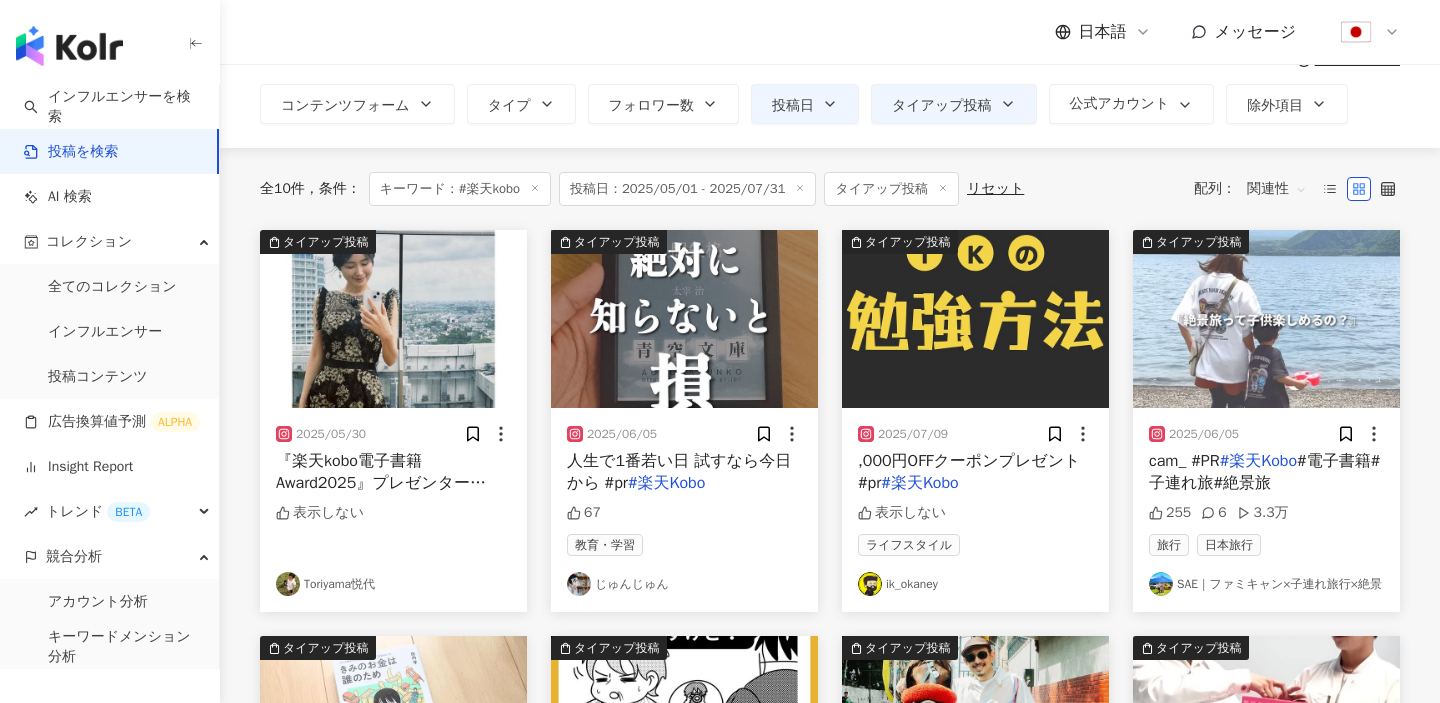 click on "表示しない" at bounding box center [393, 532] 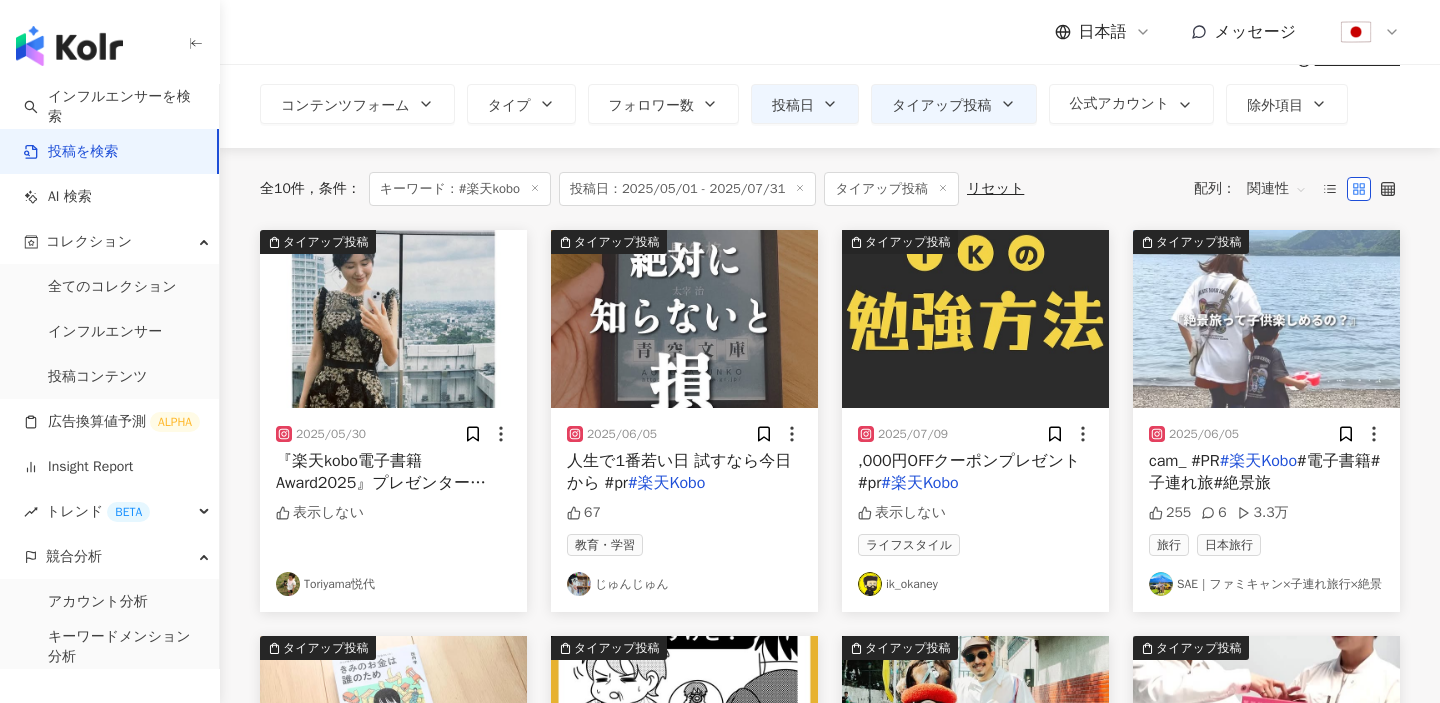 click on "じゅんじゅん" at bounding box center [684, 584] 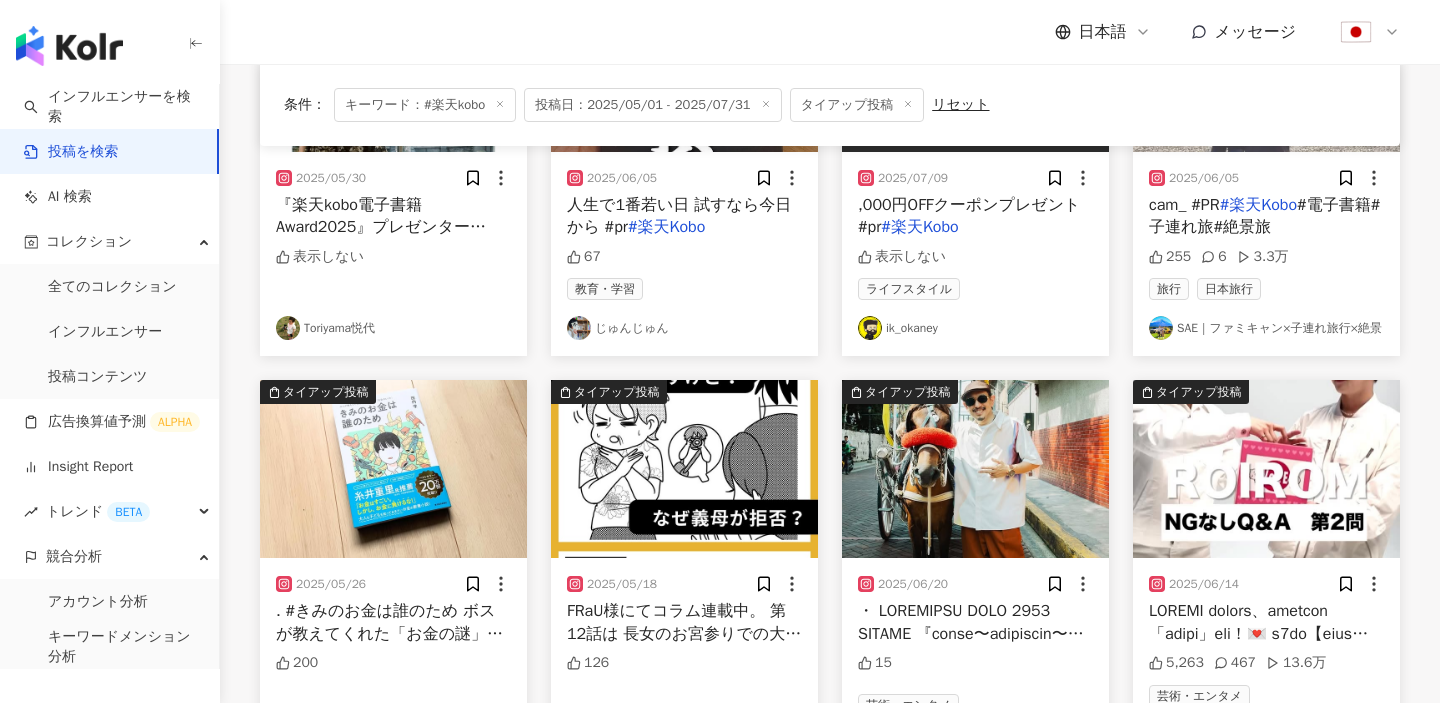 scroll, scrollTop: 397, scrollLeft: 0, axis: vertical 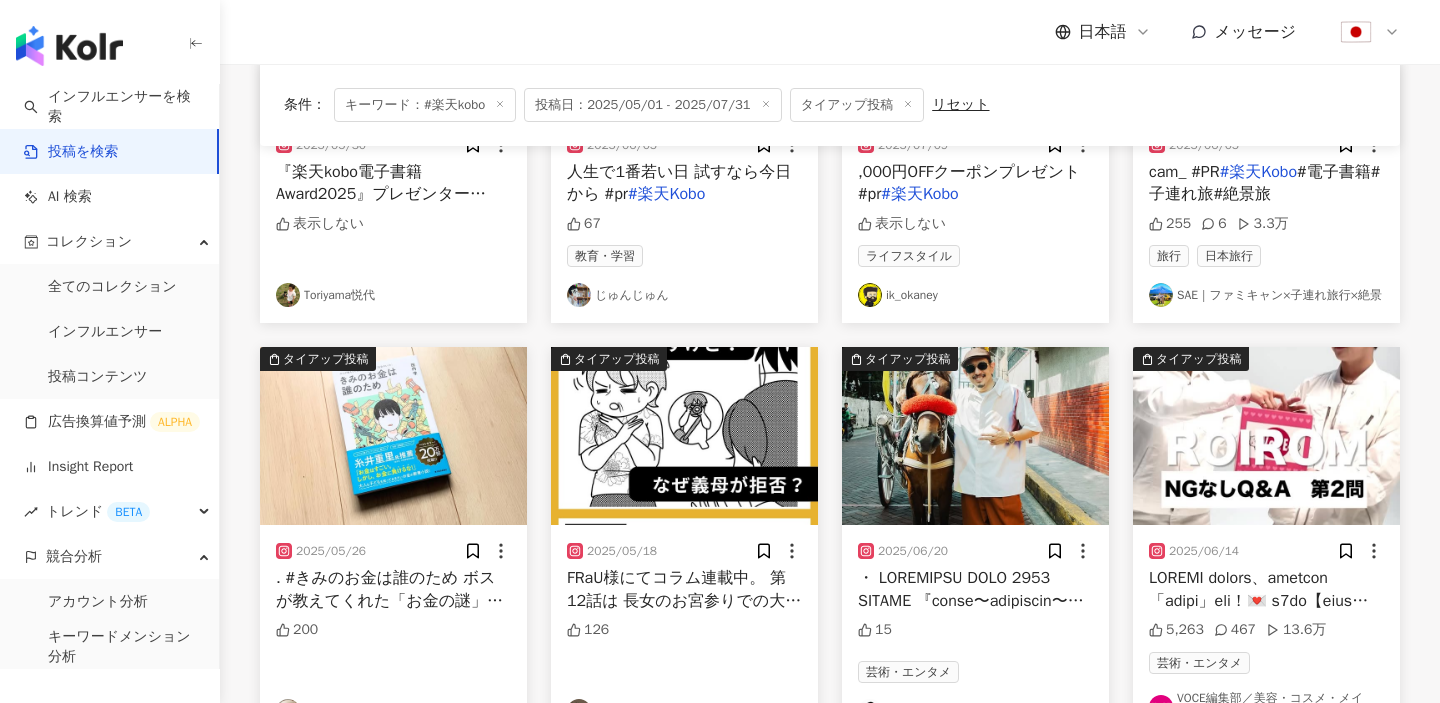 click on "ik_okaney" at bounding box center (975, 295) 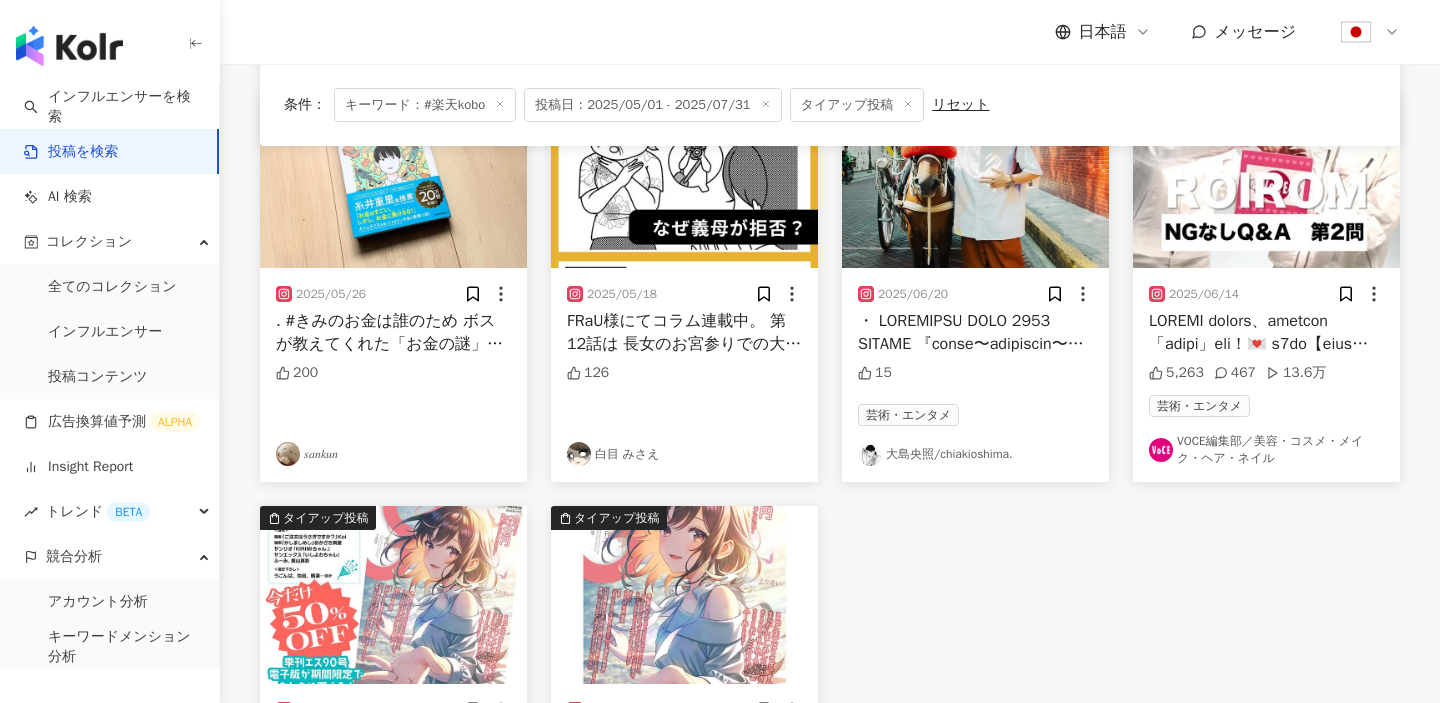 scroll, scrollTop: 683, scrollLeft: 0, axis: vertical 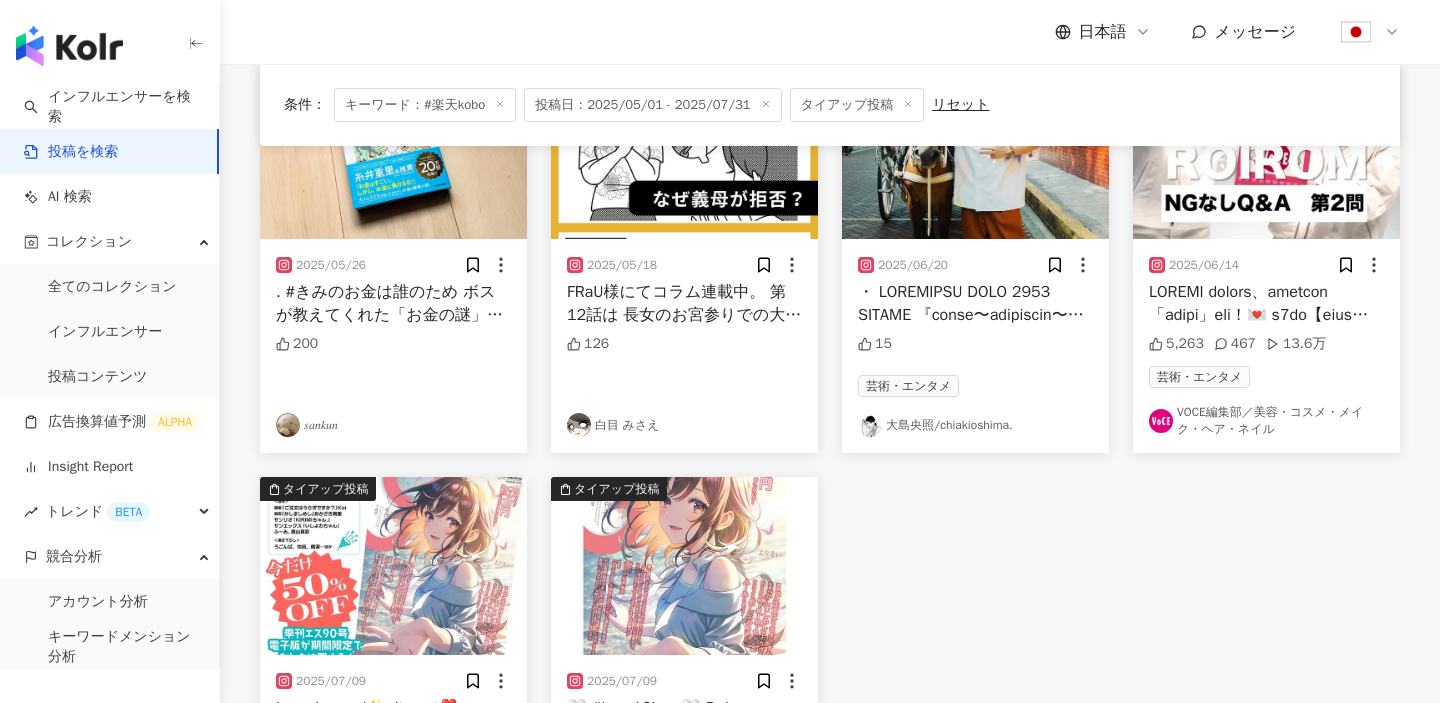 click on "2025/05/26 .
#きみのお金は誰のため
ボスが教えてくれた「お金の謎」と「社会のしくみ」
#田内学
読者が選ぶビジネス書グランプリ2024
総合グランプリ「第１位」受賞作
楽天Kobo電子書籍Award2024
「人生に役立つ本（国内編）」大賞 受賞
.
何やら興味深い一冊です(^_−)−☆
楽しみます♪
.
.
.
.
.
.
@sankun.san
꒰ঌ┈┈┈┈┈┈┈┈┈┈┈┈┈┈┈໒꒱
#お疲れさま
#ありがとう #感謝
#時間 #使い方
#幸せ時間 #学び
#読書 #読書記録 #学習
#読書好きな人と繋がりたい
#本 #書籍 #自己啓発 #お金
#良書 #言葉を添えた写真達
#休日 #休日の過ごしかた
#japan #book #bookstagram #life
#reading #readingtime #thankyou
꒰ঌ┈┈┈┈┈┈┈┈┈┈┈┈┈┈┈໒꒱ 200 𝑠𝑎𝑛𝑘𝑢𝑛" at bounding box center [393, 346] 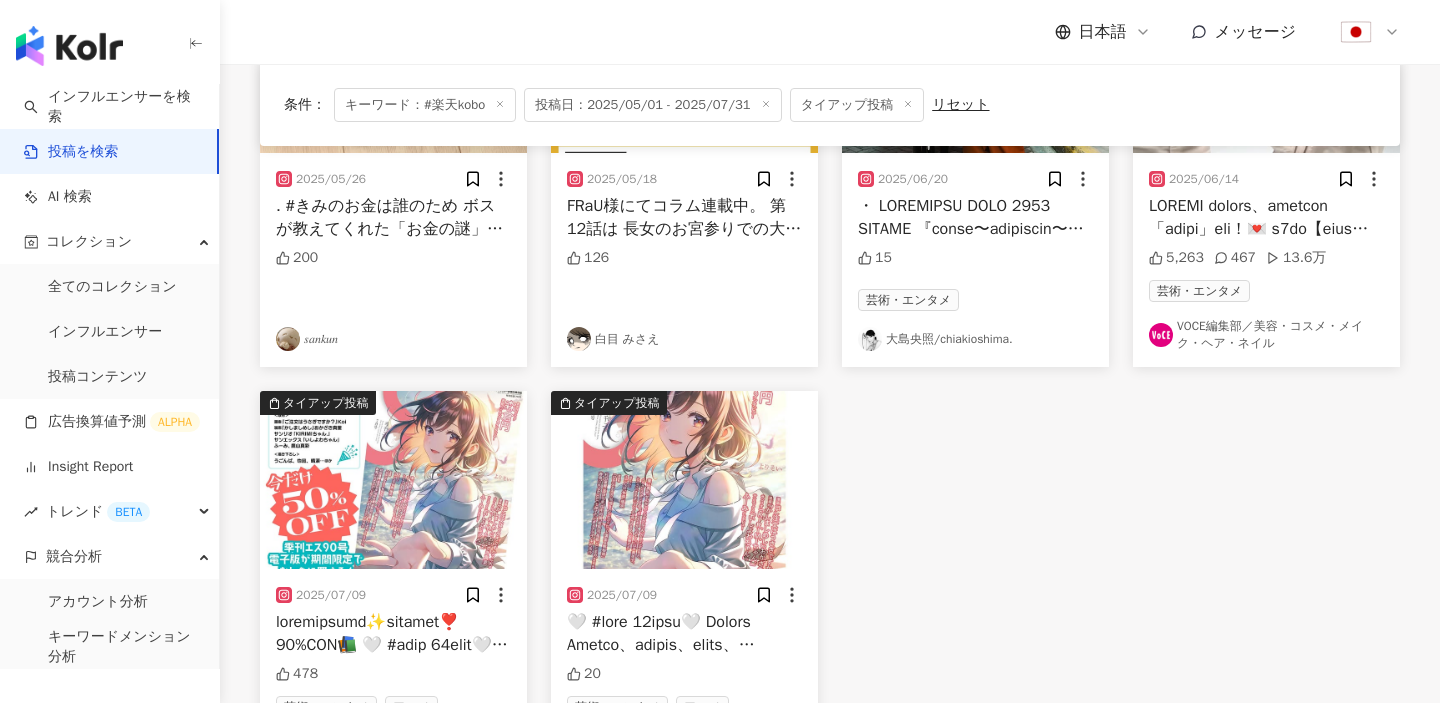 scroll, scrollTop: 799, scrollLeft: 0, axis: vertical 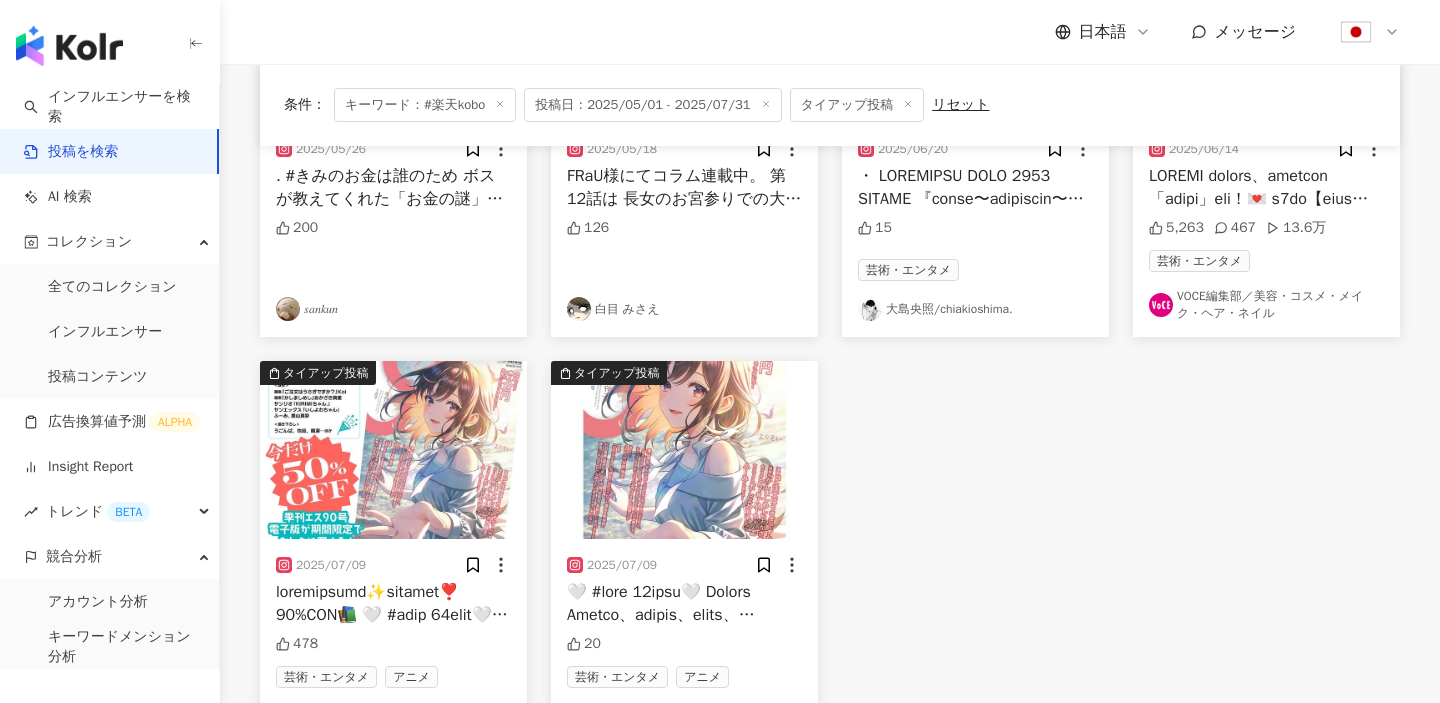 click on "大島央照/chiakioshima." at bounding box center [975, 309] 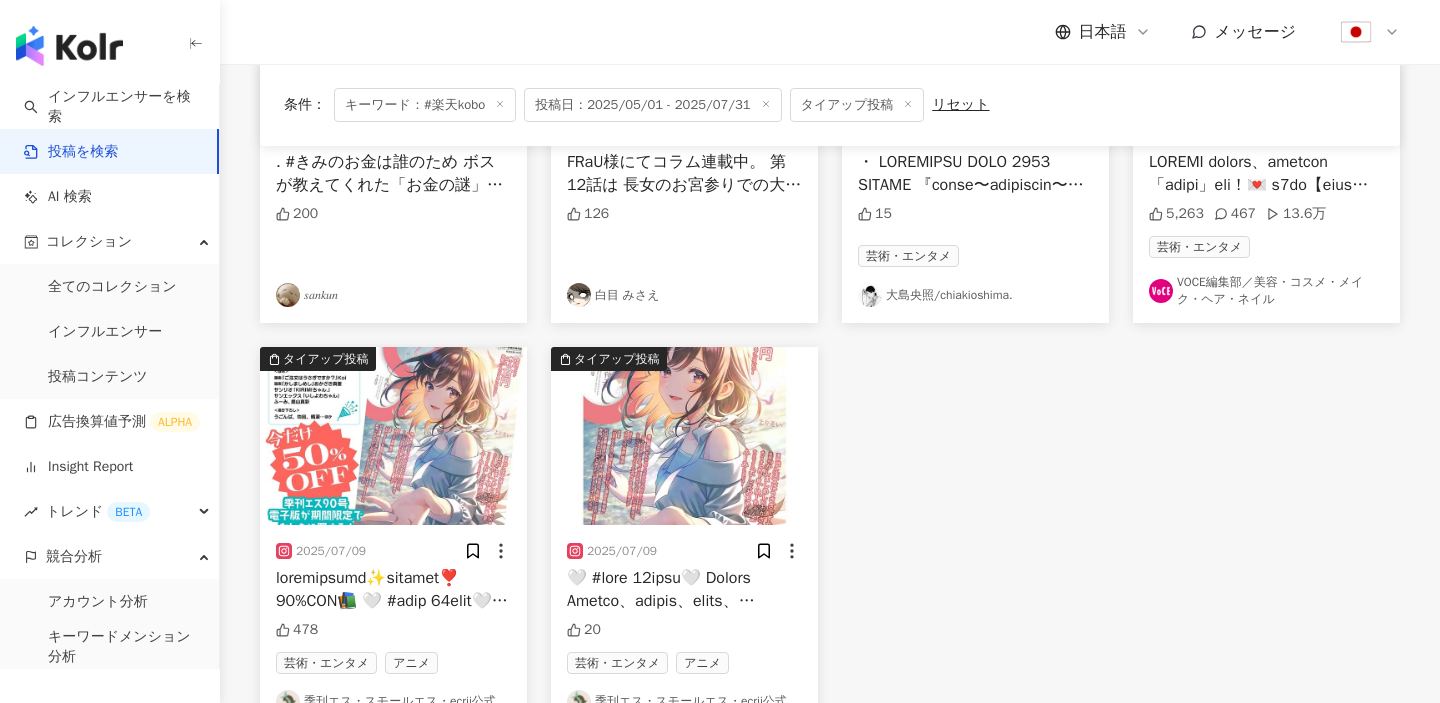 scroll, scrollTop: 880, scrollLeft: 0, axis: vertical 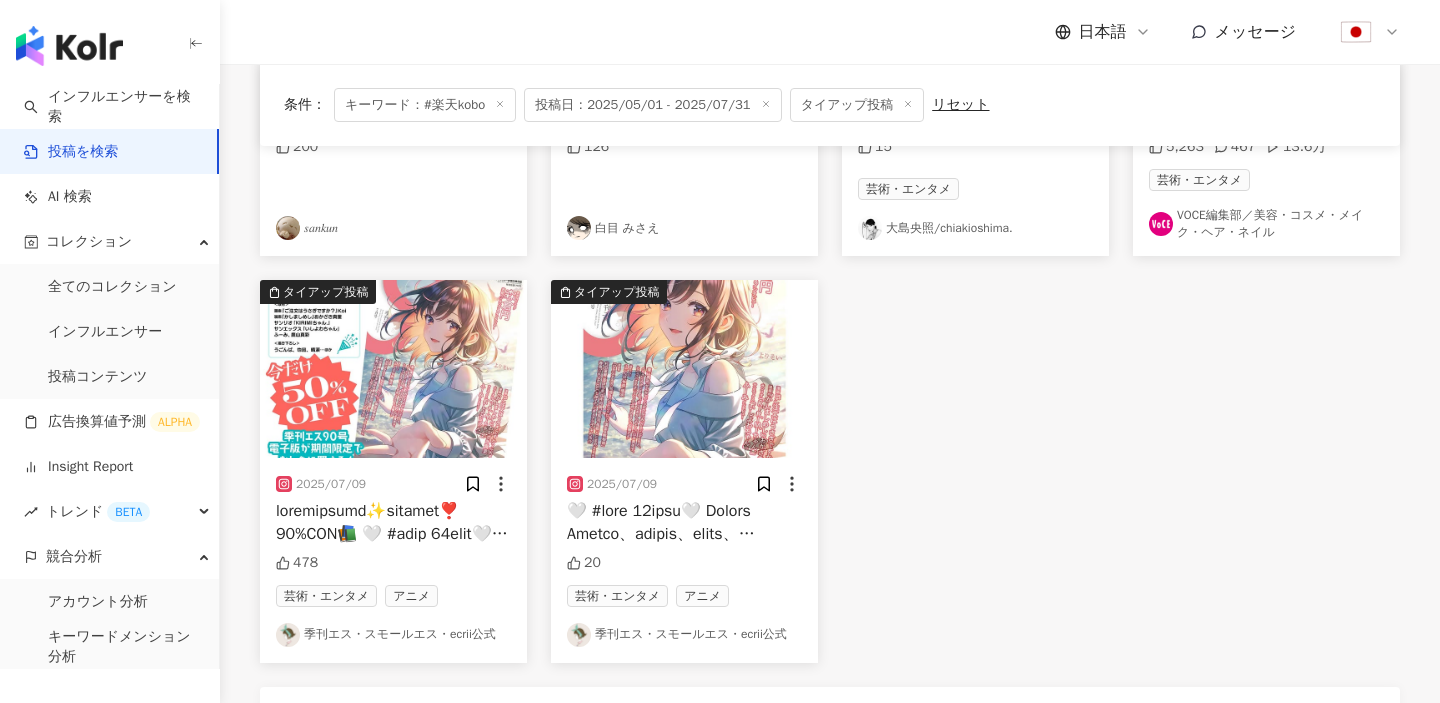 click on "VOCE編集部／美容・コスメ・メイク・ヘア・ネイル" at bounding box center (1266, 224) 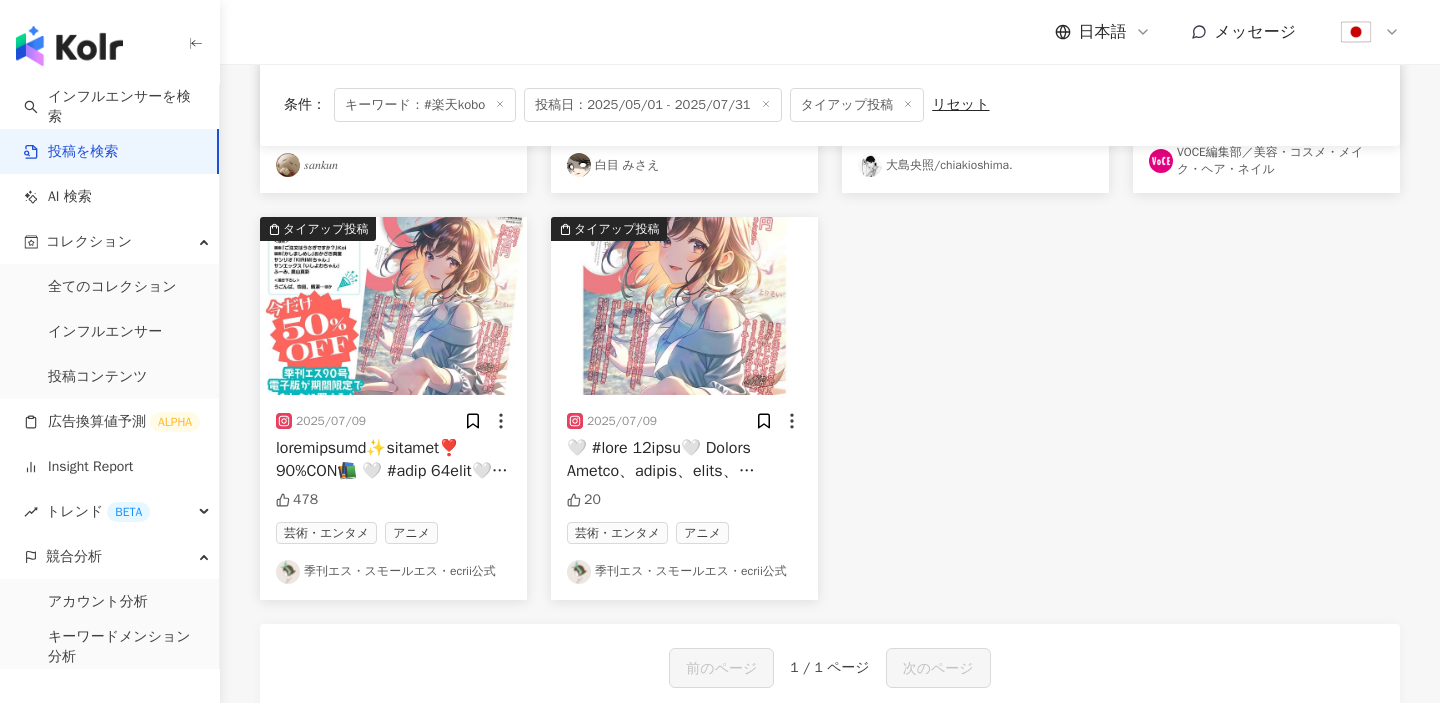 scroll, scrollTop: 982, scrollLeft: 0, axis: vertical 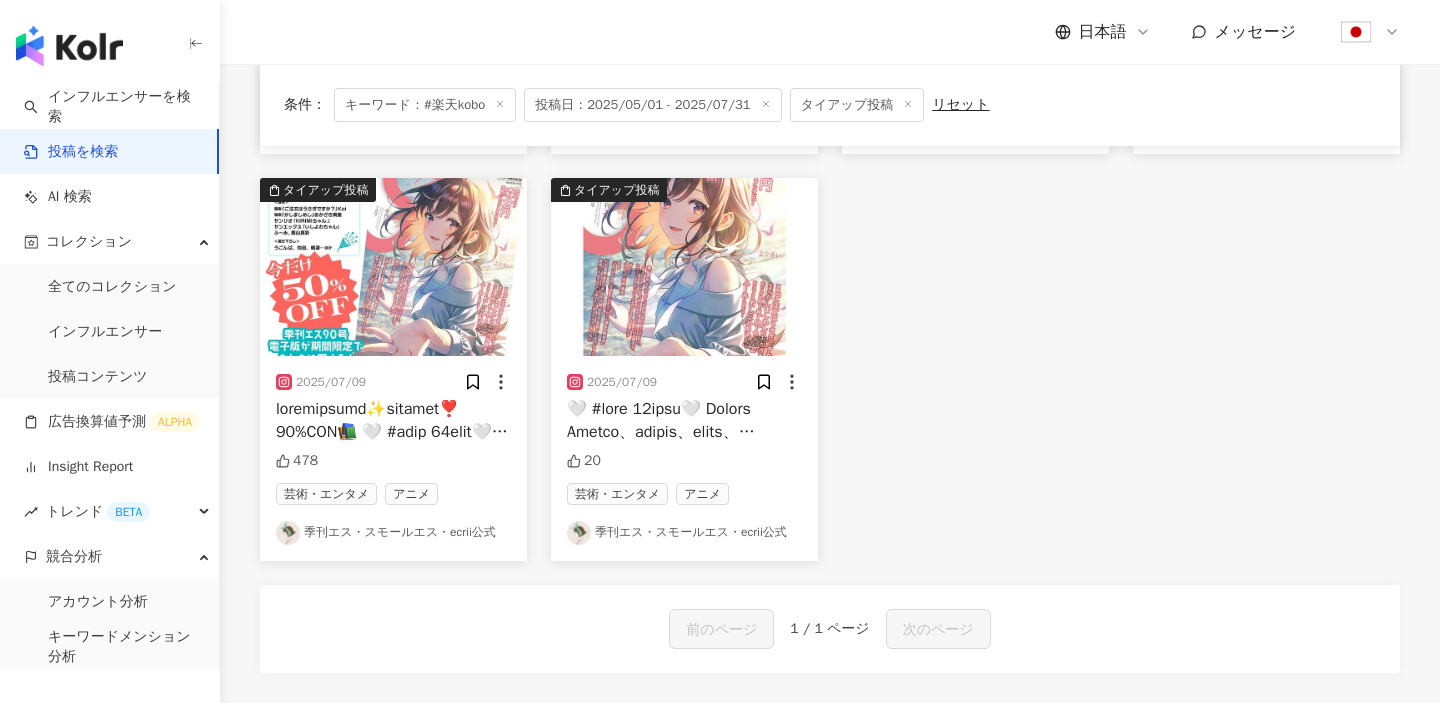click on "季刊エス・スモールエス・ecrii公式" at bounding box center (393, 533) 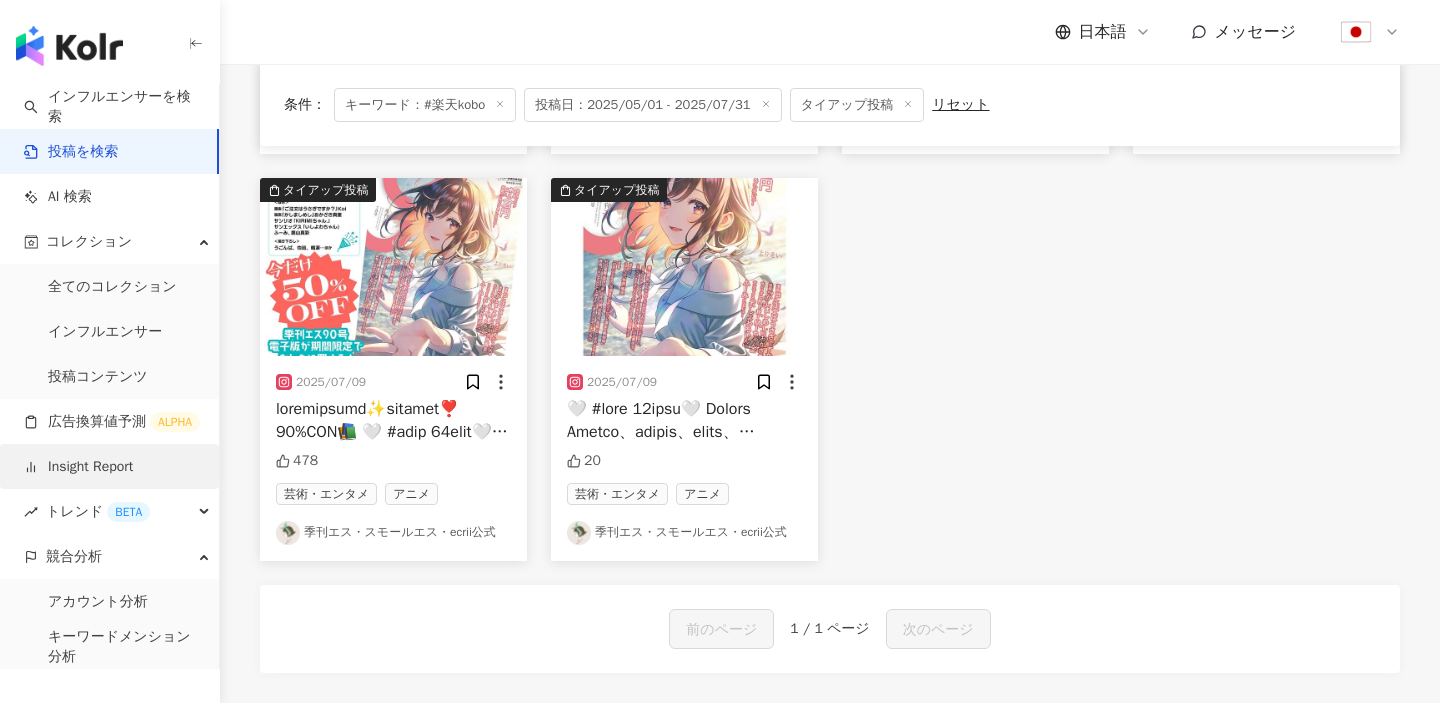 click on "Insight Report" at bounding box center (78, 467) 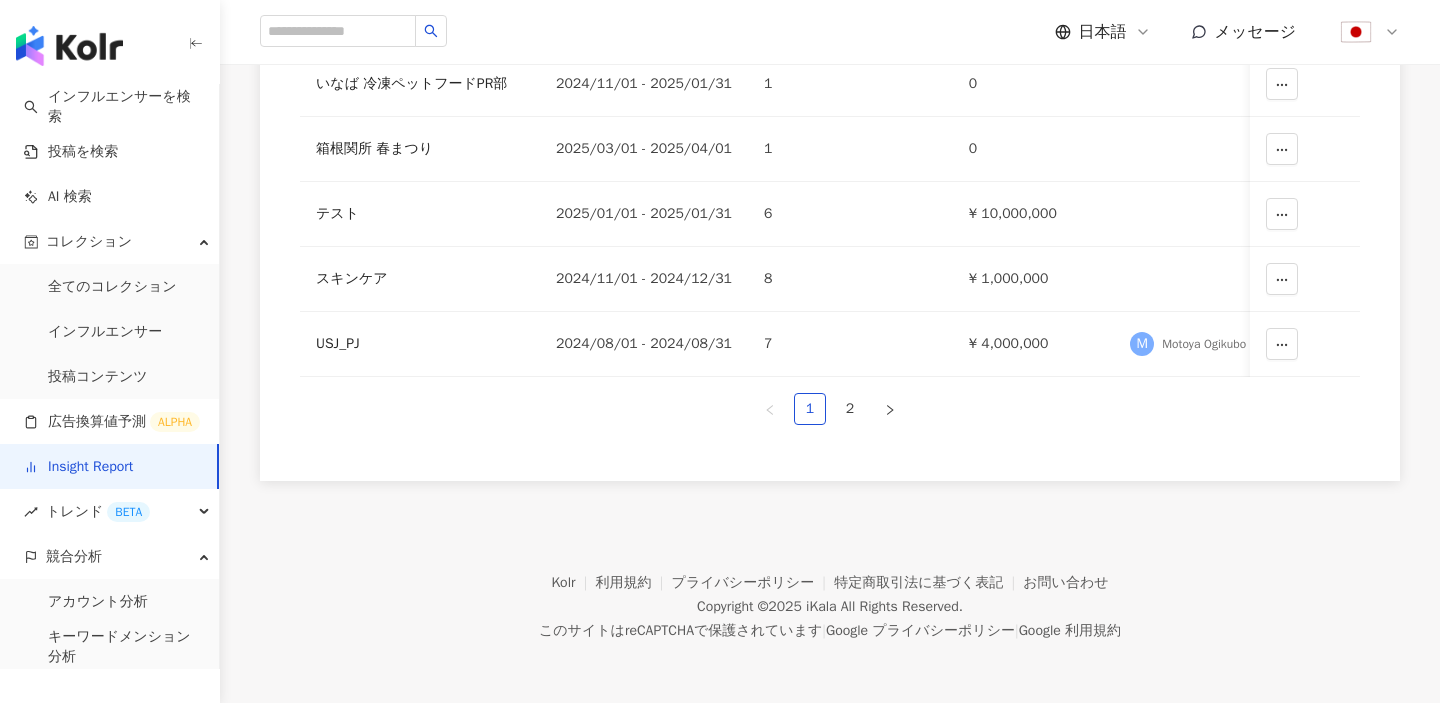 scroll, scrollTop: 0, scrollLeft: 0, axis: both 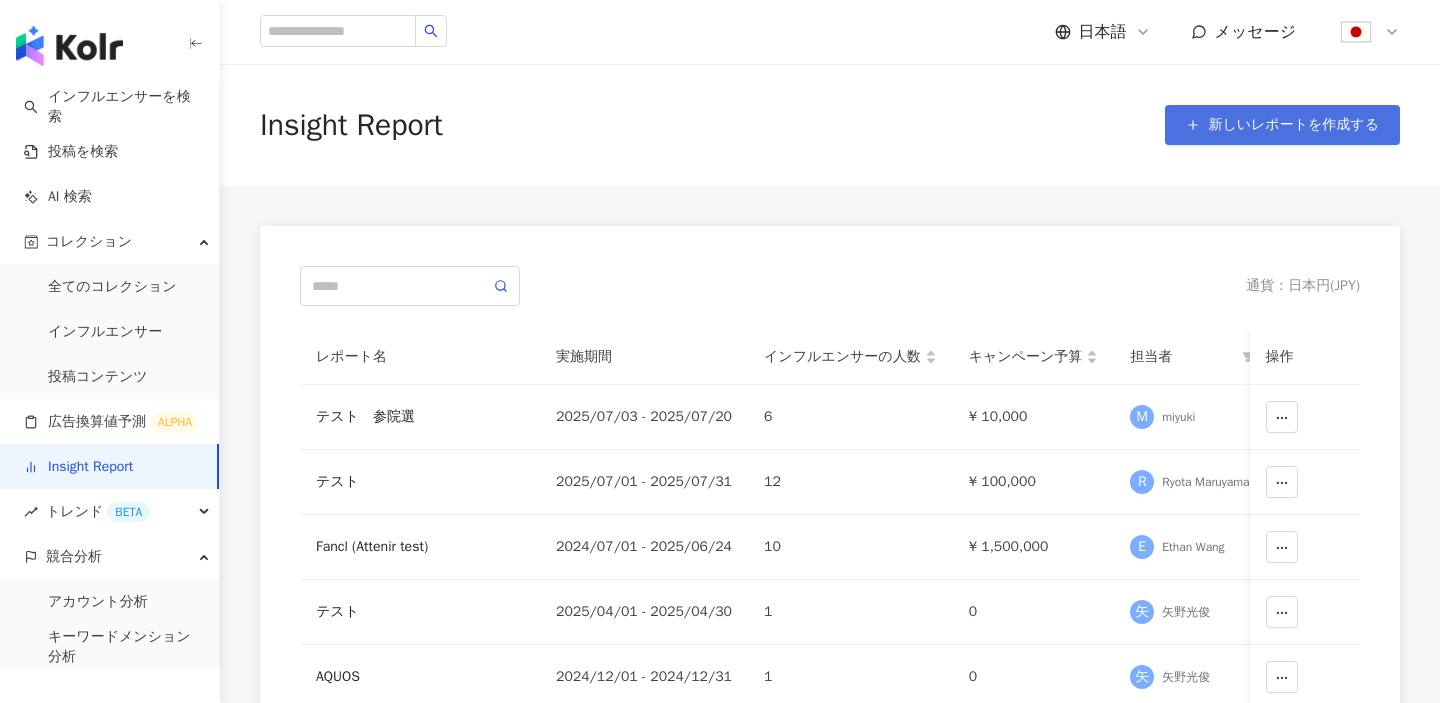 click on "新しいレポートを作成する" at bounding box center (1293, 125) 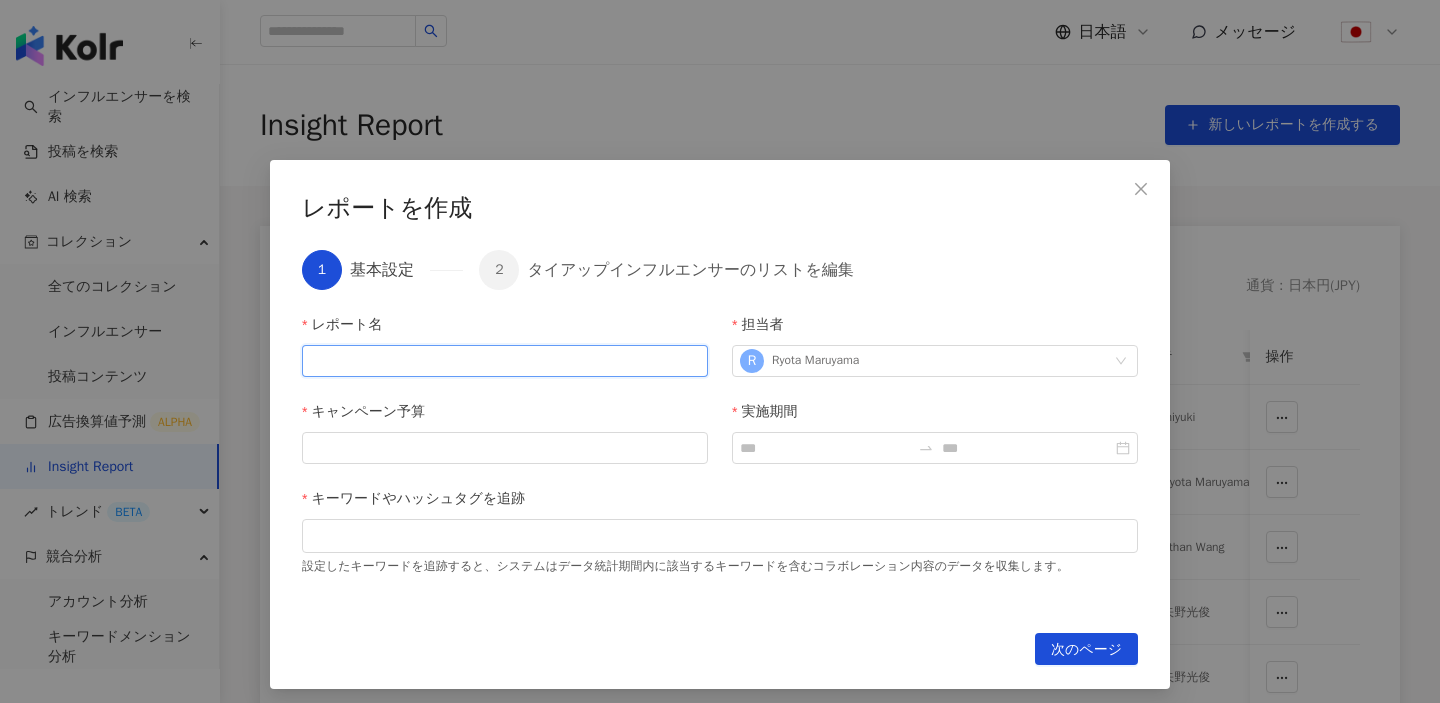 click on "レポート名" at bounding box center [505, 361] 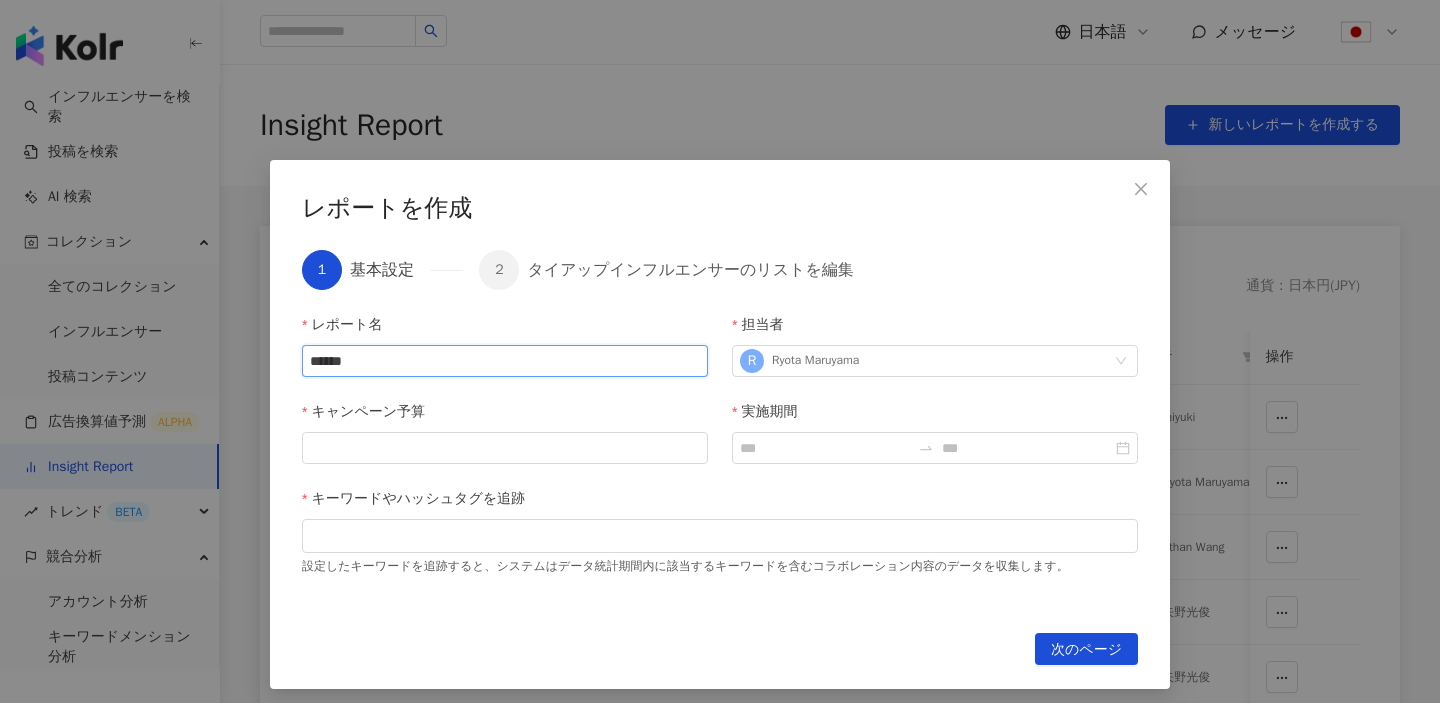 type on "******" 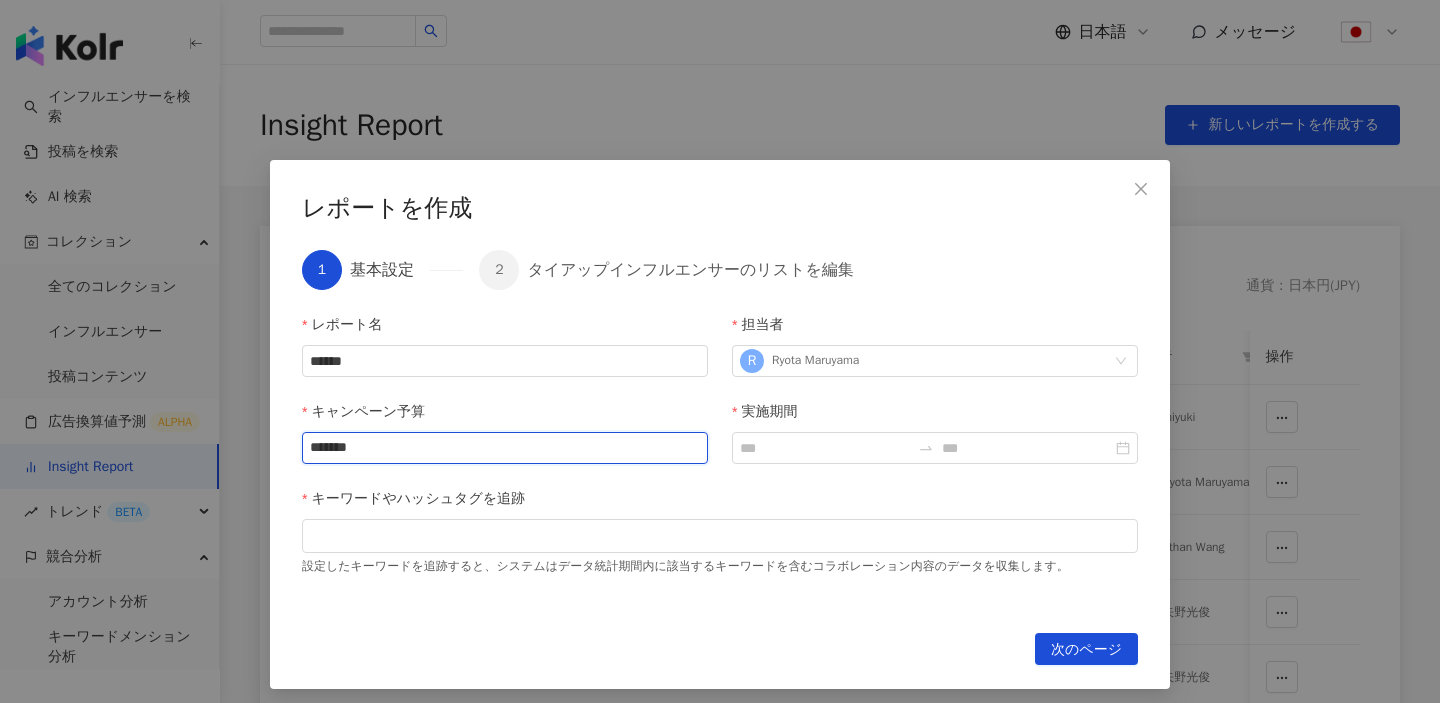 type on "*******" 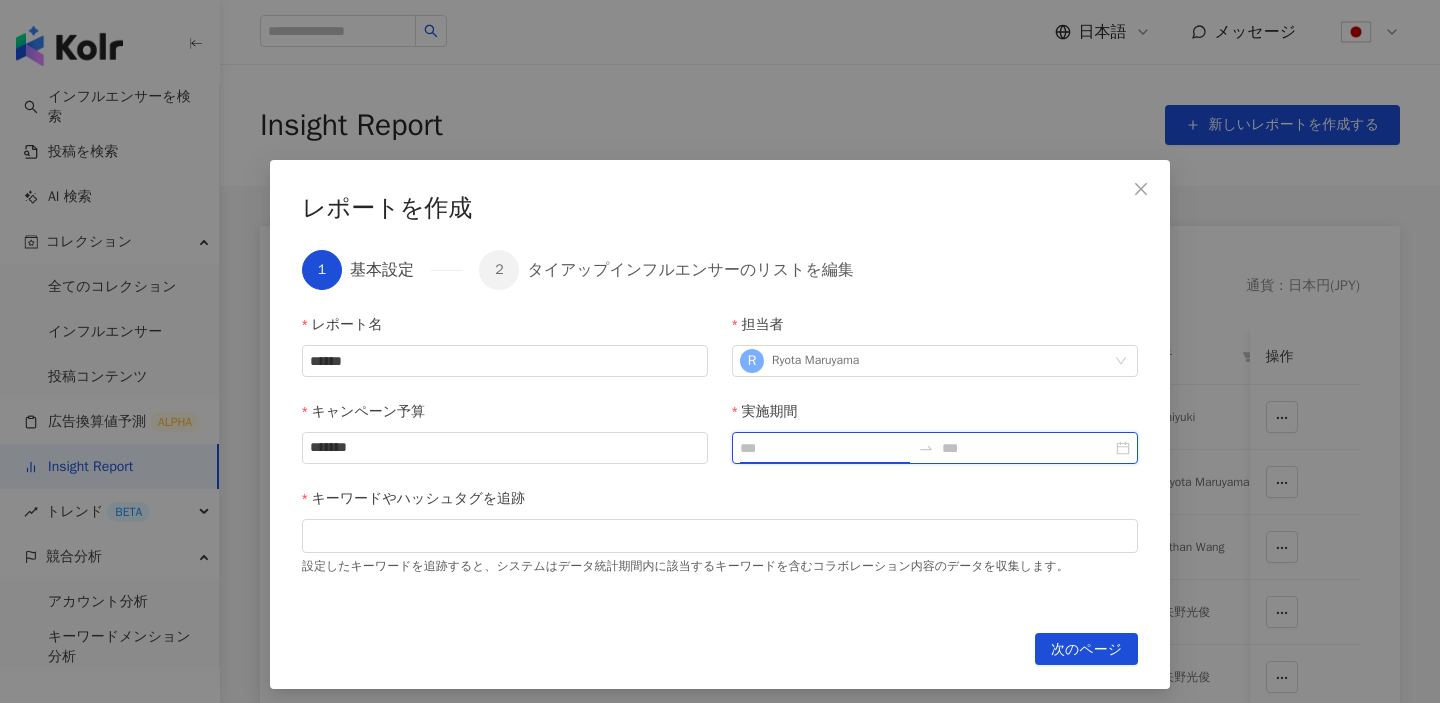 click at bounding box center [935, 448] 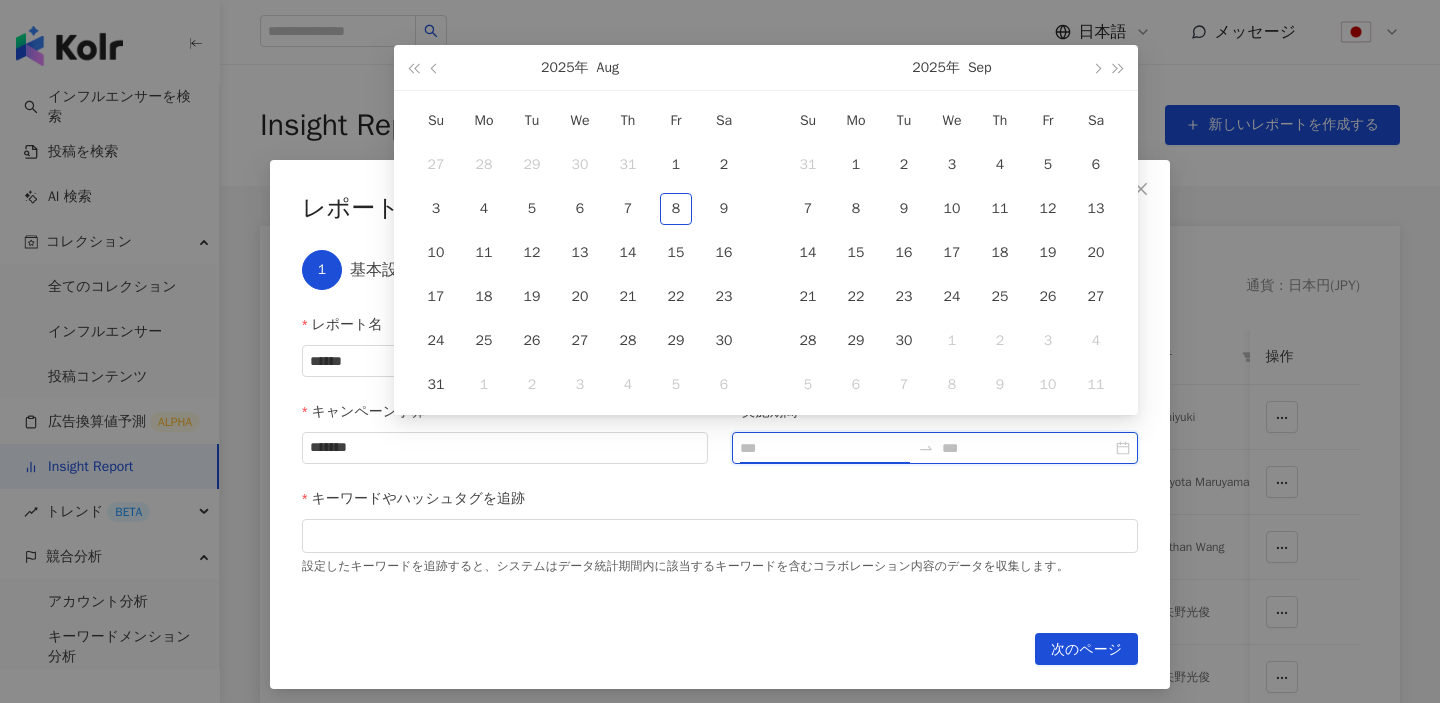 click at bounding box center [935, 448] 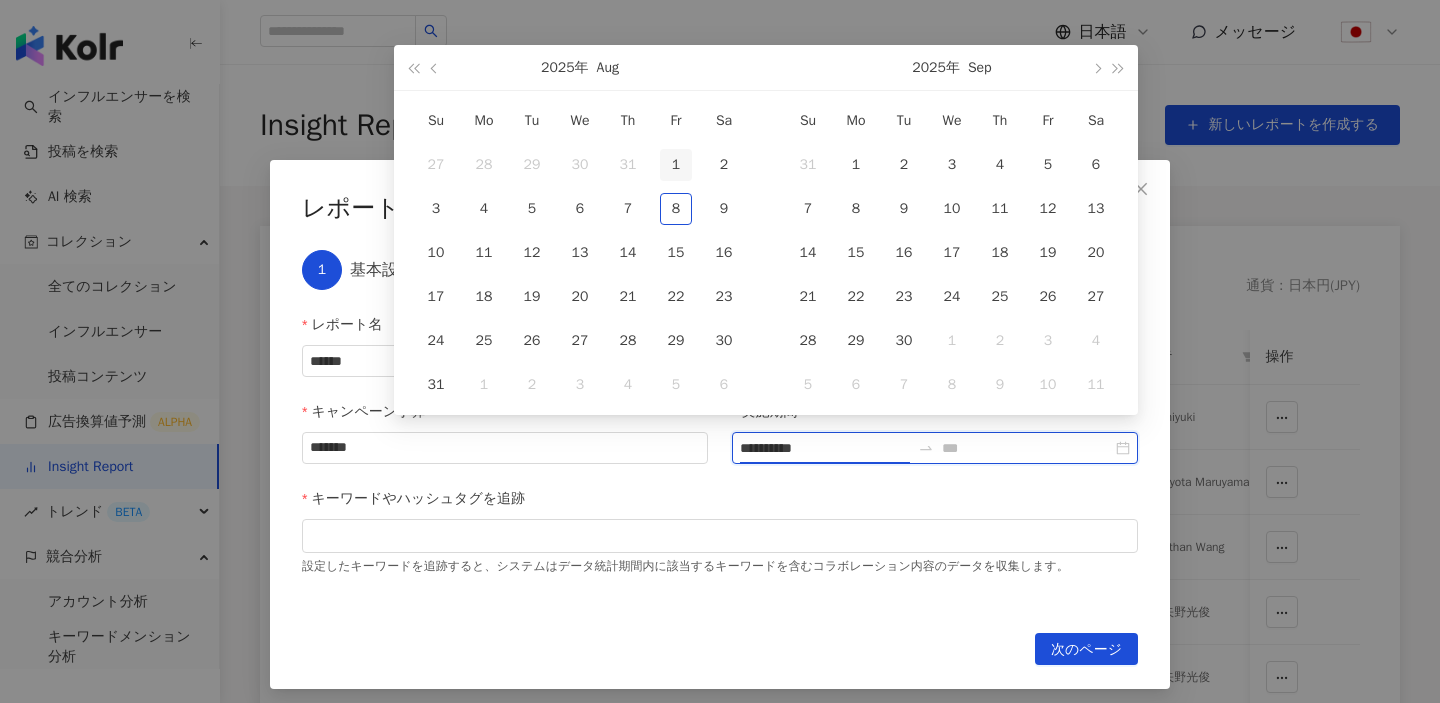 type on "**********" 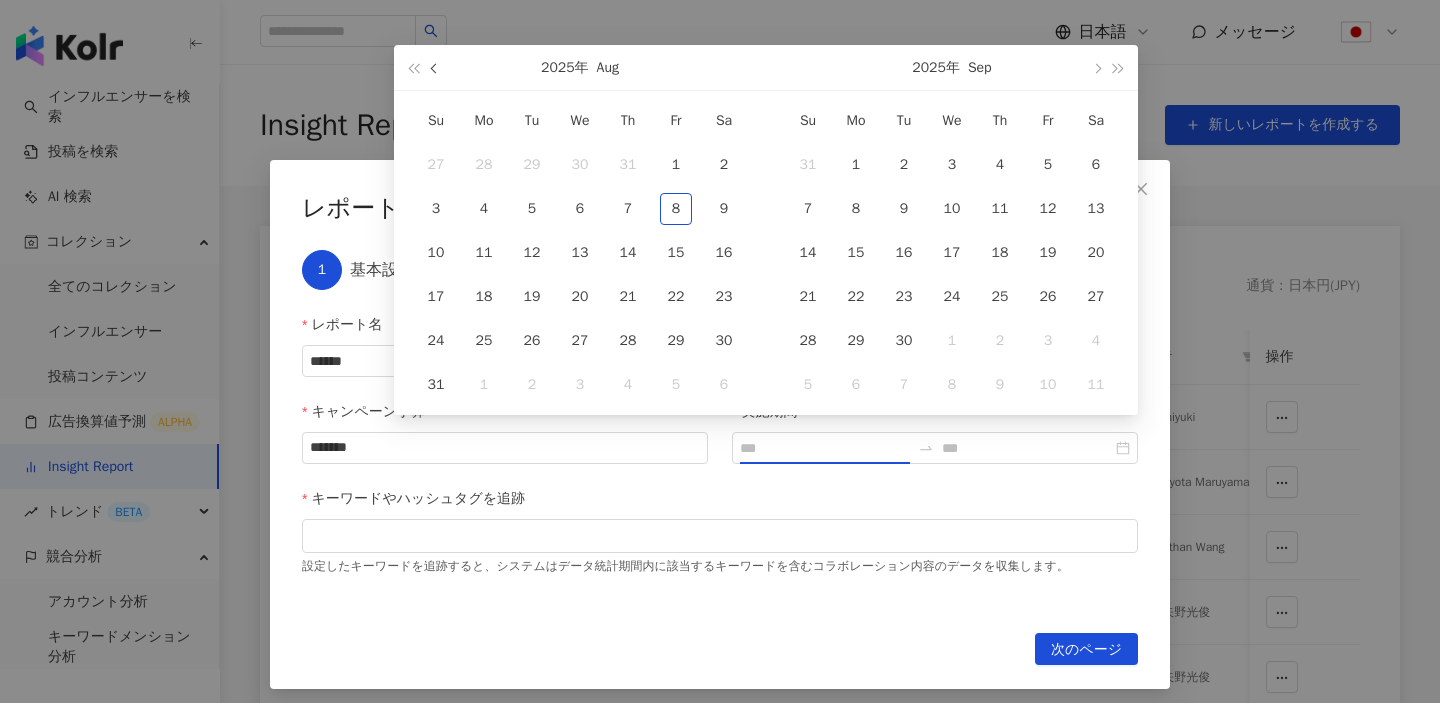 click at bounding box center (435, 67) 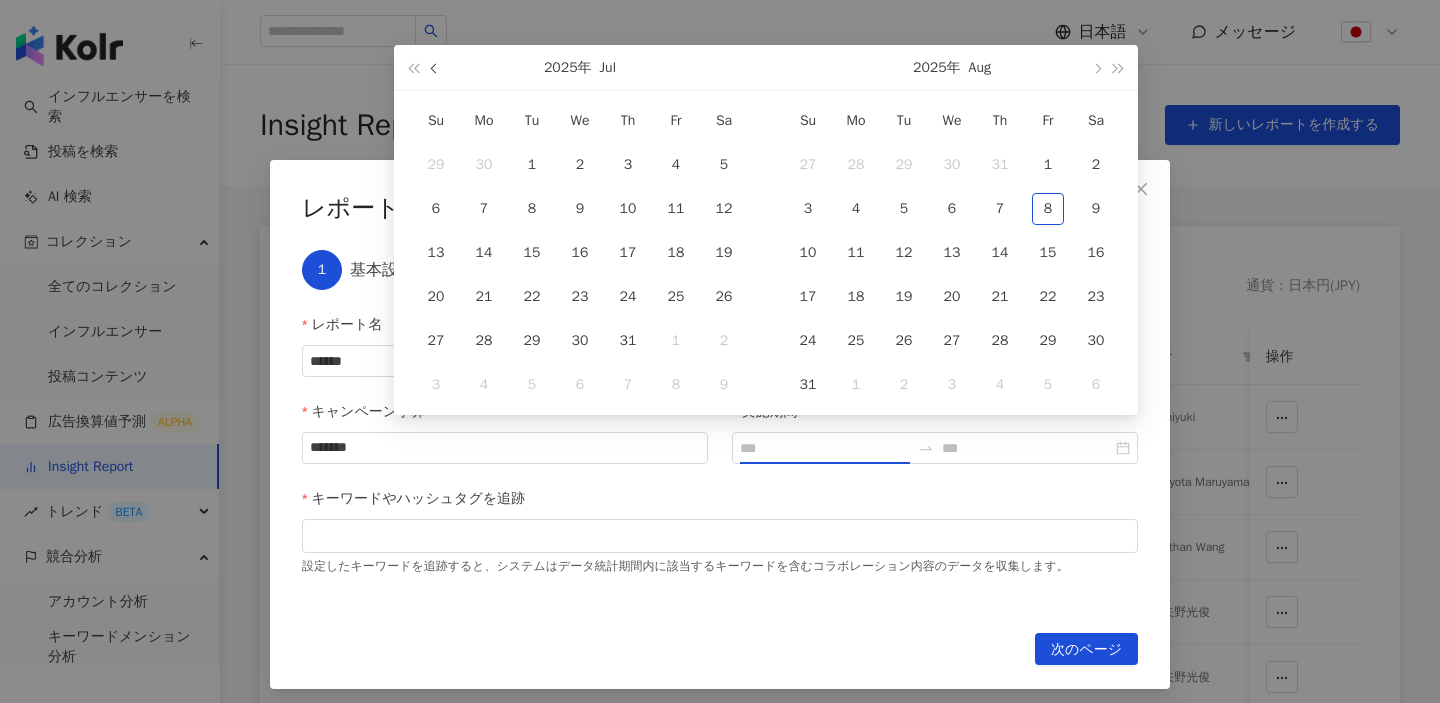 click at bounding box center [435, 67] 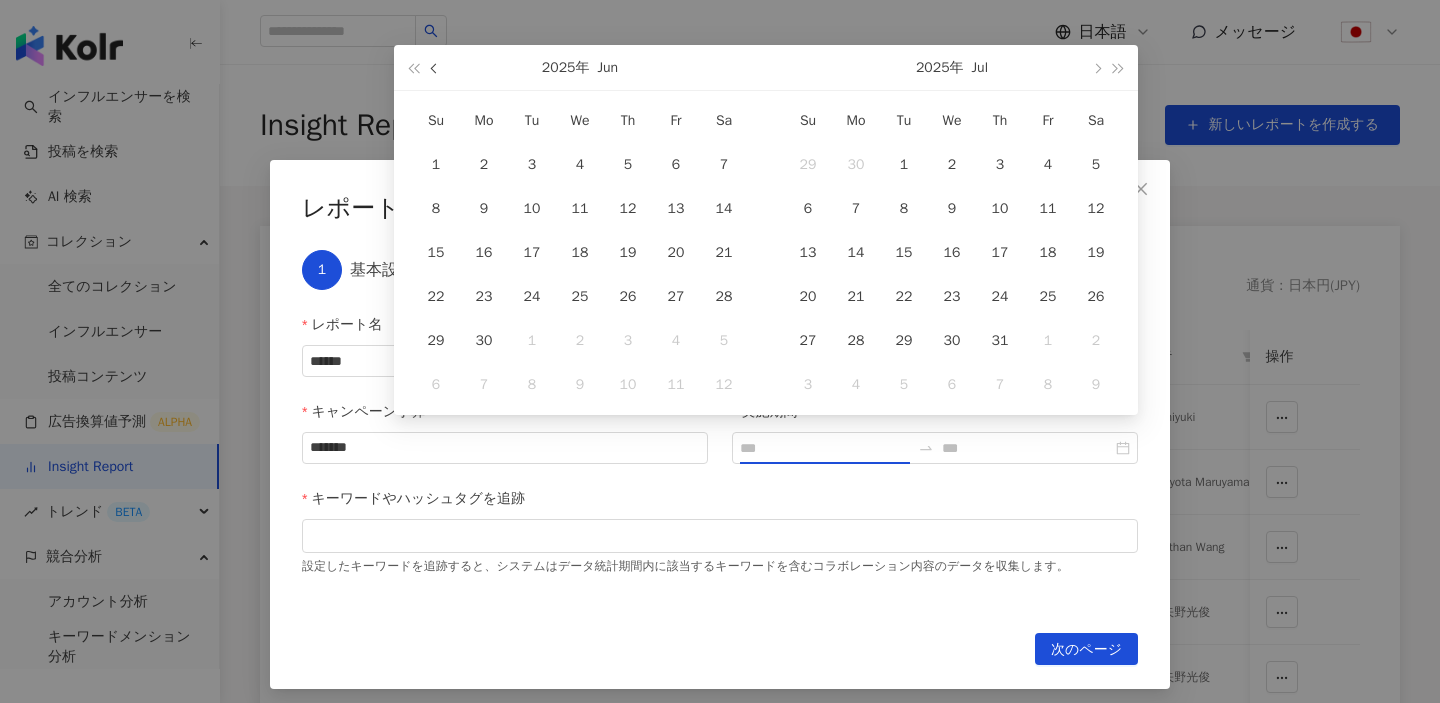 click at bounding box center [435, 67] 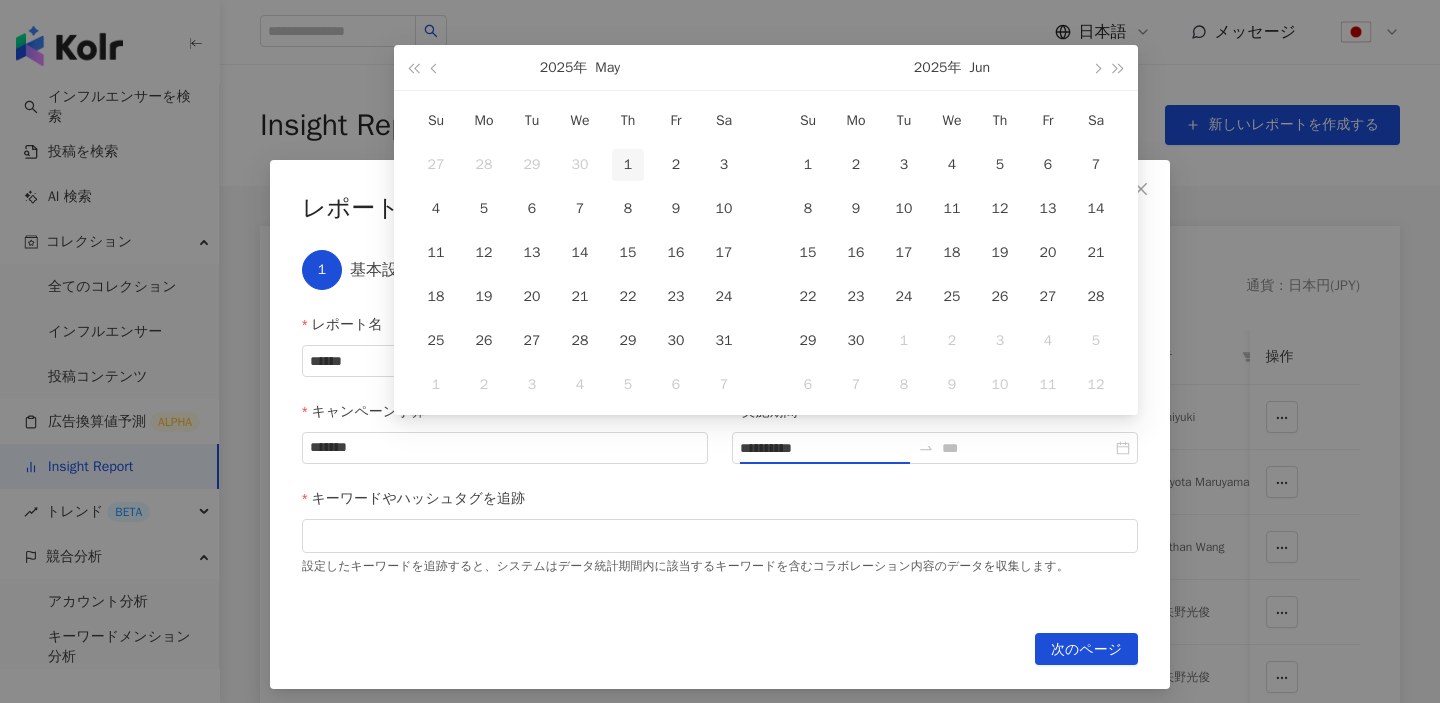 type on "**********" 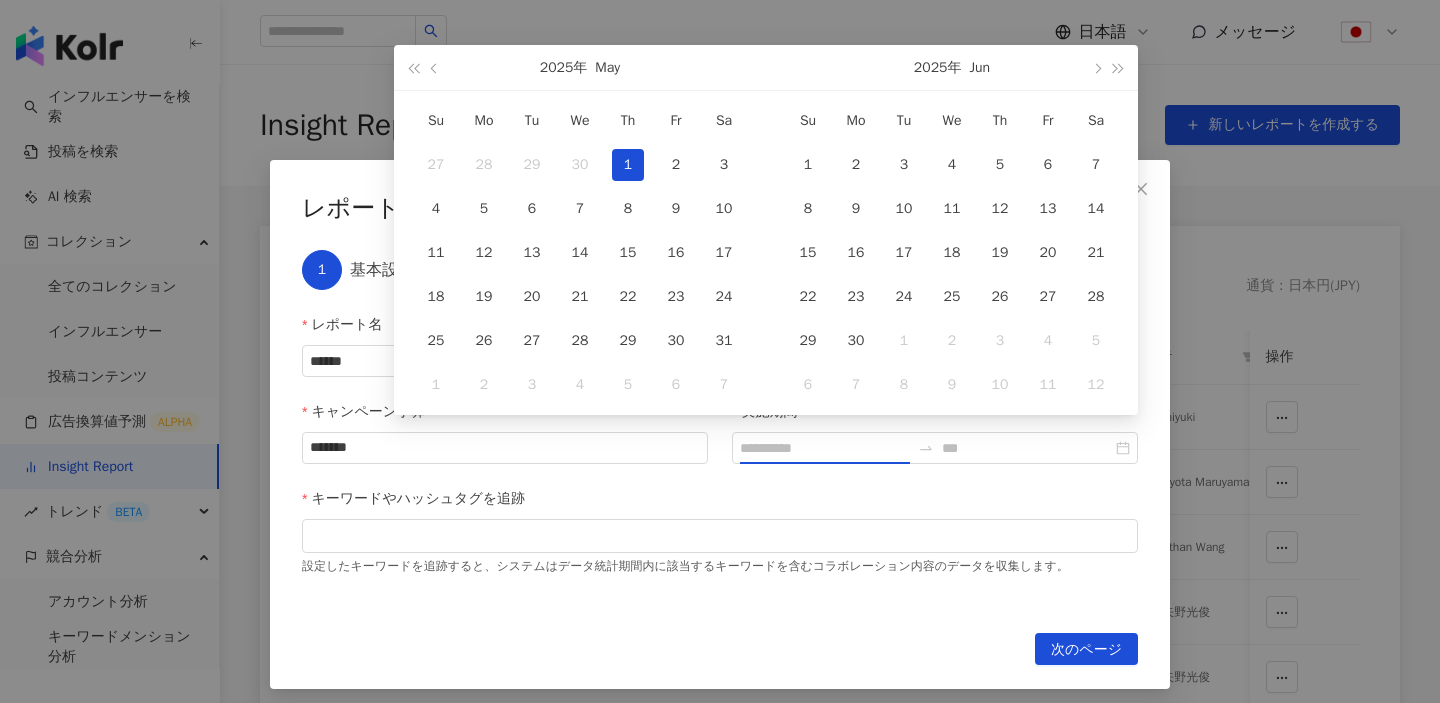 click on "1" at bounding box center (628, 165) 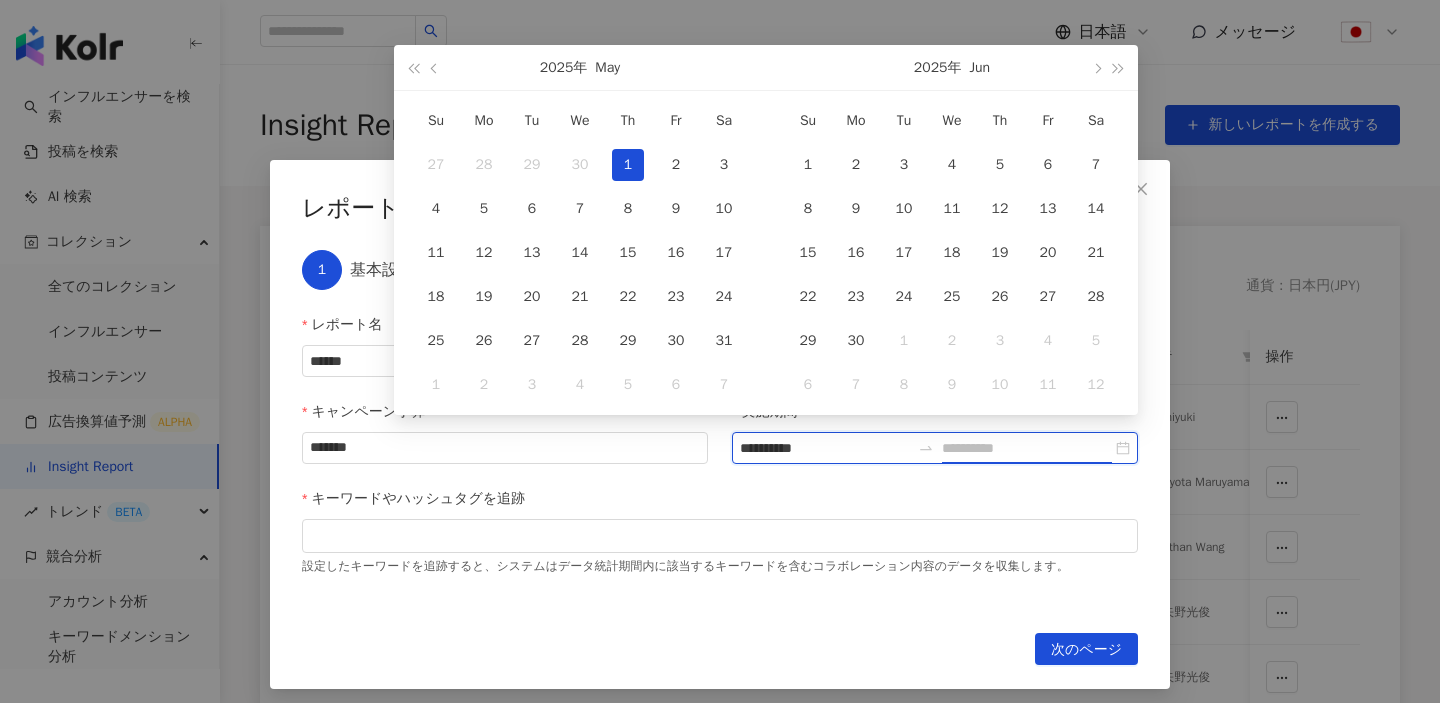 type on "**********" 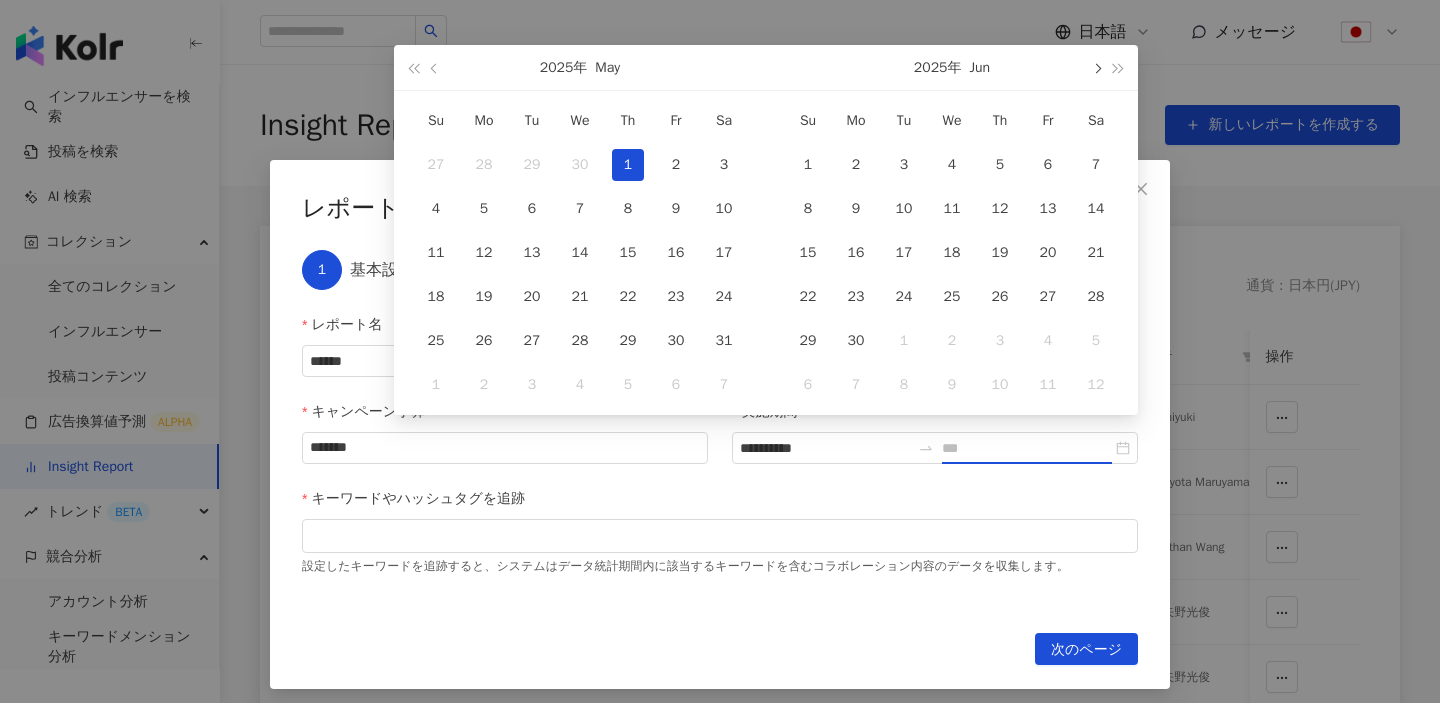 click at bounding box center (1096, 67) 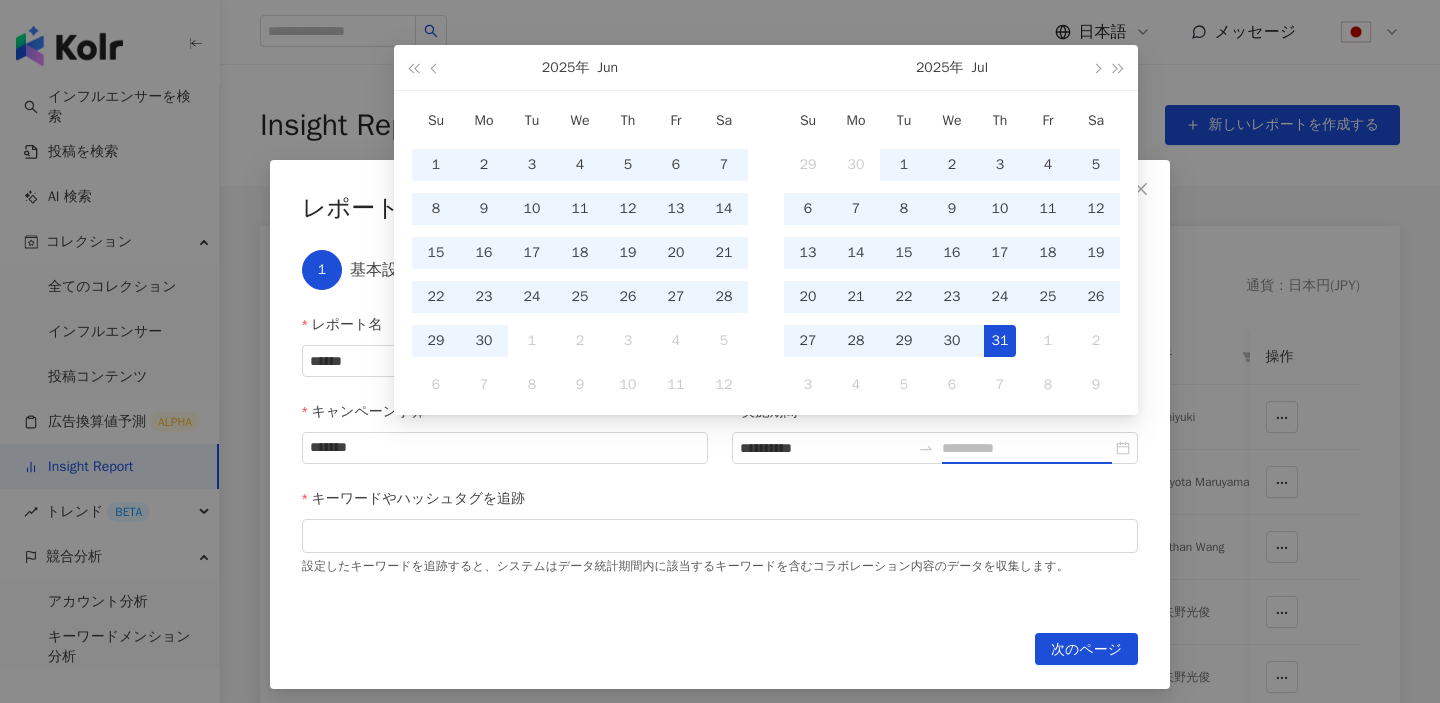click on "31" at bounding box center [1000, 341] 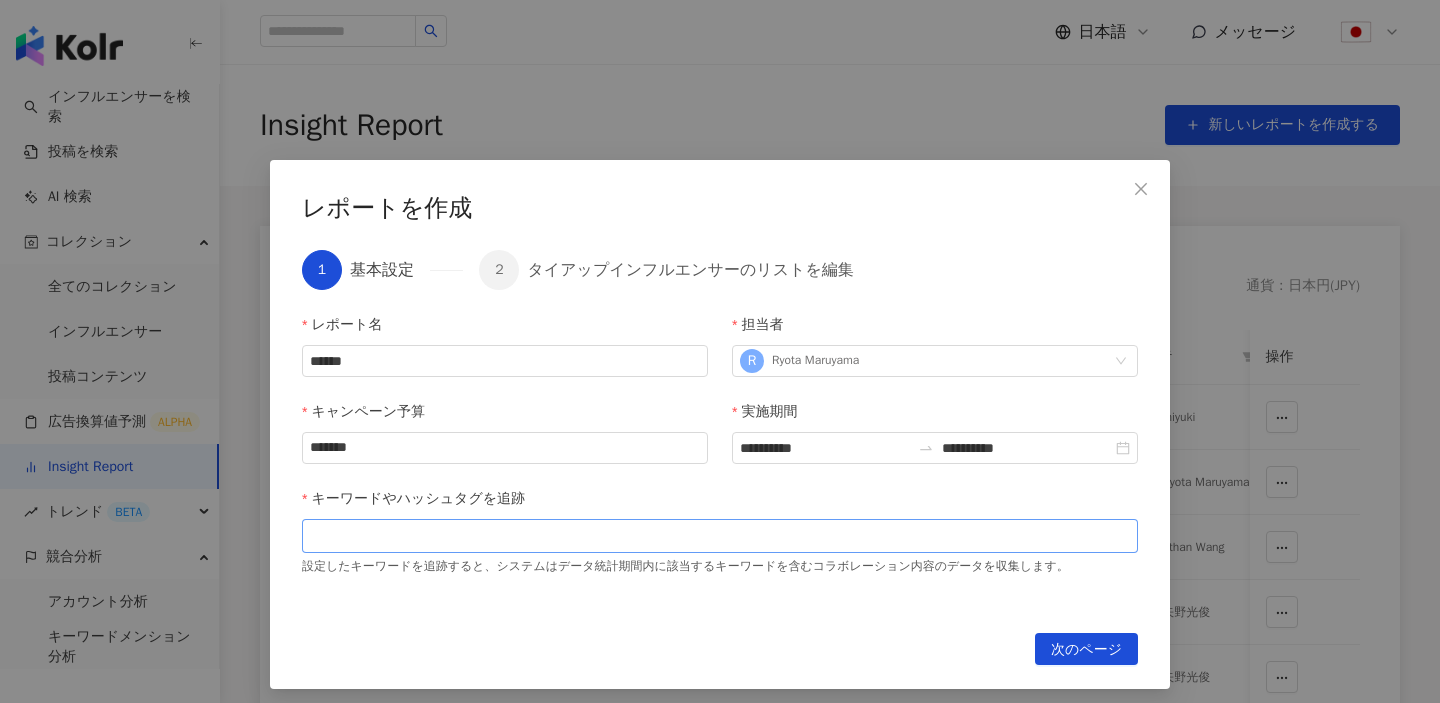 click at bounding box center [720, 535] 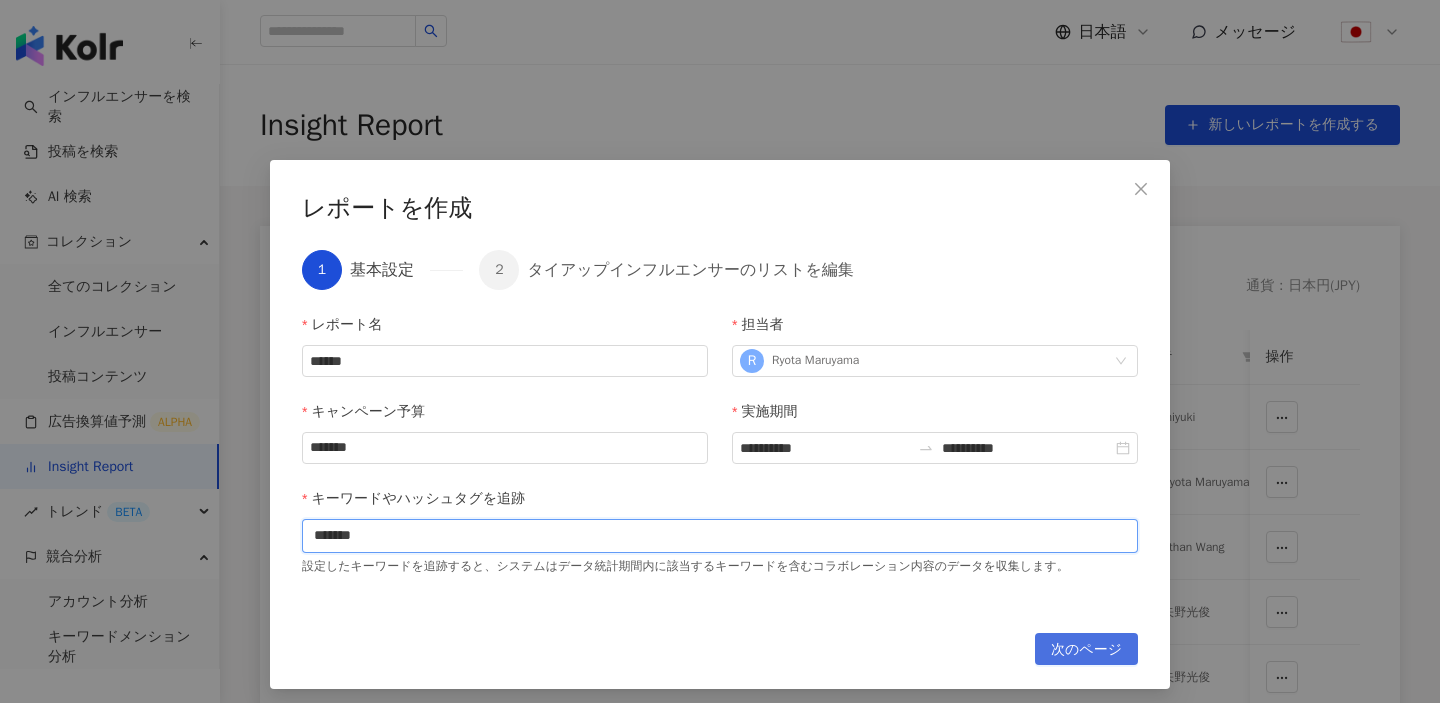 type on "*******" 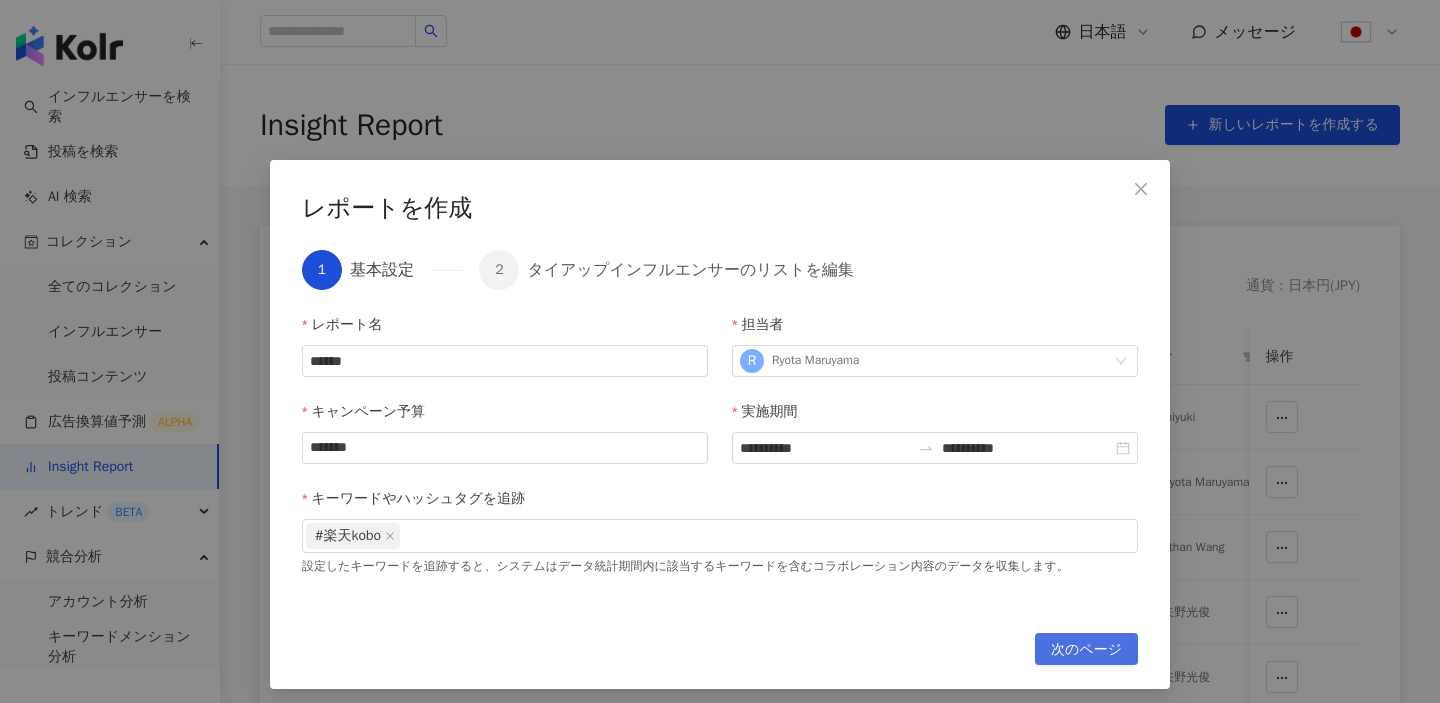 click on "次のページ" at bounding box center [1086, 650] 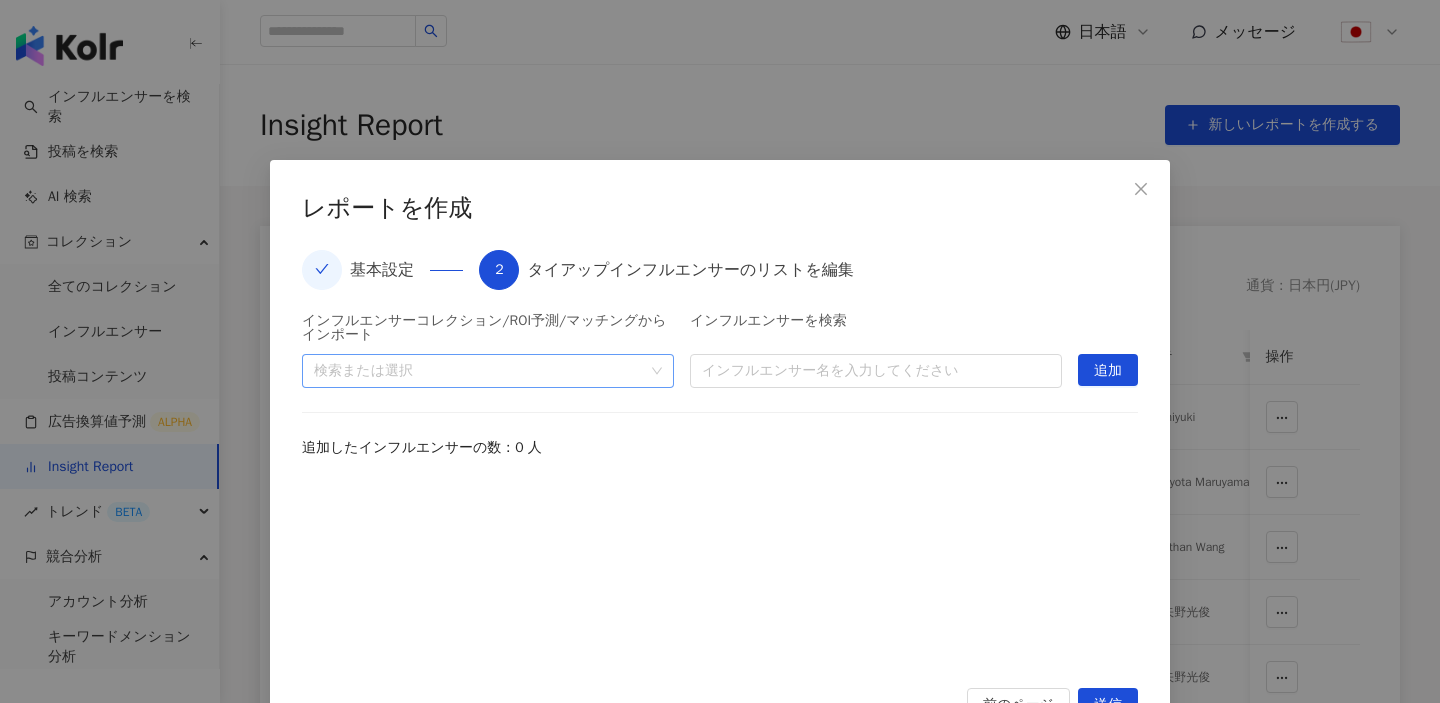 click at bounding box center [477, 370] 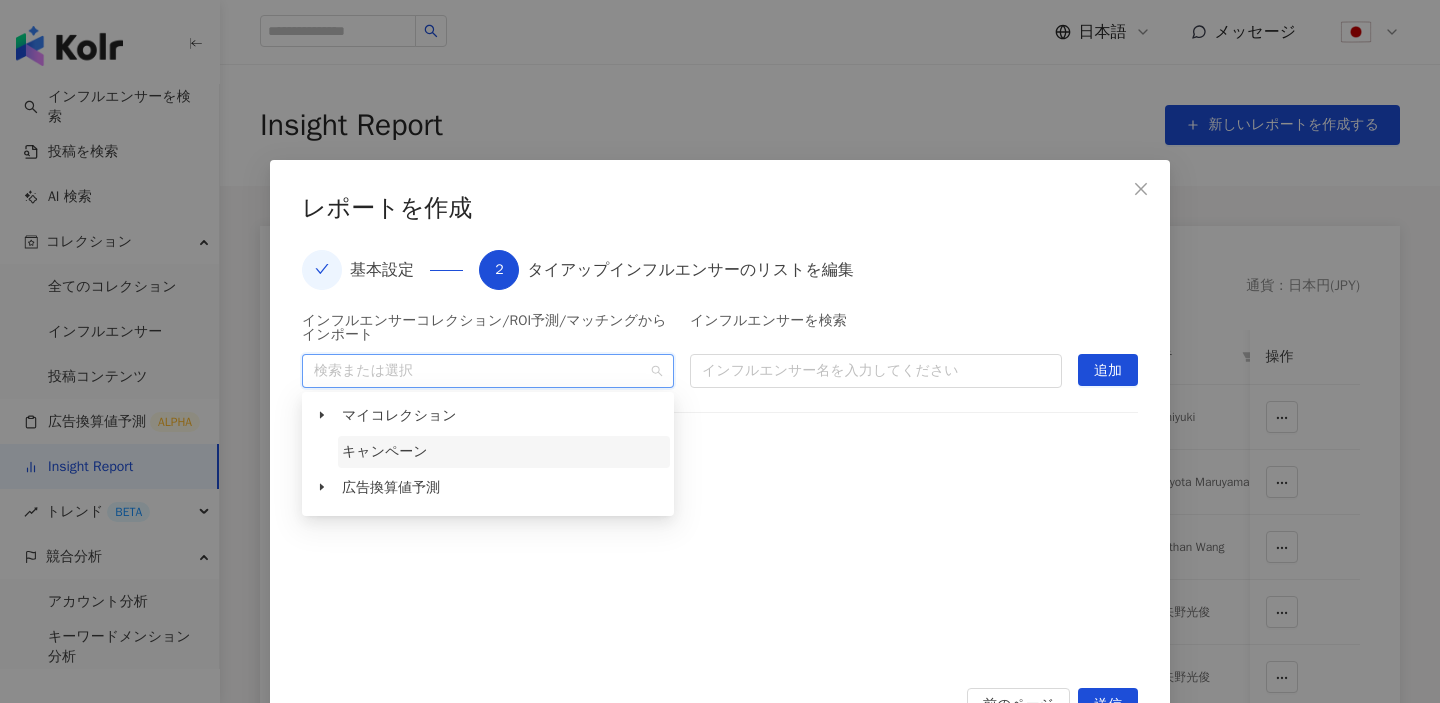 click on "キャンペーン" at bounding box center [504, 452] 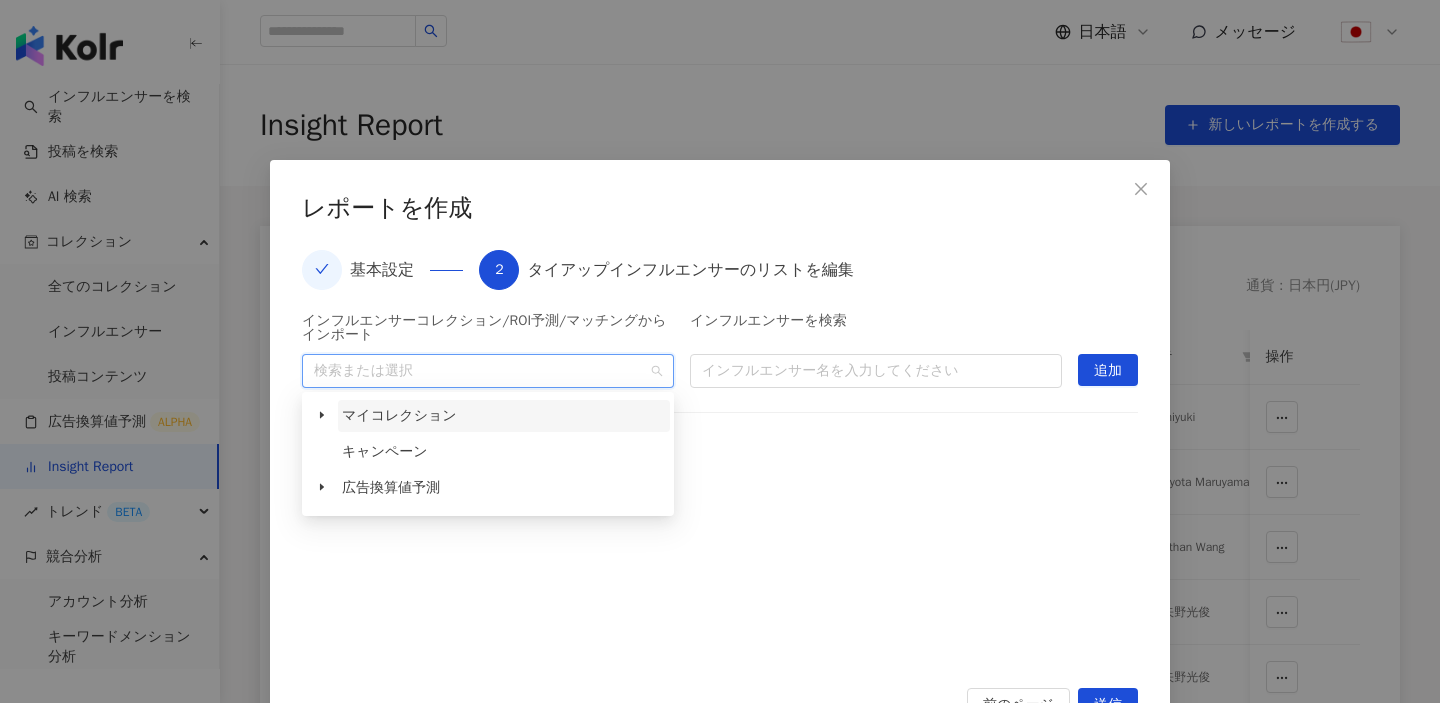 click on "マイコレクション" at bounding box center [504, 416] 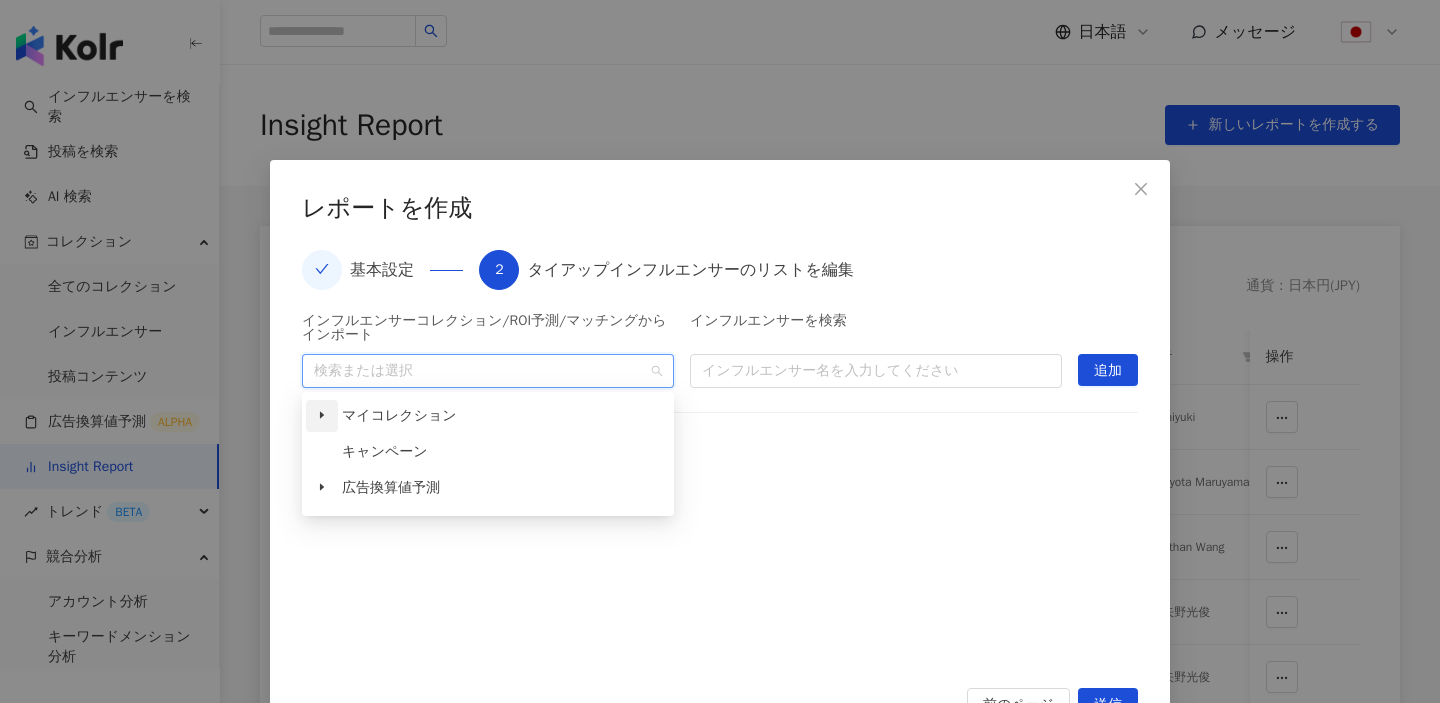 click 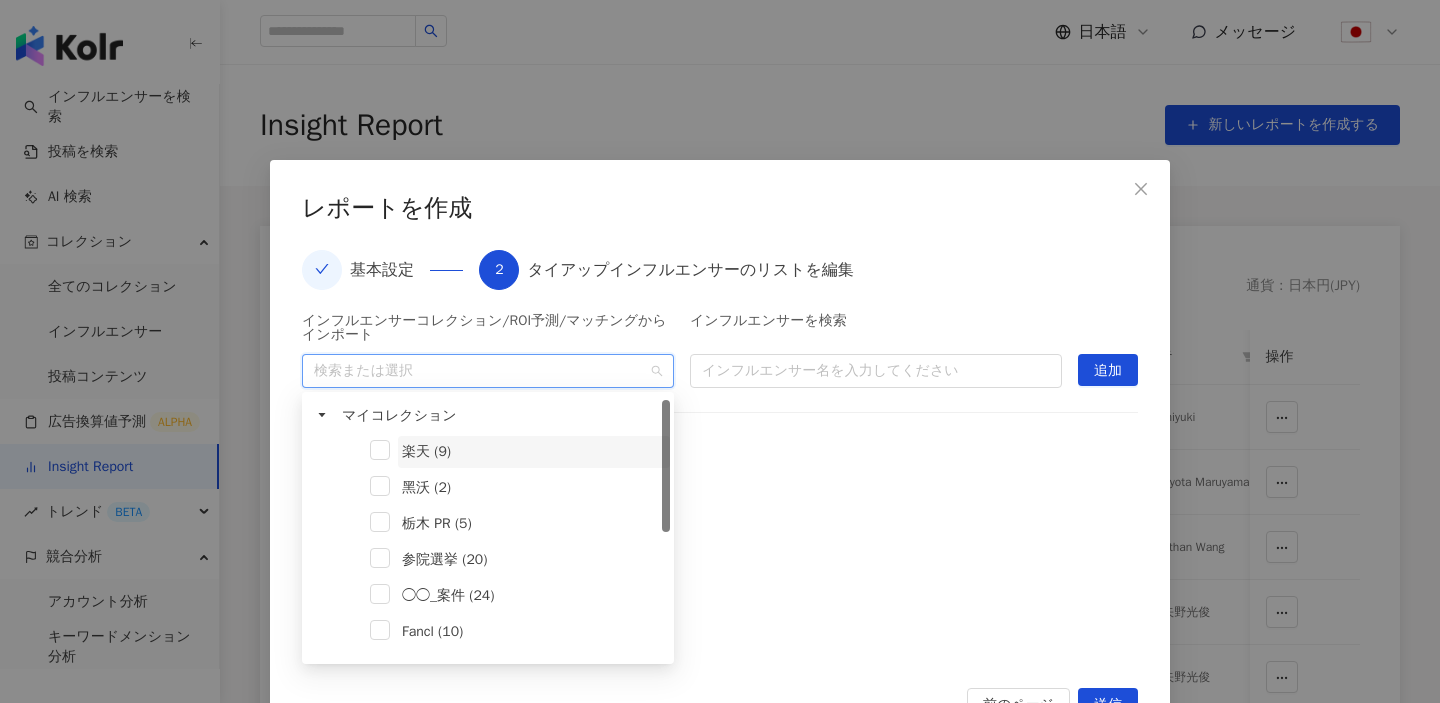 click on "楽天 (9)" at bounding box center [426, 451] 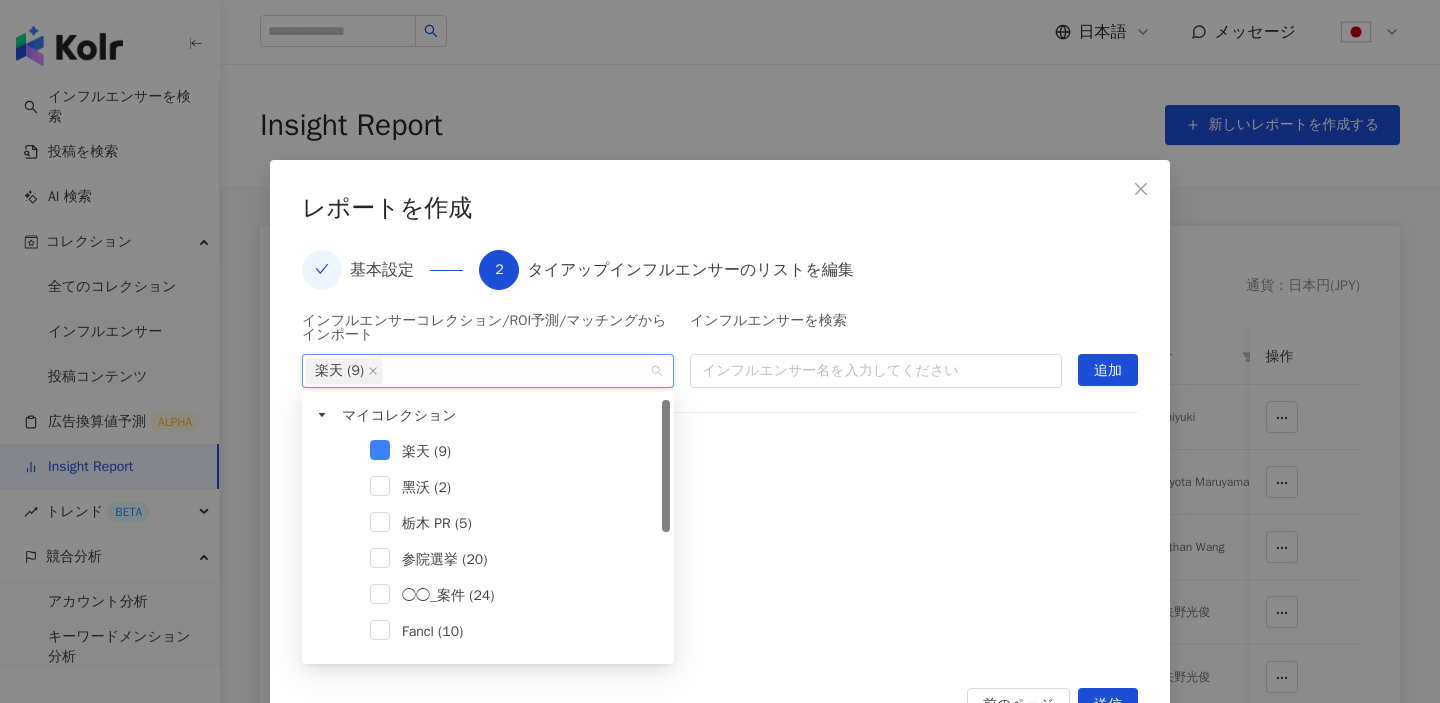 click on "追加したインフルエンサーの数：0 人" at bounding box center (720, 448) 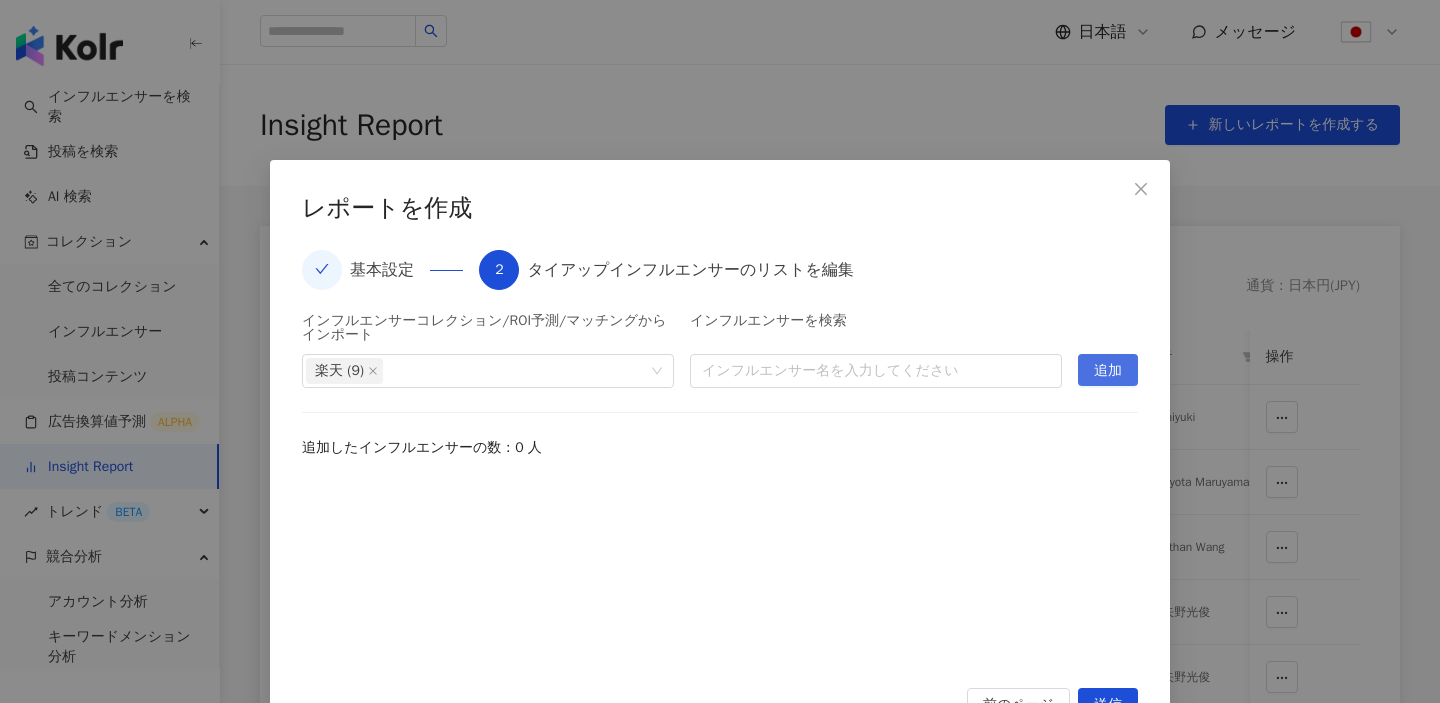 click on "追加" at bounding box center (1108, 371) 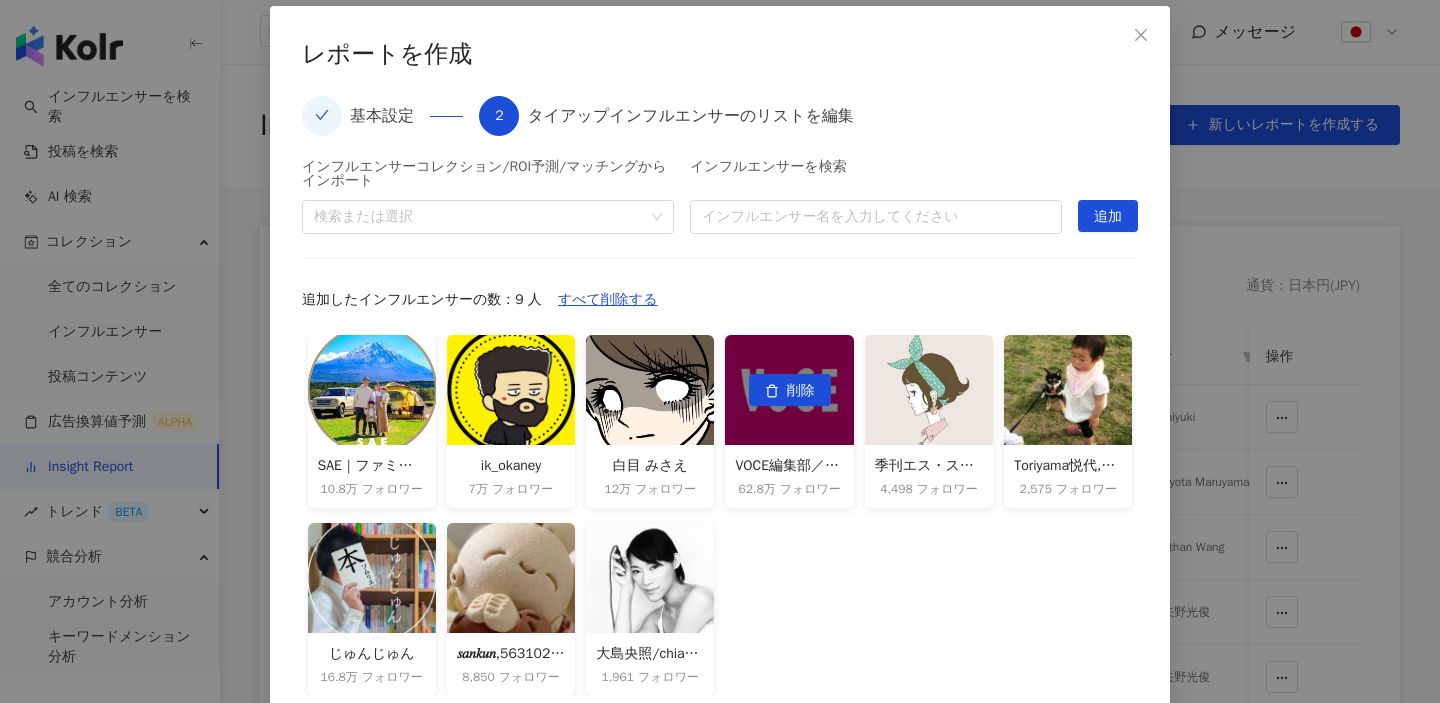 scroll, scrollTop: 250, scrollLeft: 0, axis: vertical 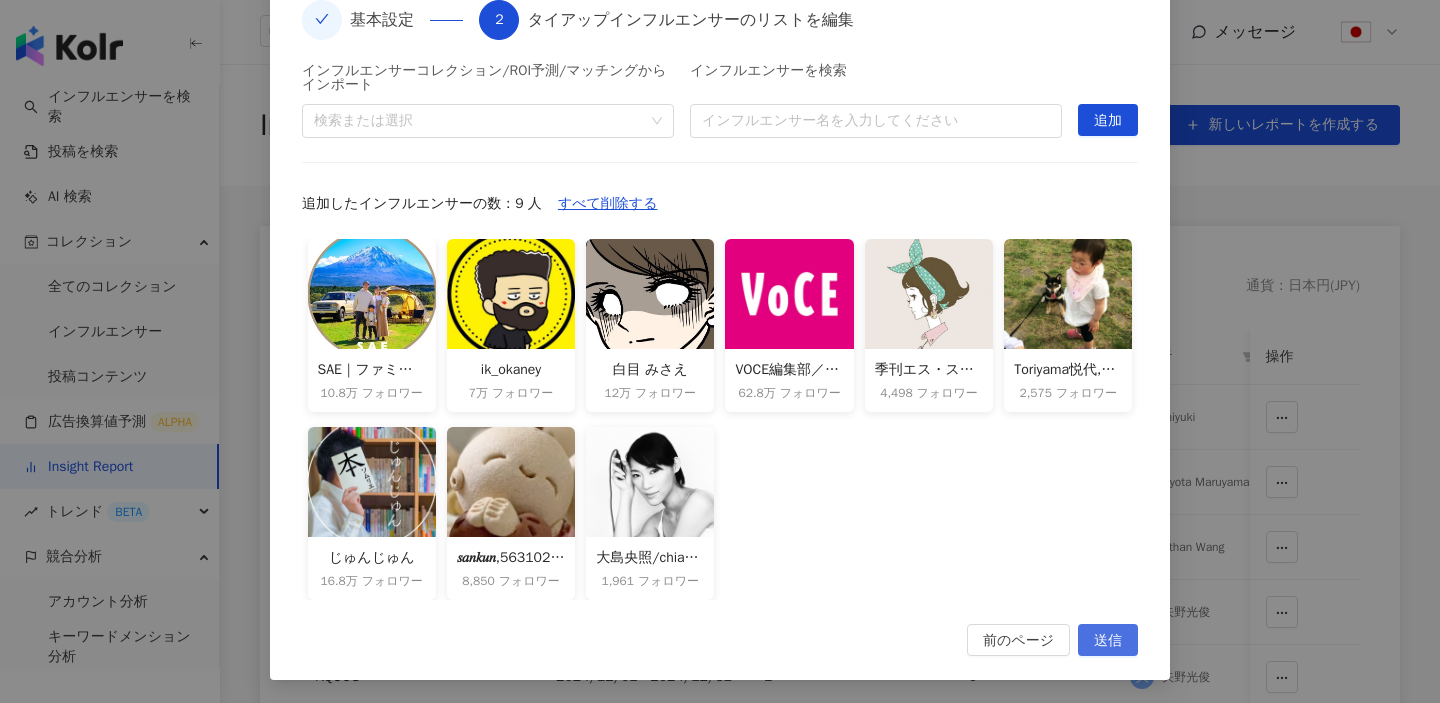 click on "送信" at bounding box center [1108, 641] 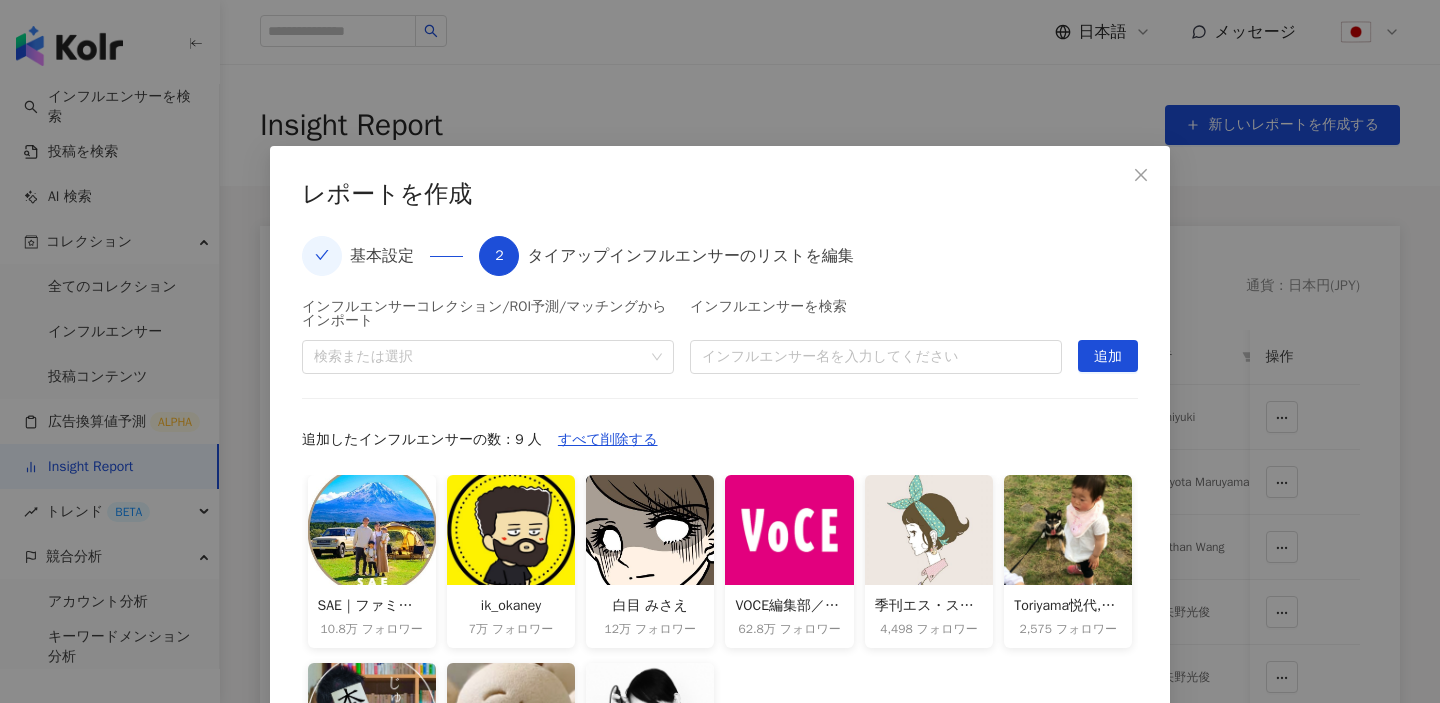 scroll, scrollTop: 0, scrollLeft: 0, axis: both 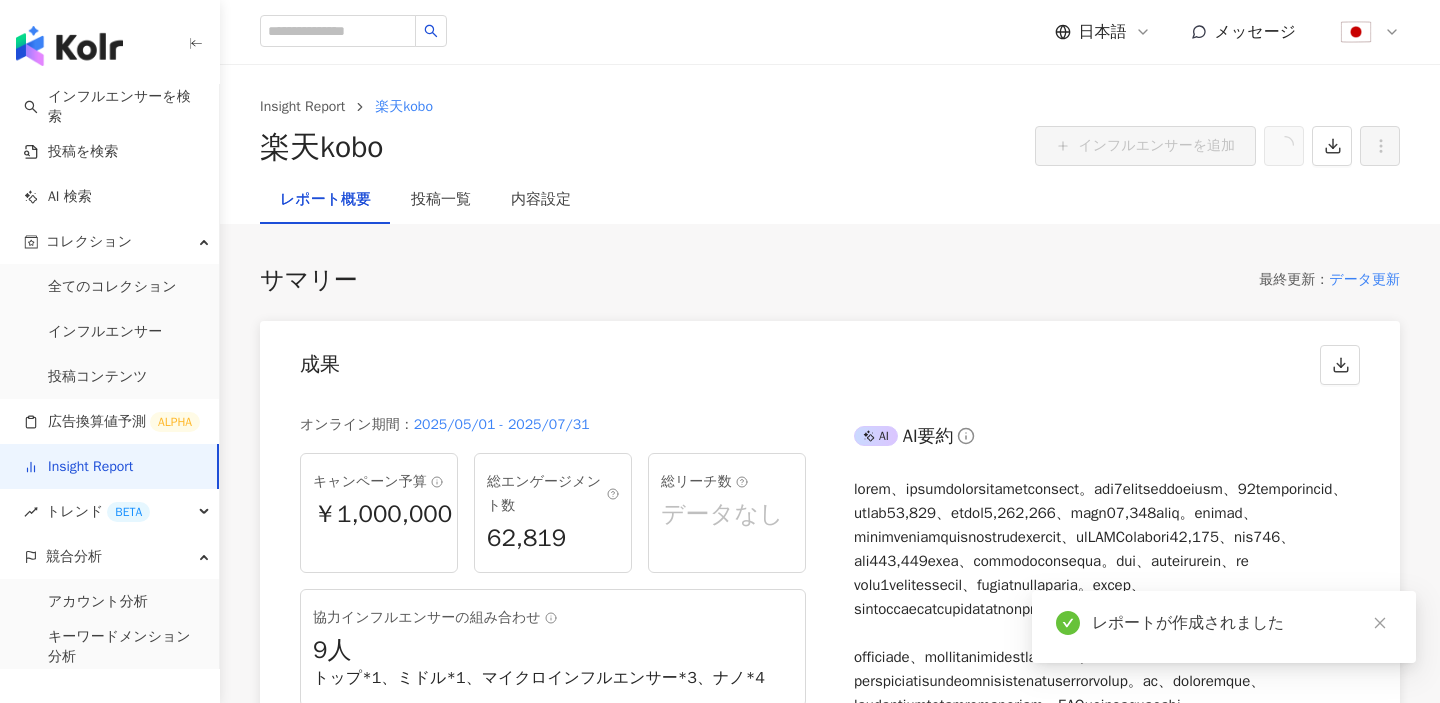 click on "楽天kobo インフルエンサーを追加" at bounding box center [830, 147] 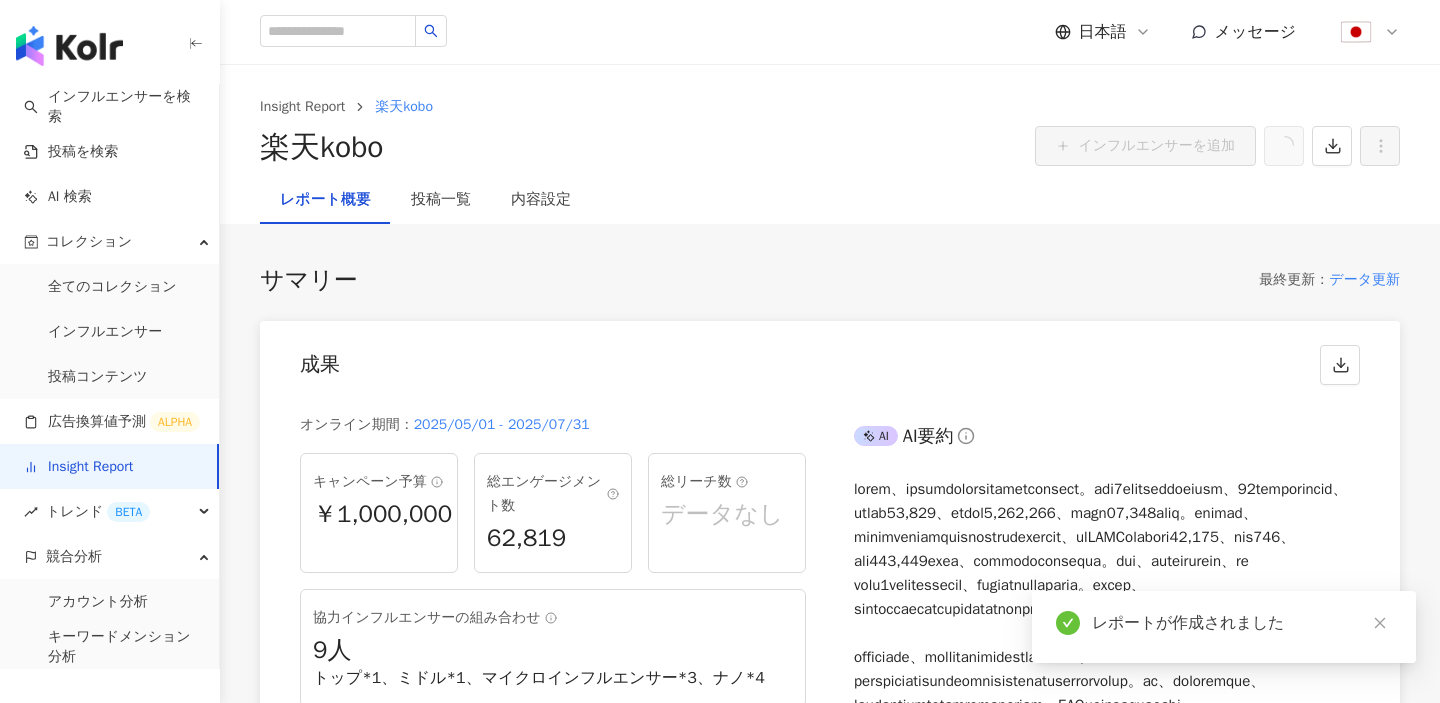 click on "サマリー 最終更新 ： データ更新 成果 オンライン期間 ： 2025/05/01 - 2025/07/31 キャンペーン予算 ￥1,000,000 総エンゲージメント数 62,819 総リーチ数 データなし 協力インフルエンサーの組み合わせ   9 人 トップ*1、ミドル*1、マイクロインフルエンサー*3、ナノ*4 タイアップ内容 投稿*17、Reels*4 AI AI要約 再生成する 残り回数 3 回 1 価値分析 通貨 ： 日本円 ( JPY ) キャンペーン予算 ￥1,000,000 CPE ￥15.92 CPV ￥0.86 CPEV ￥0.82 メディアバリュー ￥17,322,881 インフルエンサーの成果データ SNSプラットフォーム  ( 1 / 1 ) 投稿タイプ  ( 2 / 2 ) KOL  ( 9 / 9 ) 成果データ コンテンツ 21 いいね数 60,595 コメント数 2,224 シェア数 データなし エンゲージメント成果 エンゲージメント数 62,819 エンゲージメント率 1.92% 再生成果 再生回数 1,164,151 動画再生率 68% リーチ成果 リーチ数 データなし" at bounding box center (830, 2612) 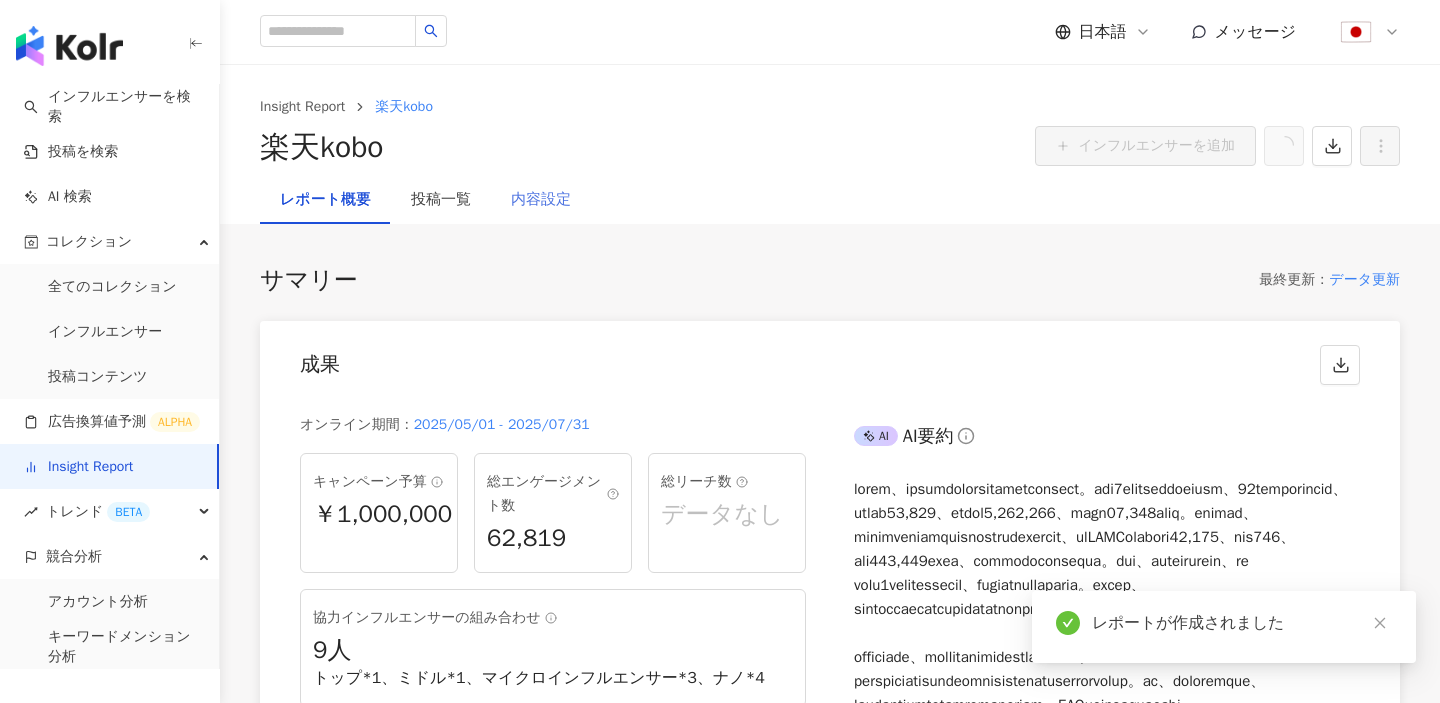 click on "内容設定" at bounding box center (541, 200) 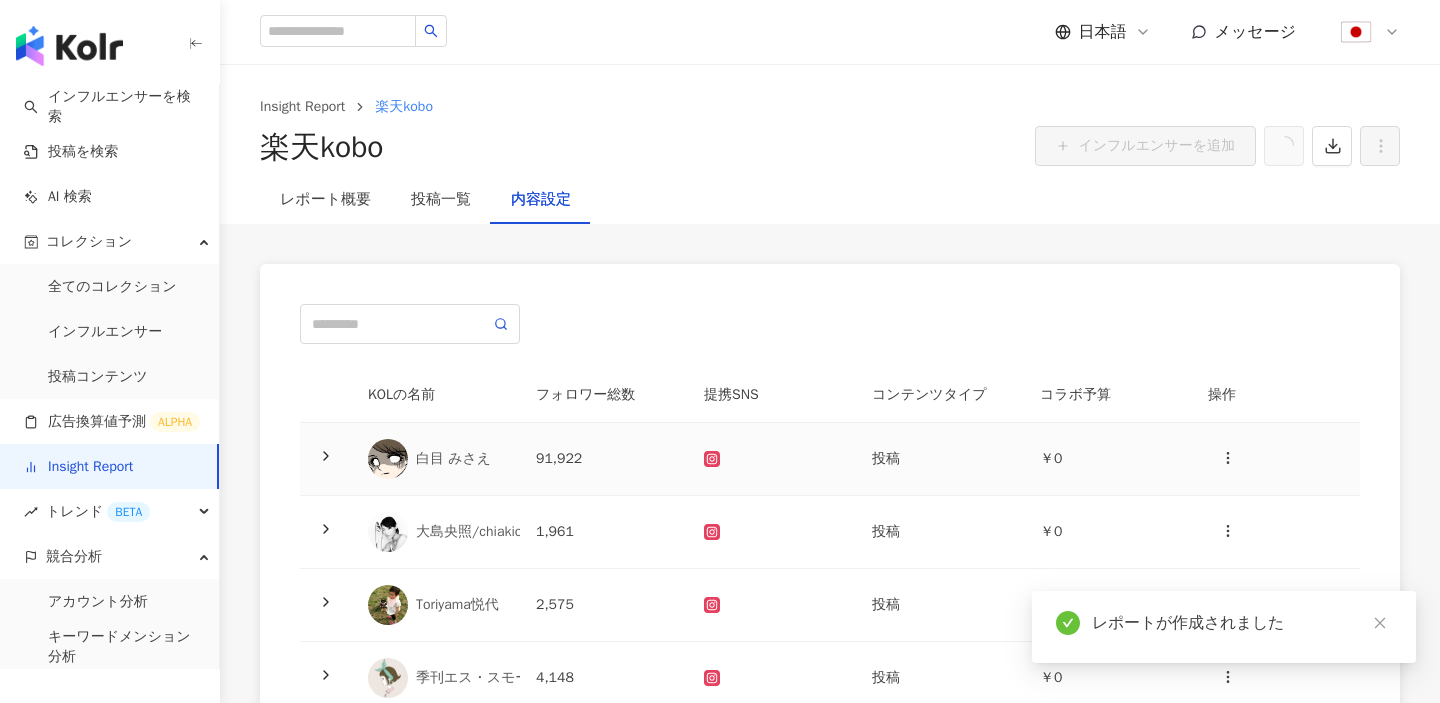 click at bounding box center [326, 459] 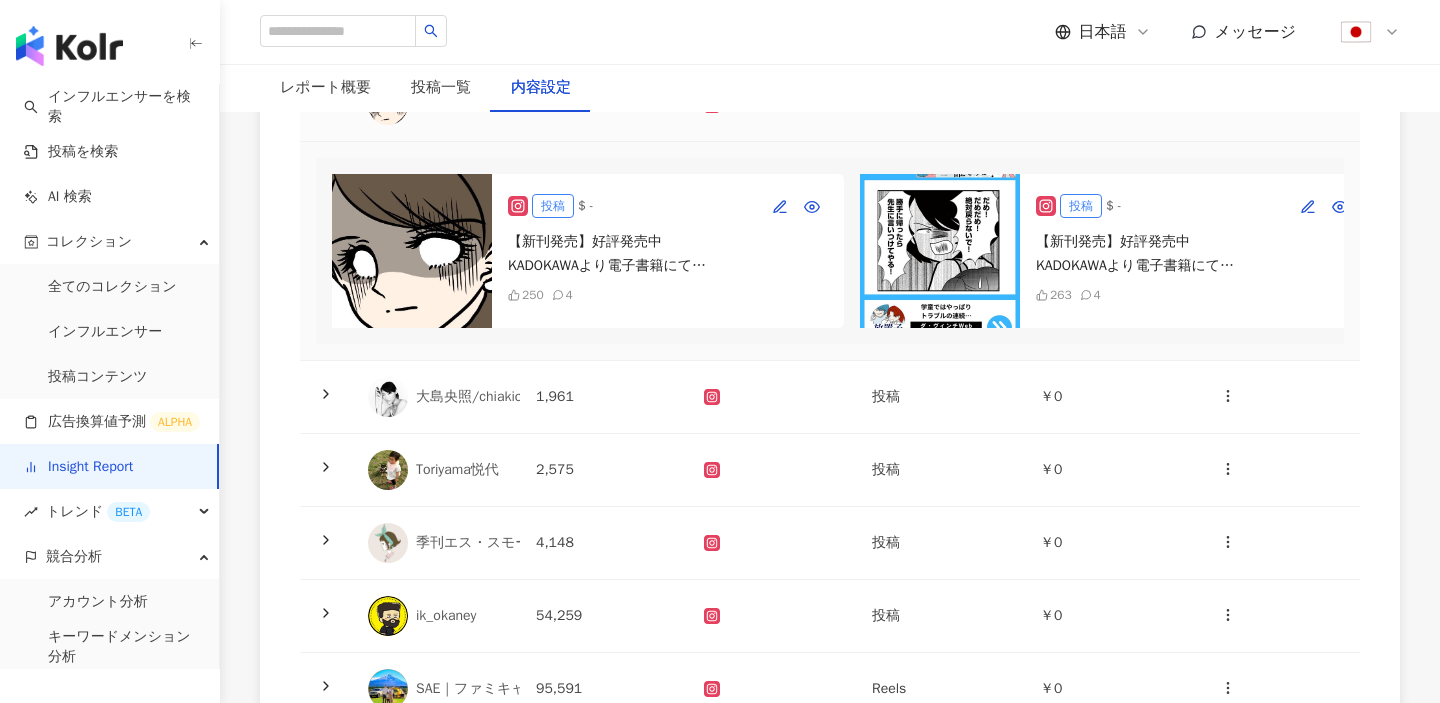 scroll, scrollTop: 510, scrollLeft: 0, axis: vertical 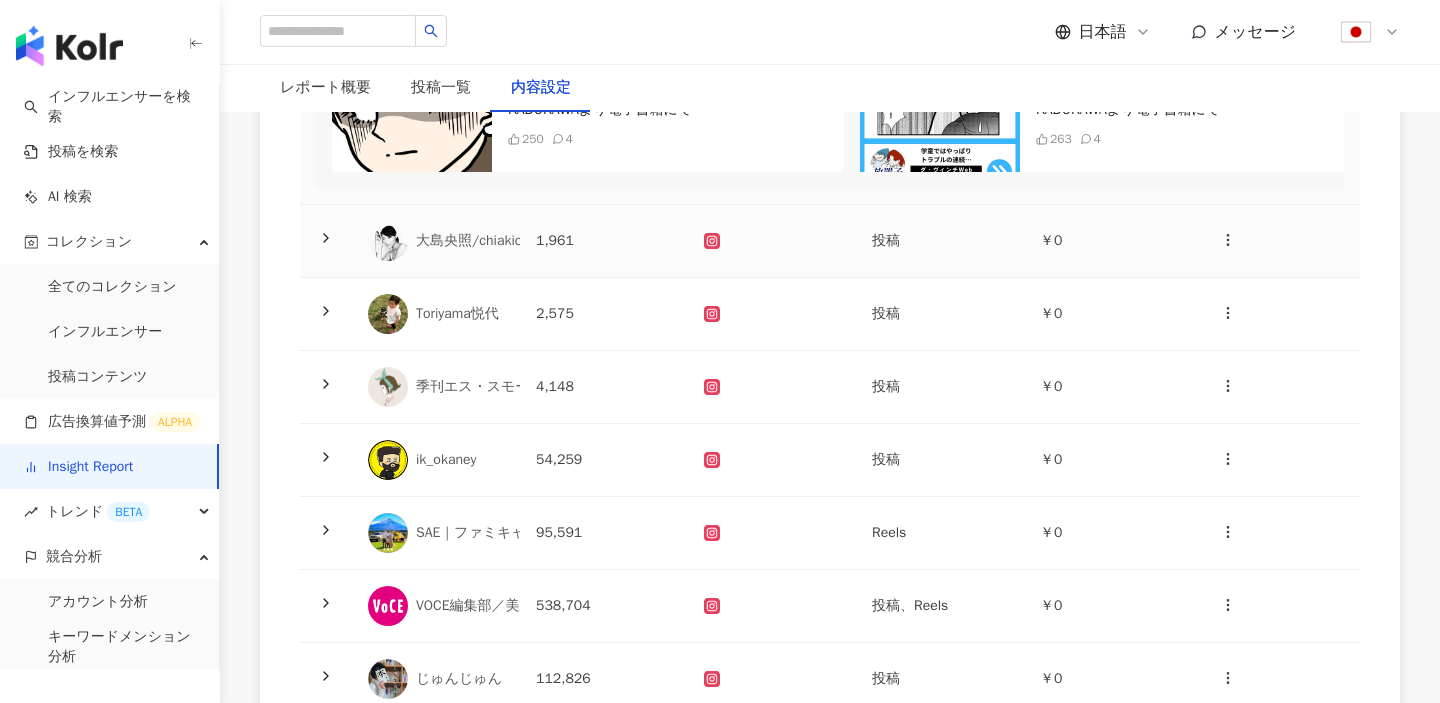 click at bounding box center [326, 241] 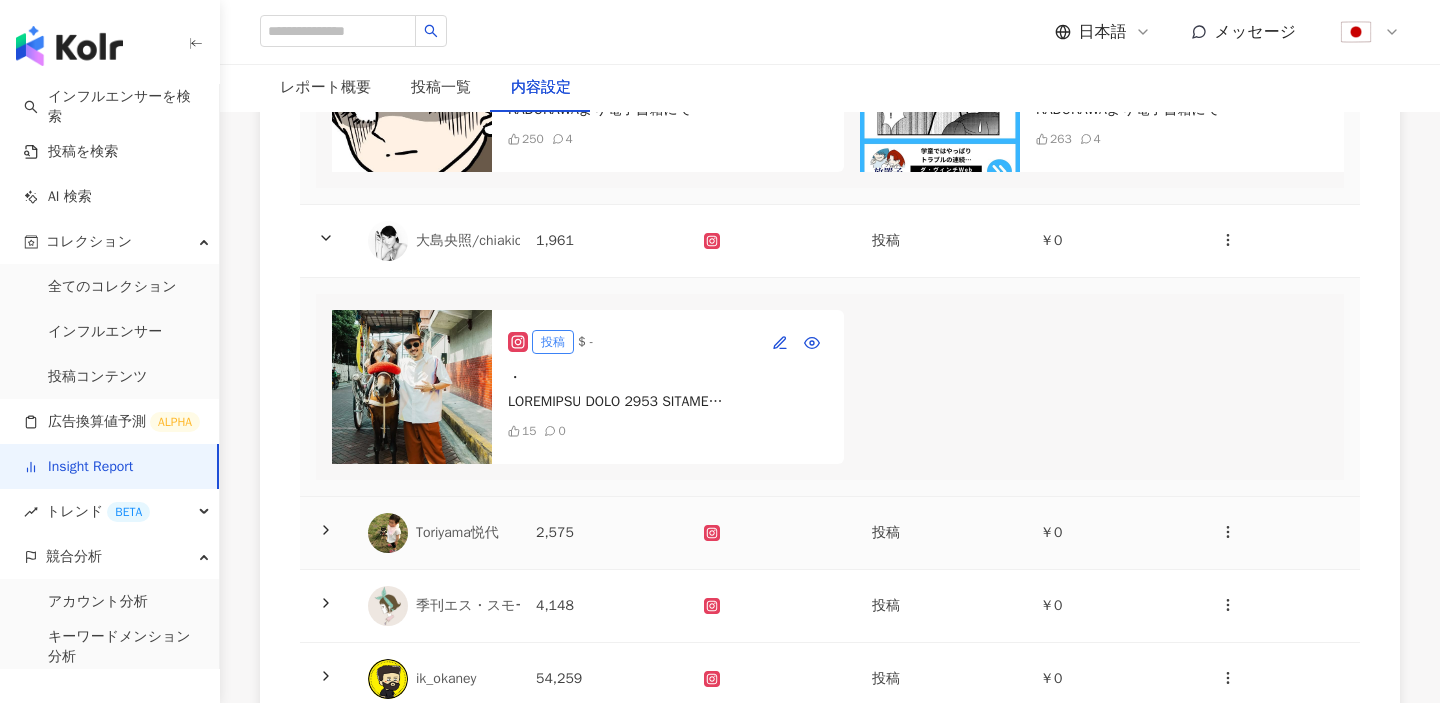 click at bounding box center [326, 533] 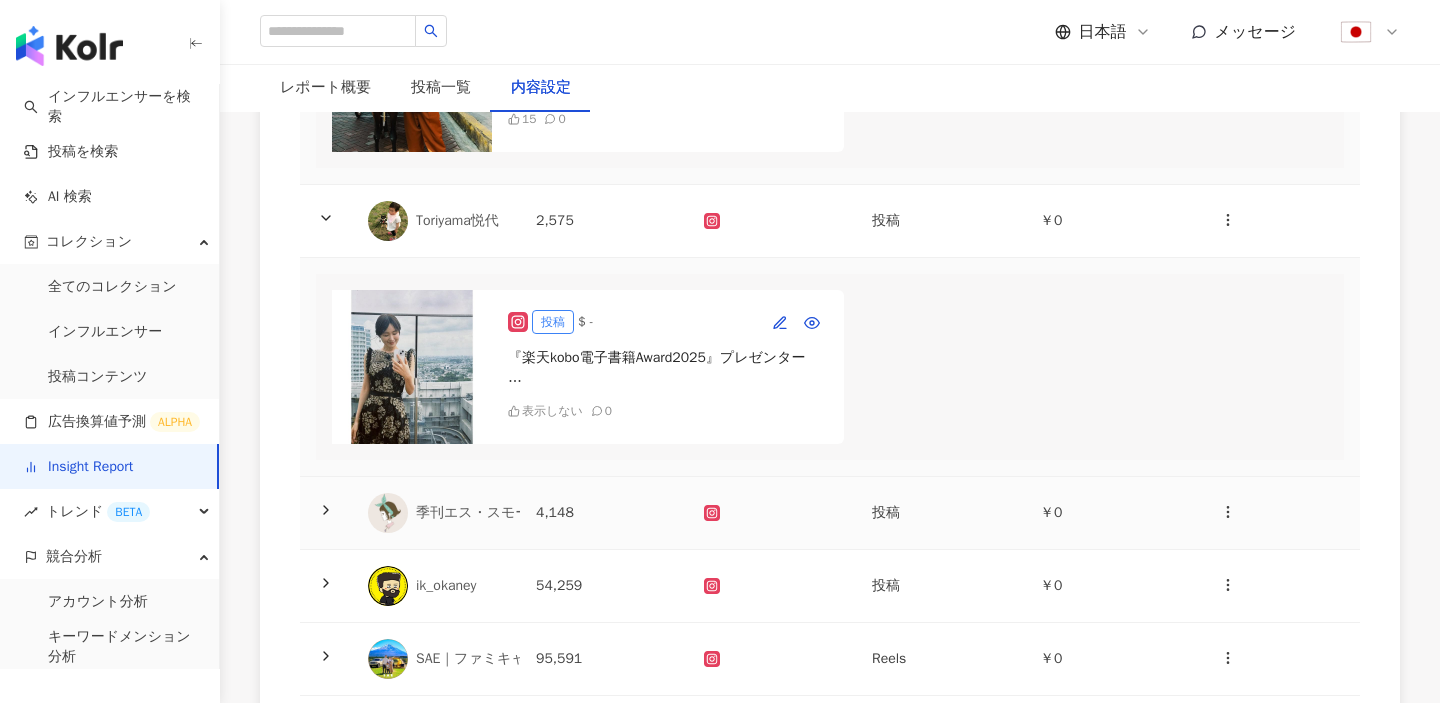 click at bounding box center [326, 513] 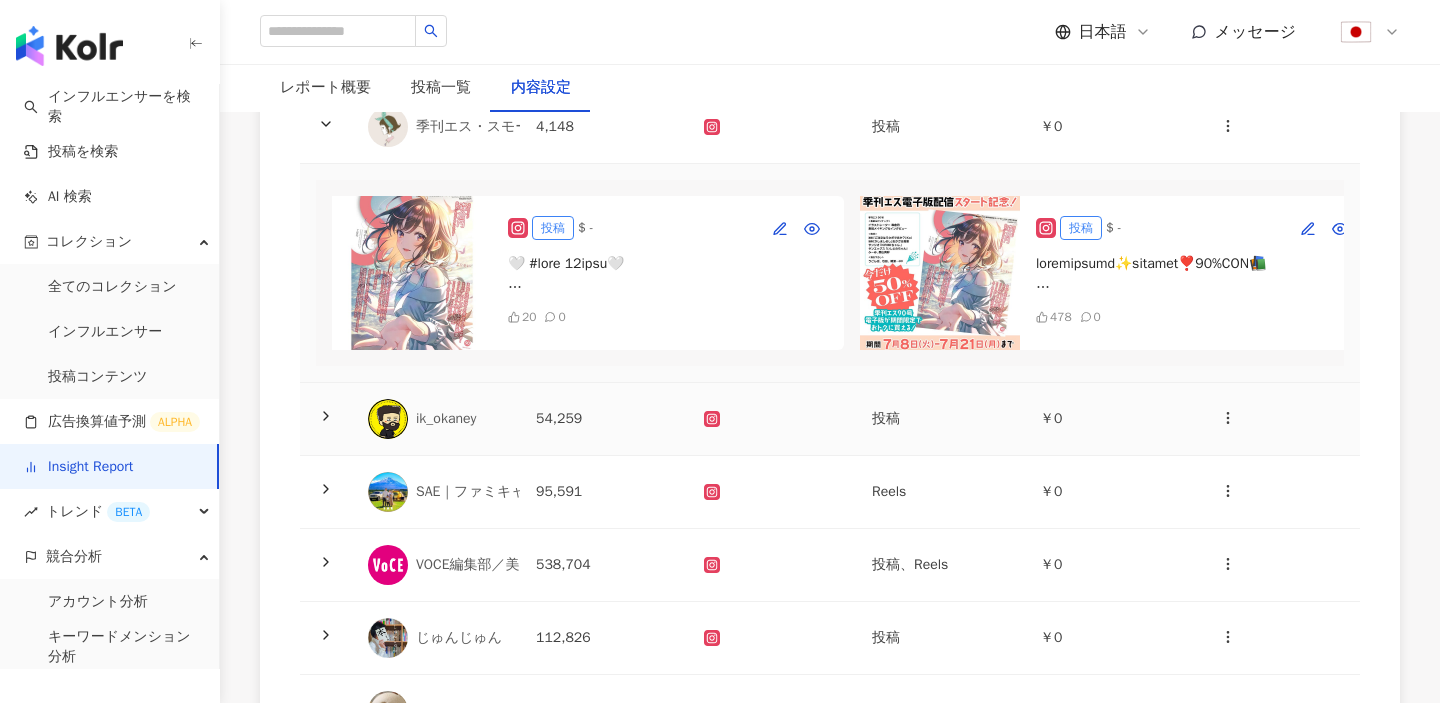 click at bounding box center [326, 419] 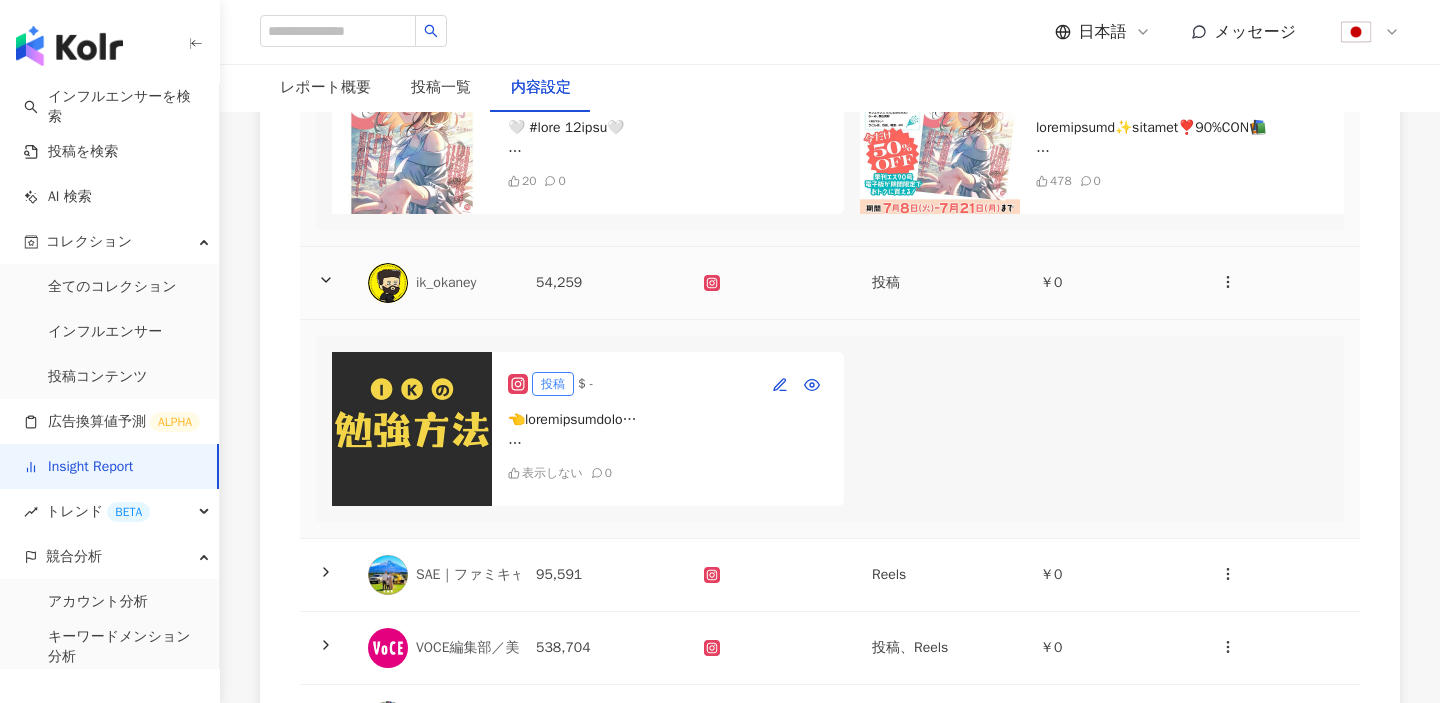 scroll, scrollTop: 1676, scrollLeft: 0, axis: vertical 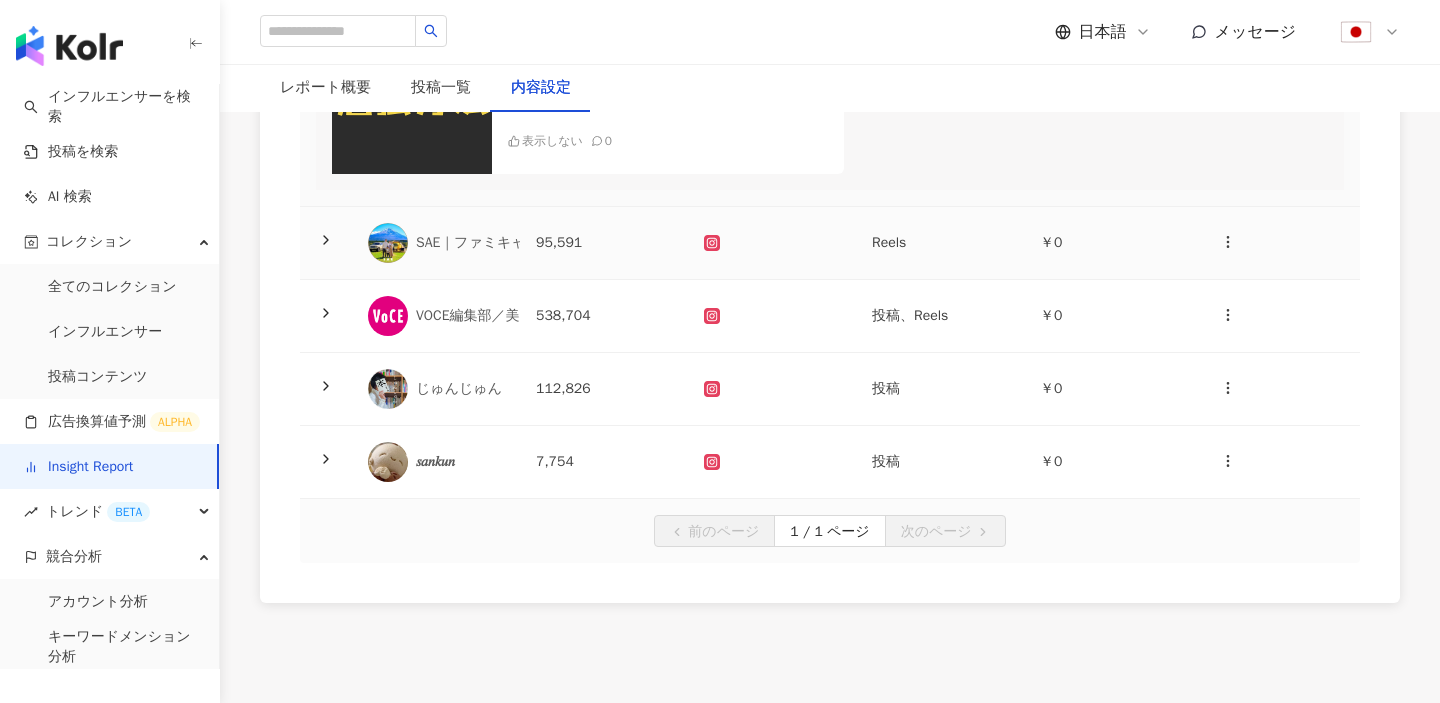 click at bounding box center (326, 243) 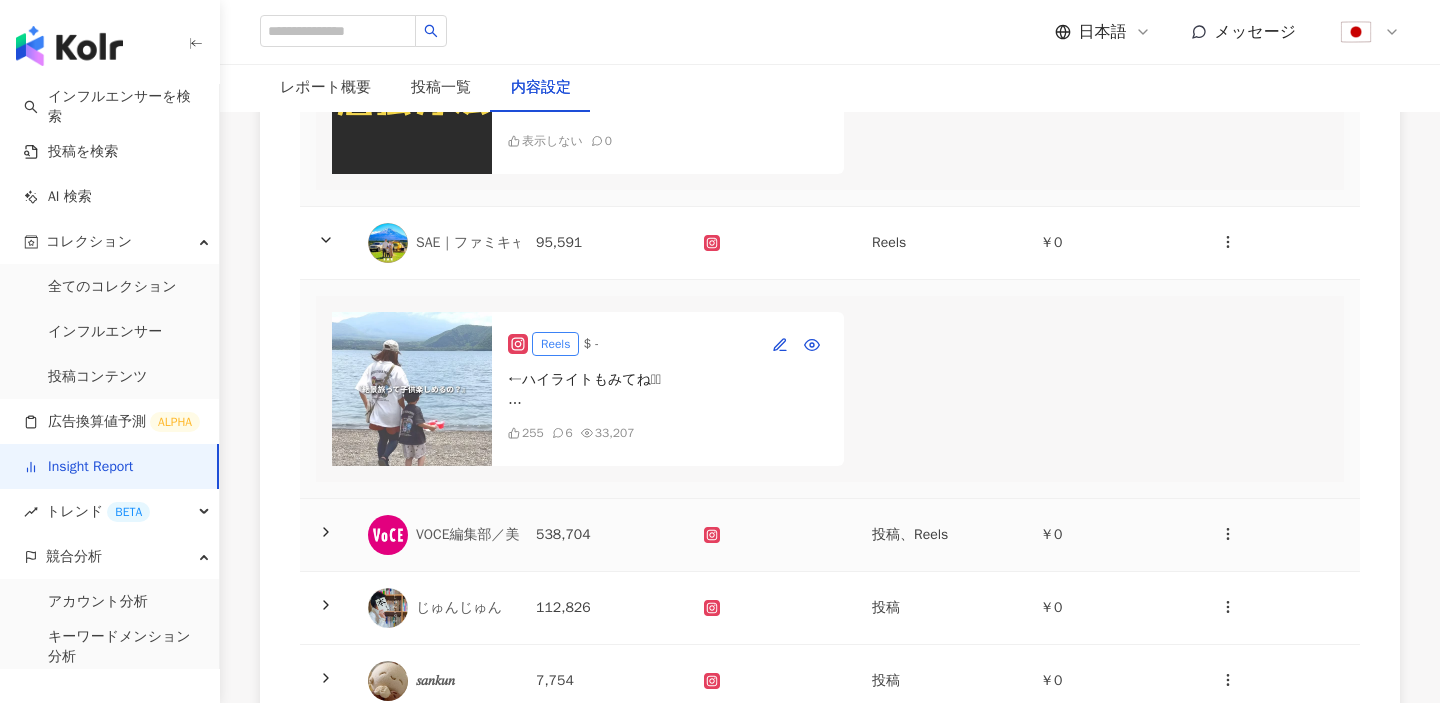 click at bounding box center (326, 535) 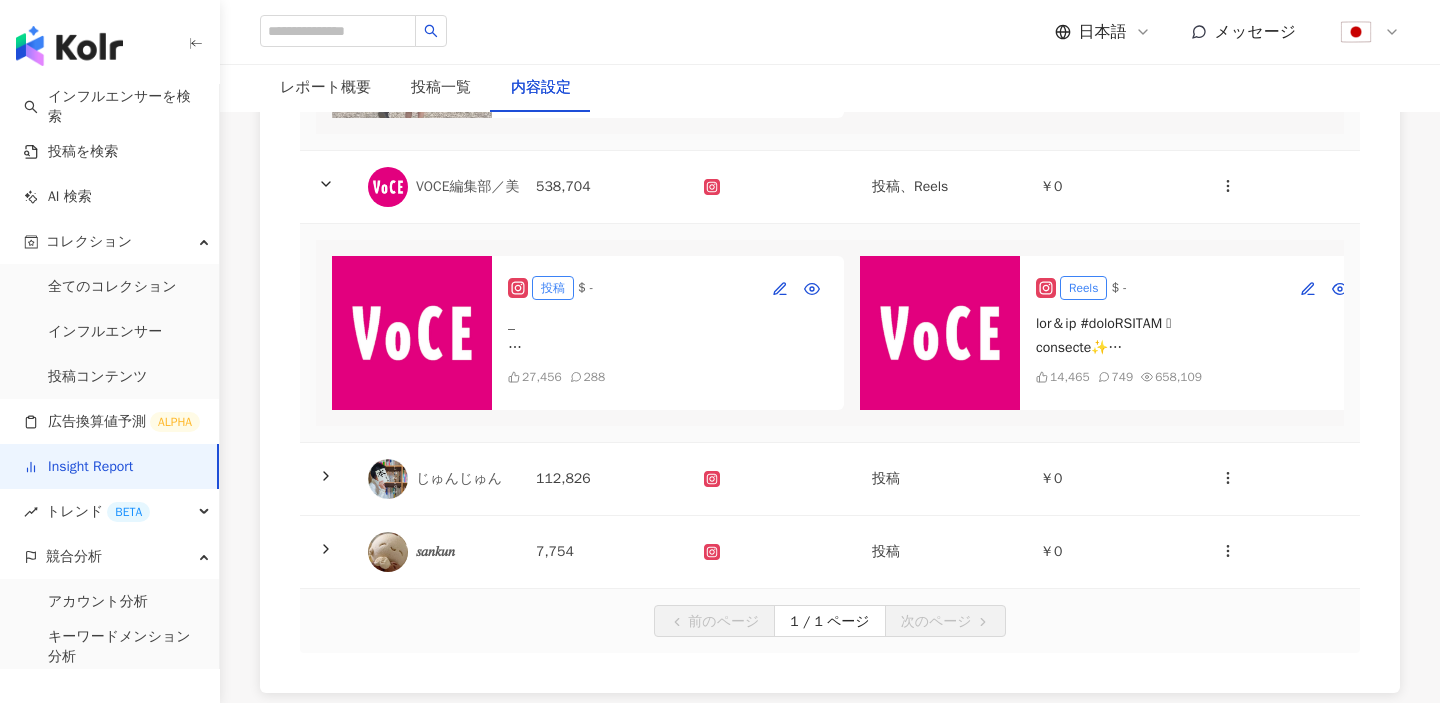 scroll, scrollTop: 2168, scrollLeft: 0, axis: vertical 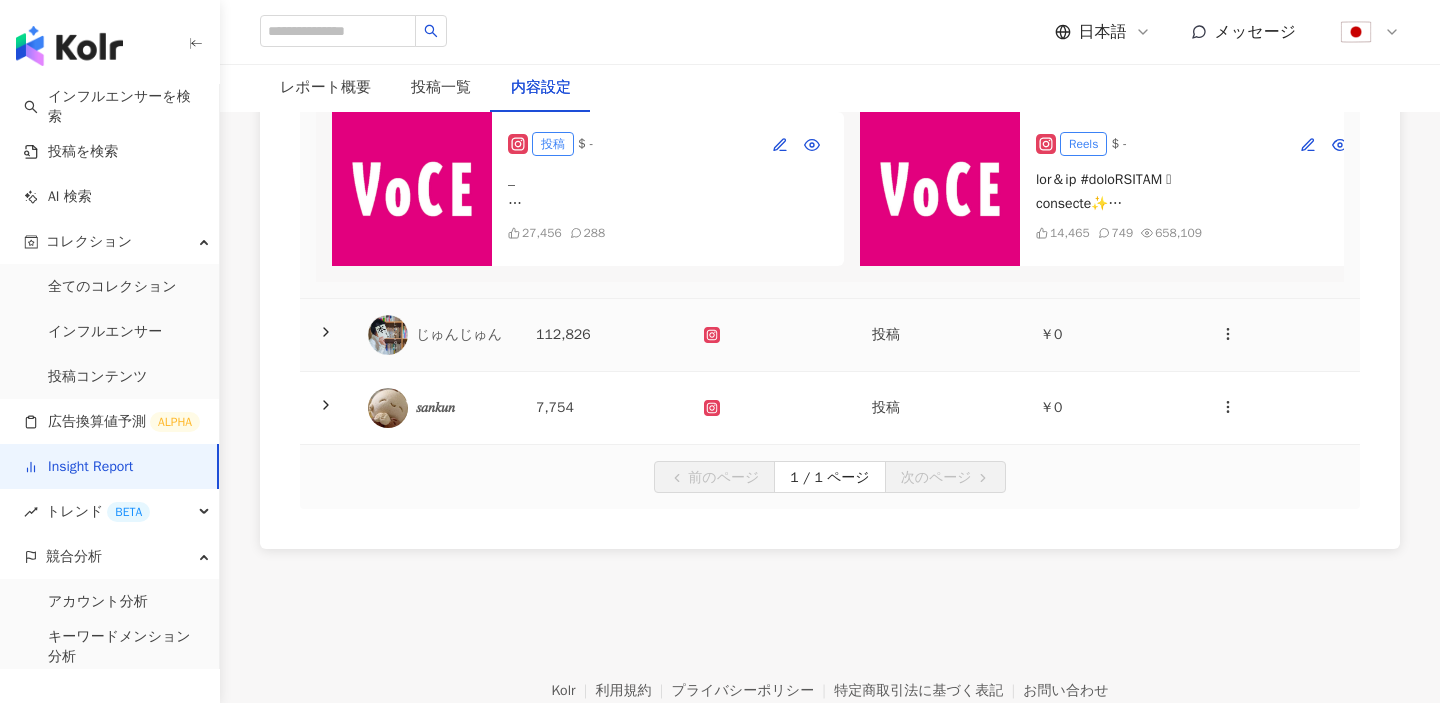 click at bounding box center (326, 335) 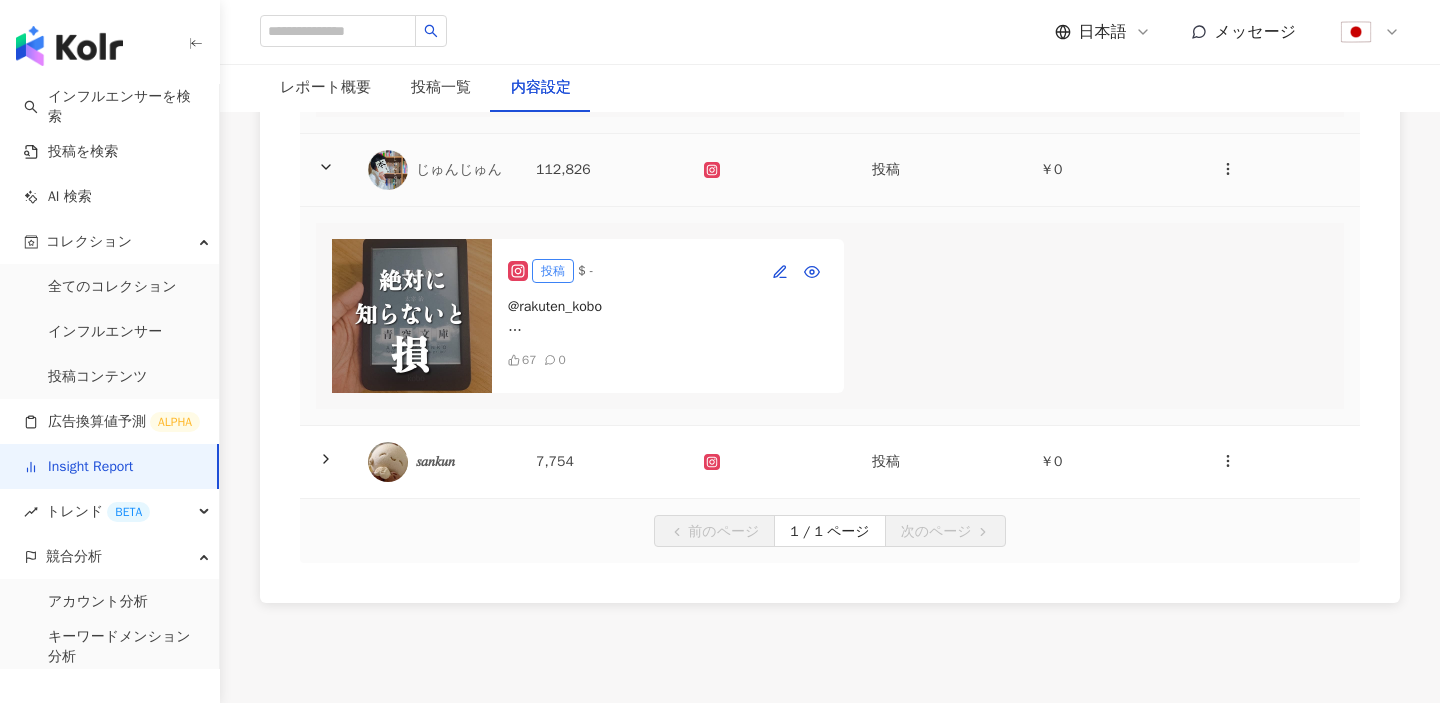 scroll, scrollTop: 2484, scrollLeft: 0, axis: vertical 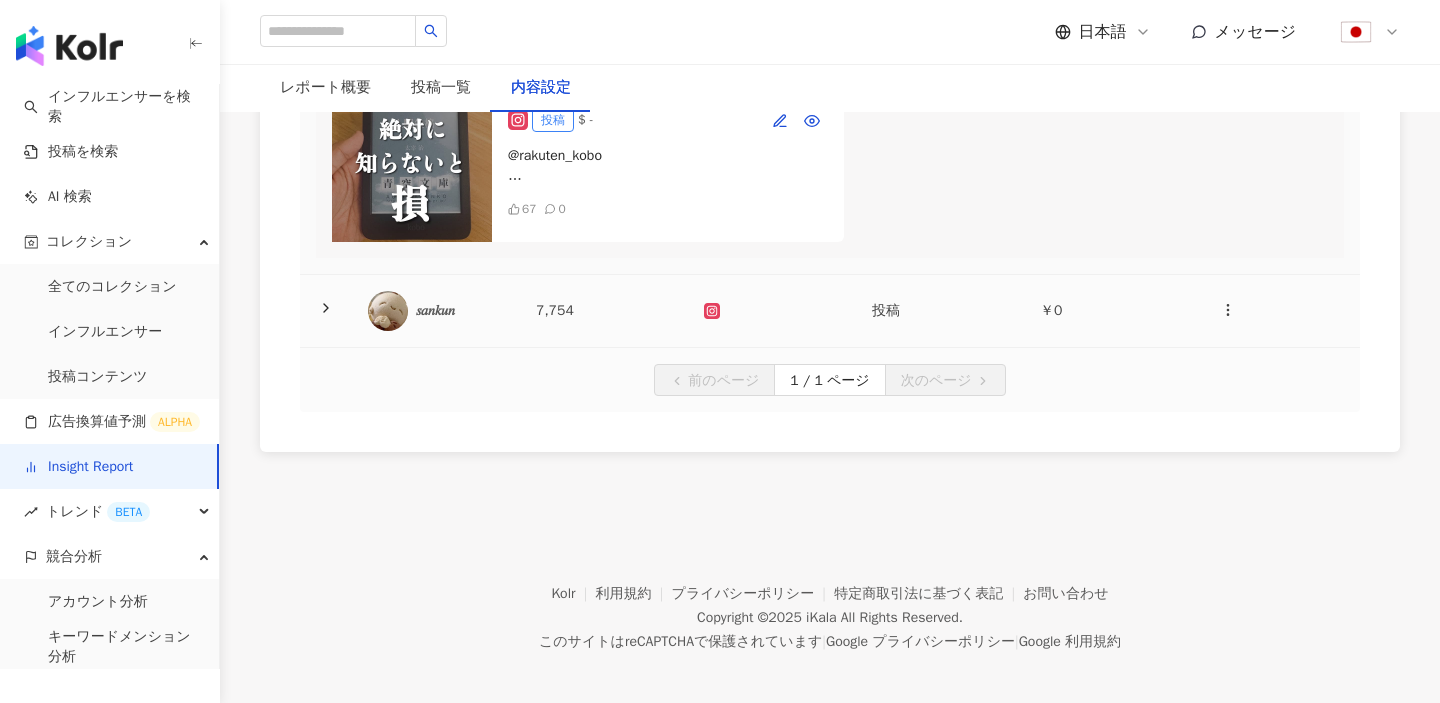 click 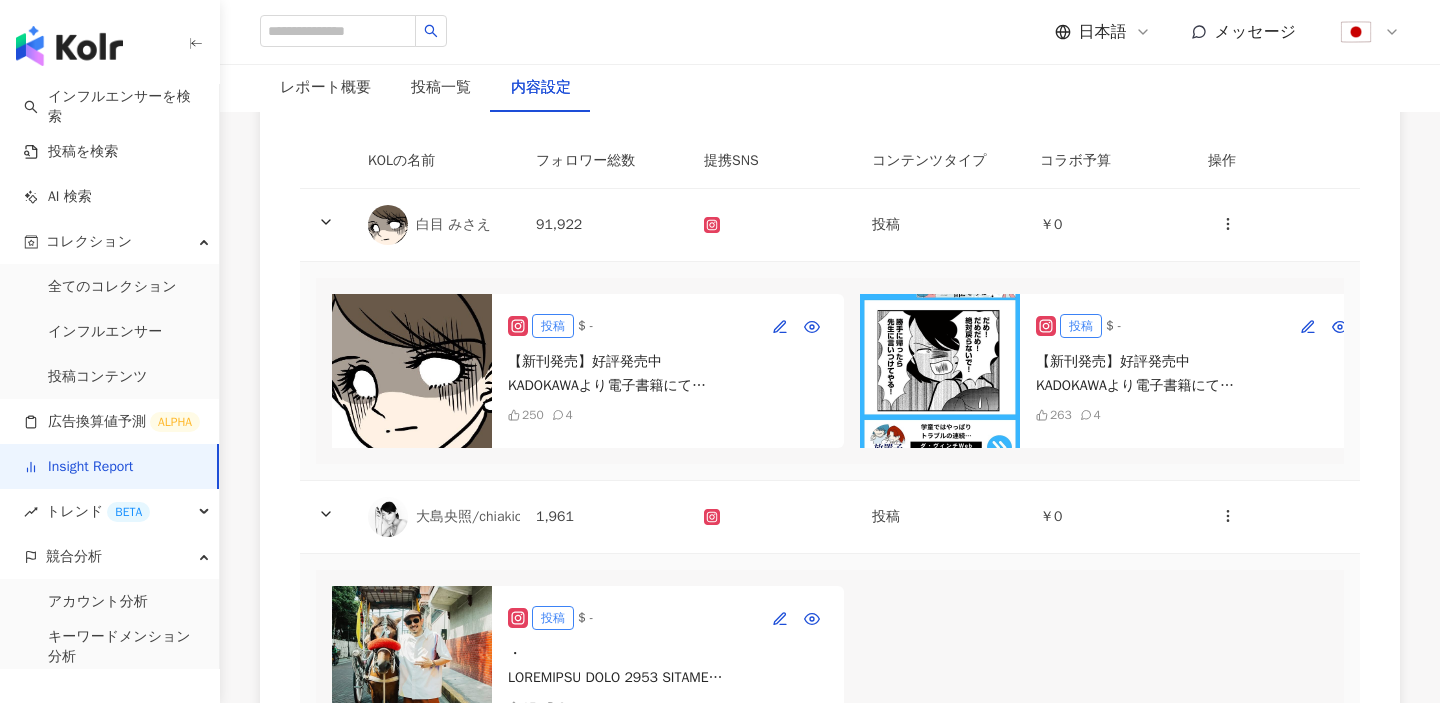 scroll, scrollTop: 0, scrollLeft: 0, axis: both 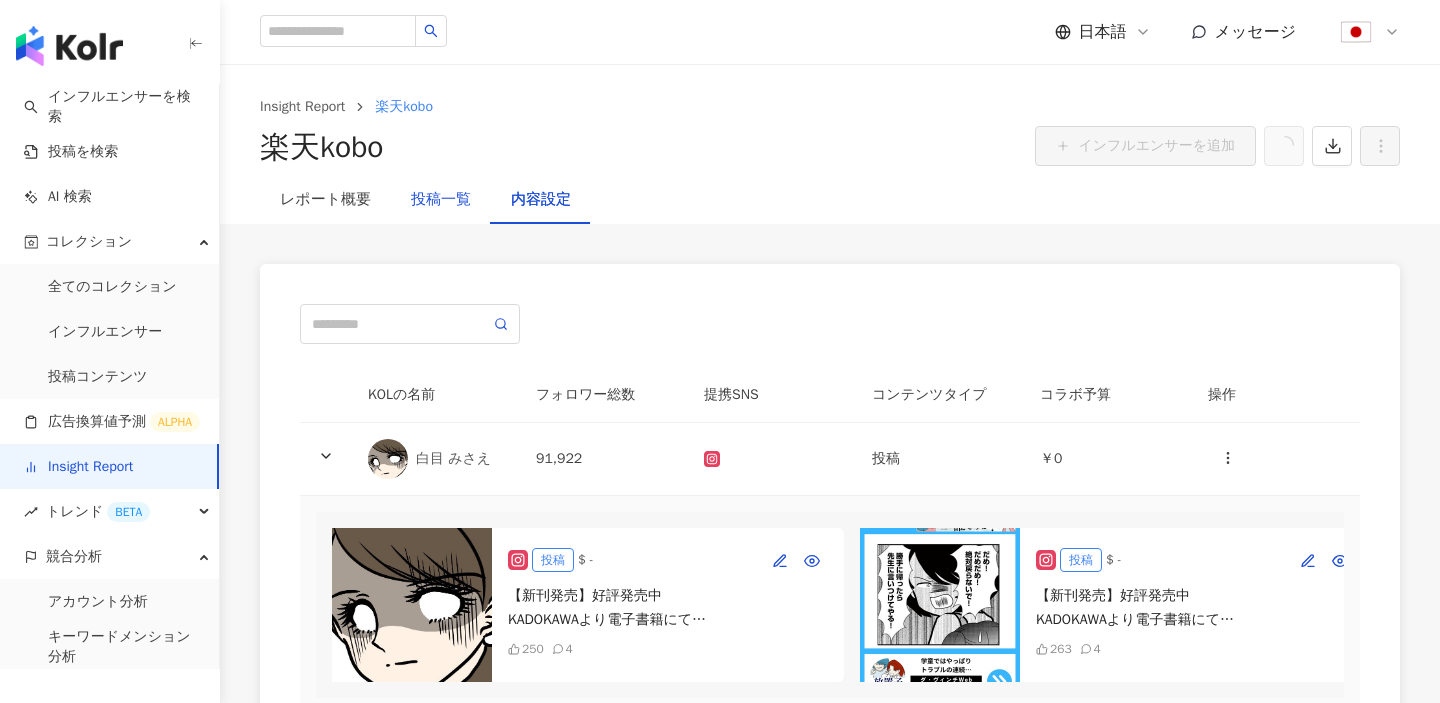click on "投稿一覧" at bounding box center (441, 200) 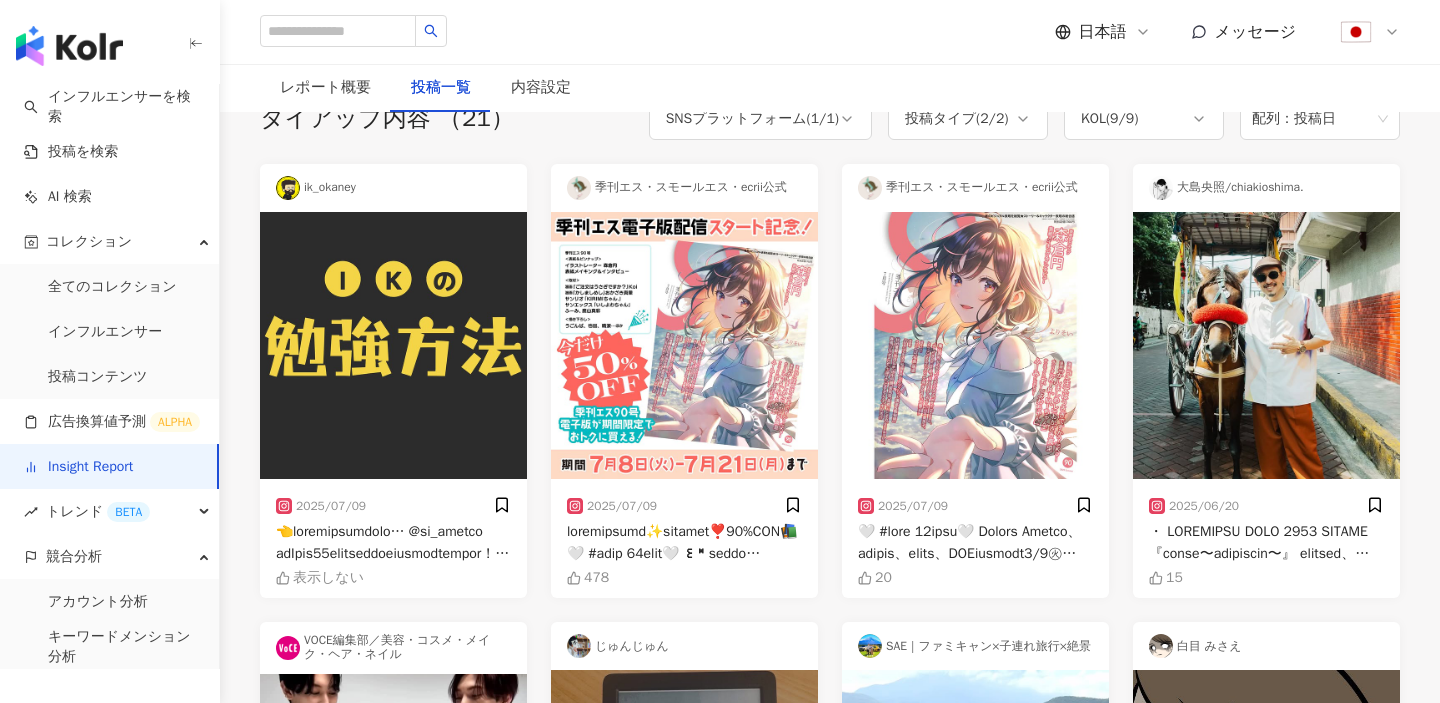 scroll, scrollTop: 0, scrollLeft: 0, axis: both 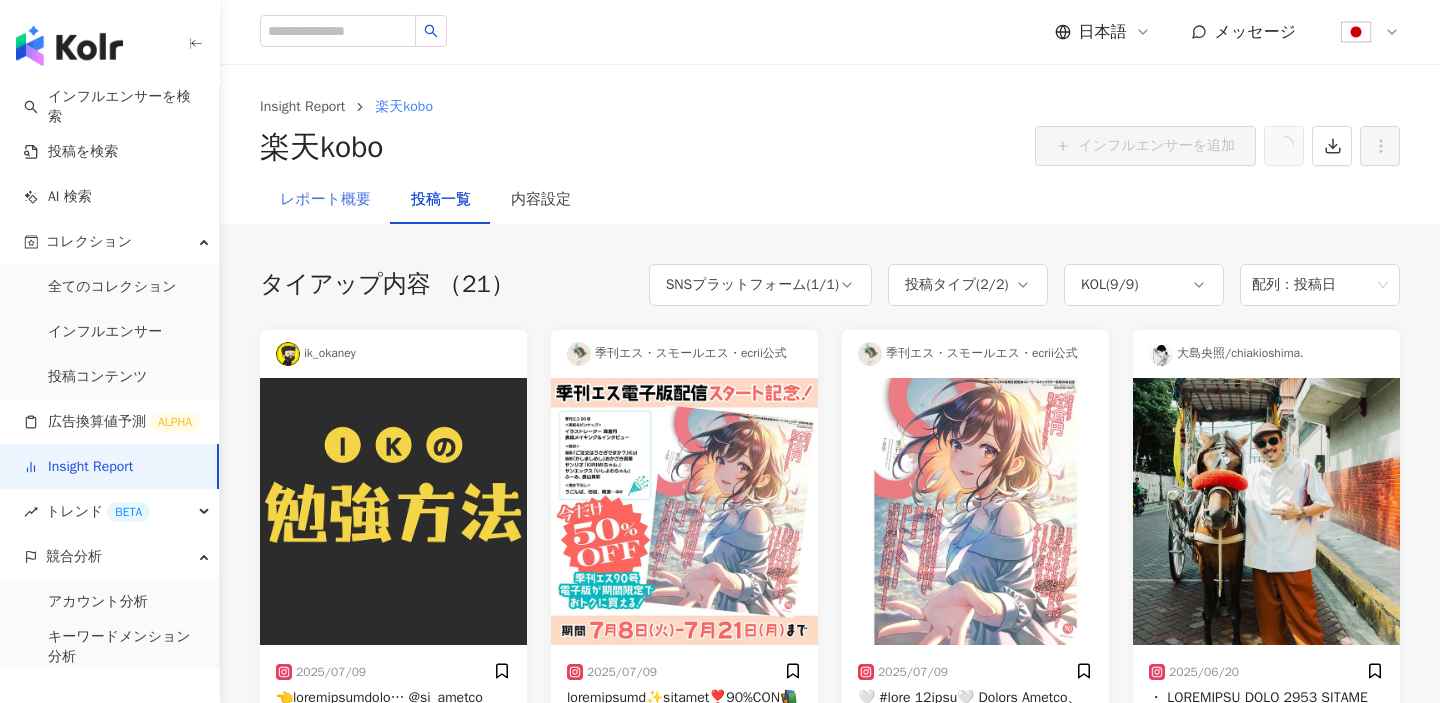 click on "レポート概要" at bounding box center [325, 200] 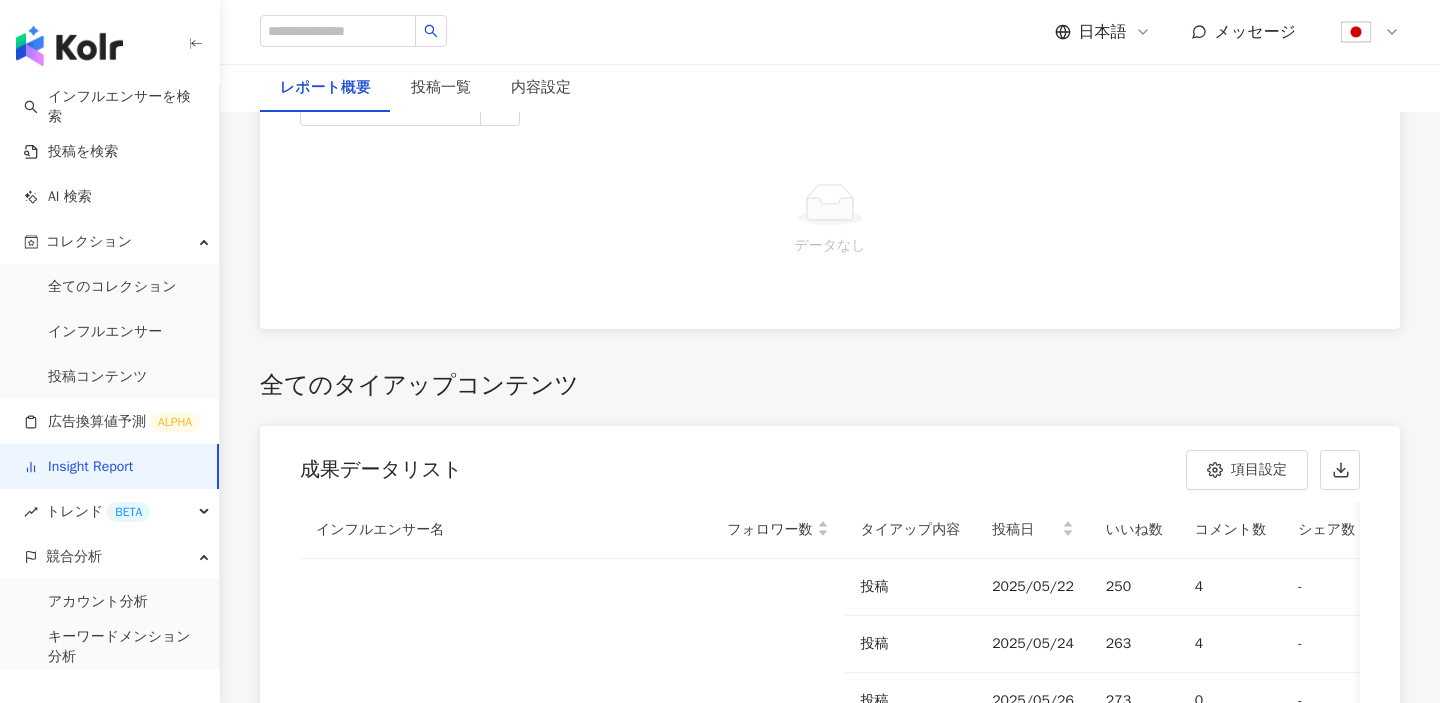 scroll, scrollTop: 4884, scrollLeft: 0, axis: vertical 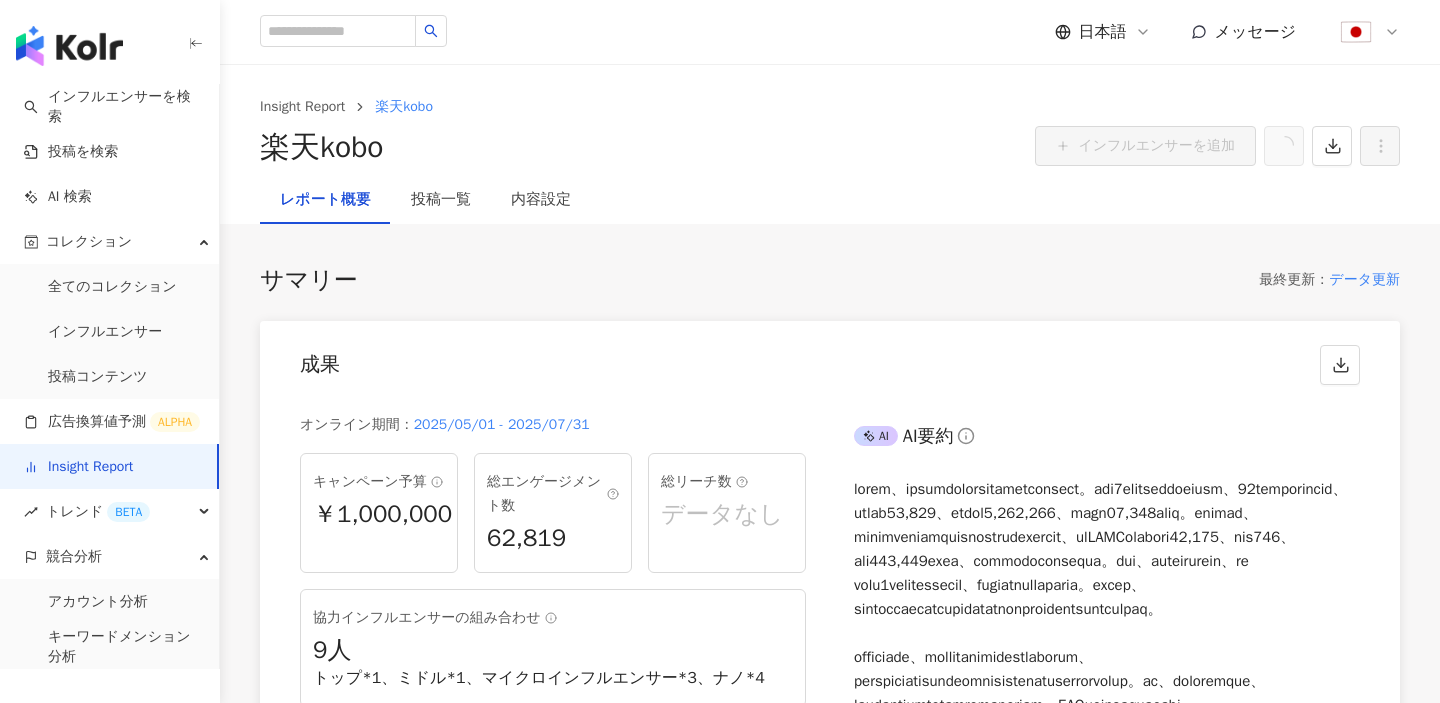 click on "データ更新" at bounding box center [1364, 280] 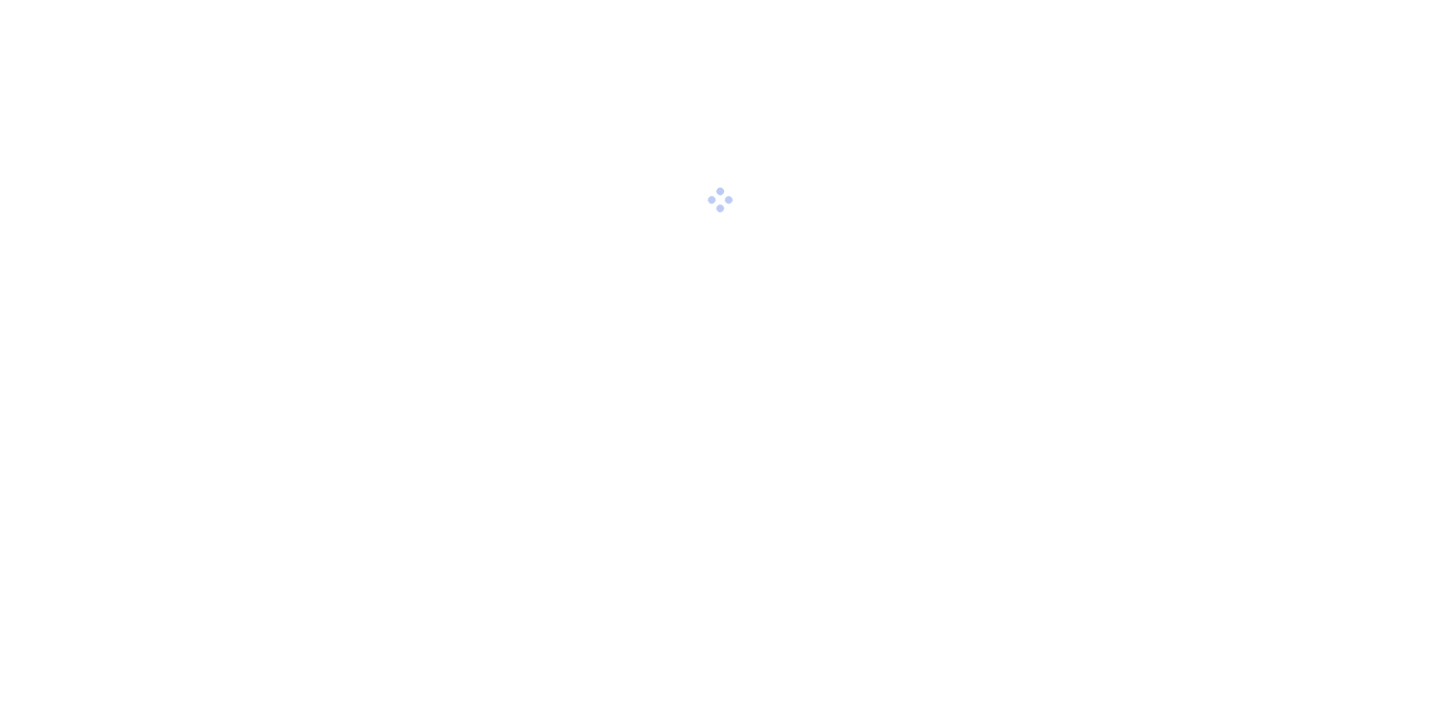 scroll, scrollTop: 0, scrollLeft: 0, axis: both 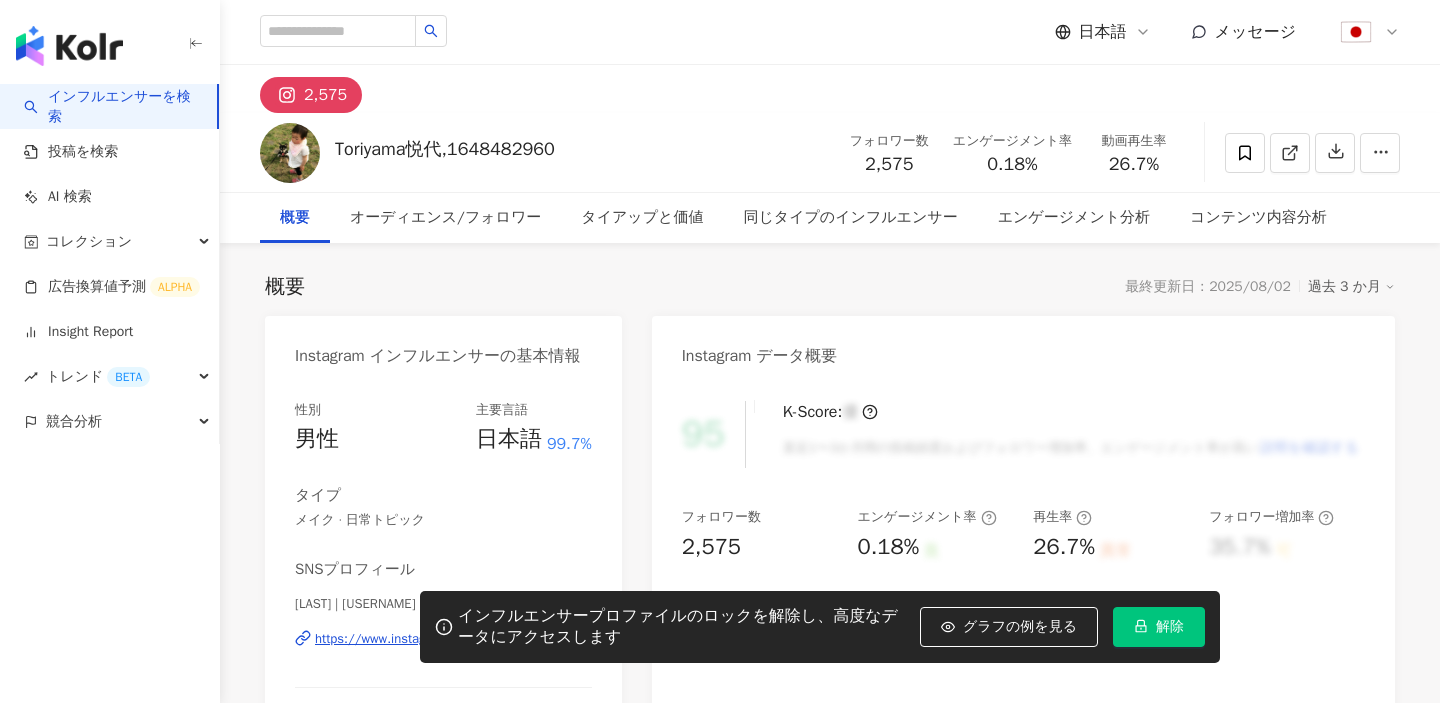 click on "解除" at bounding box center [1159, 627] 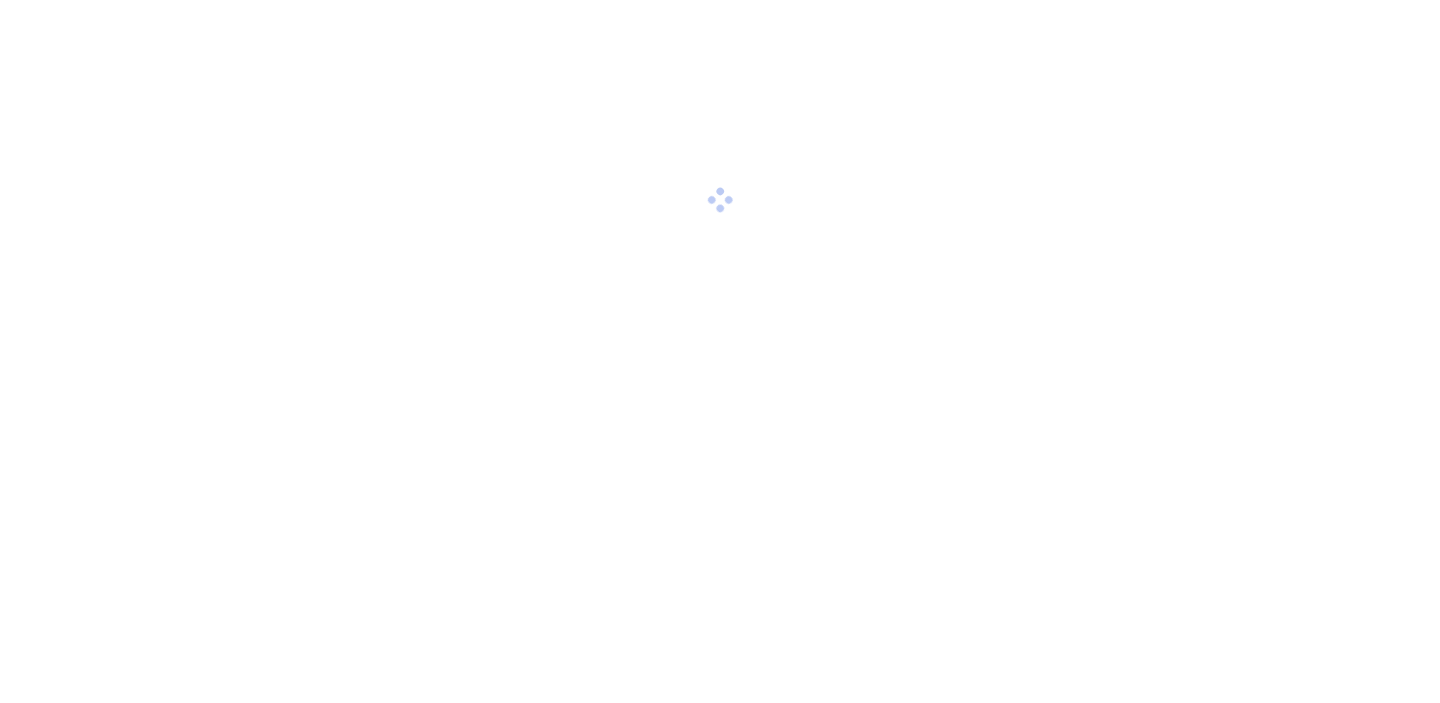 scroll, scrollTop: 0, scrollLeft: 0, axis: both 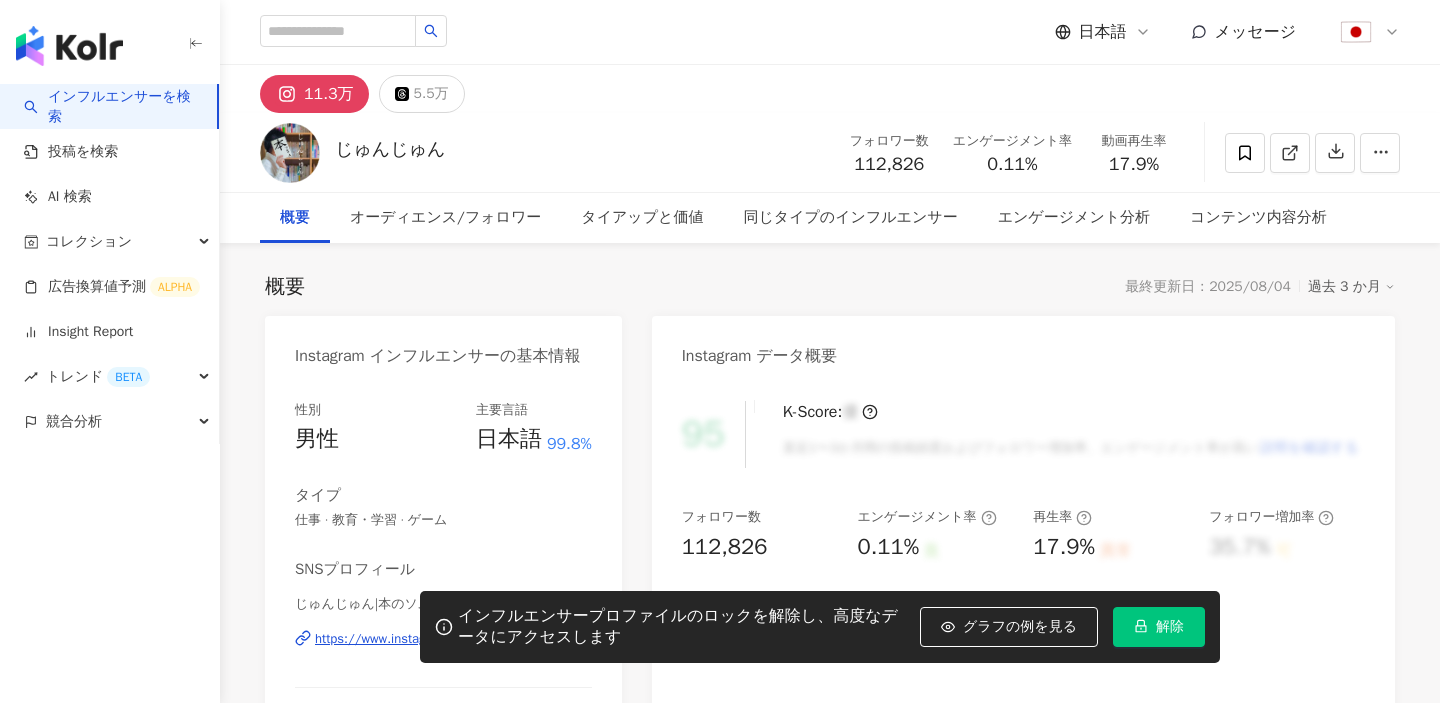 click on "解除" at bounding box center [1159, 627] 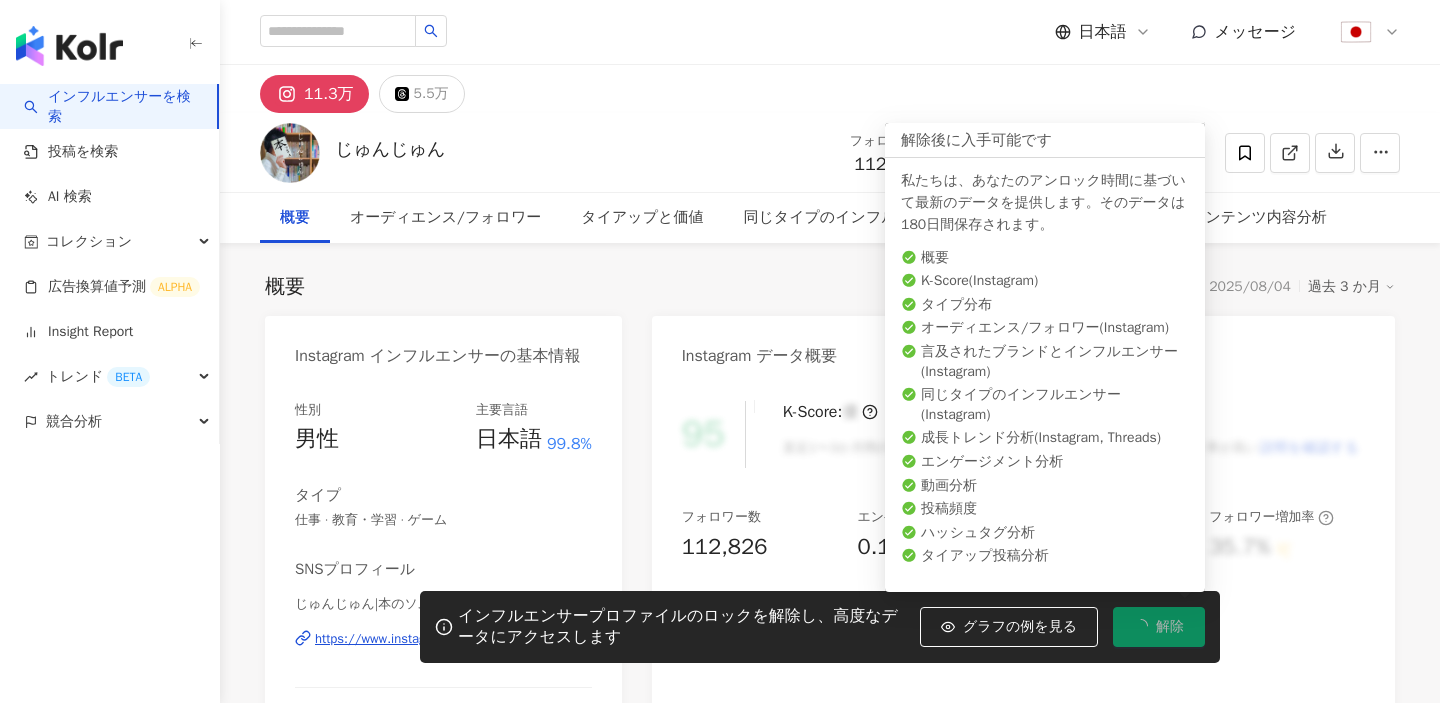 click on "解除" at bounding box center [1159, 627] 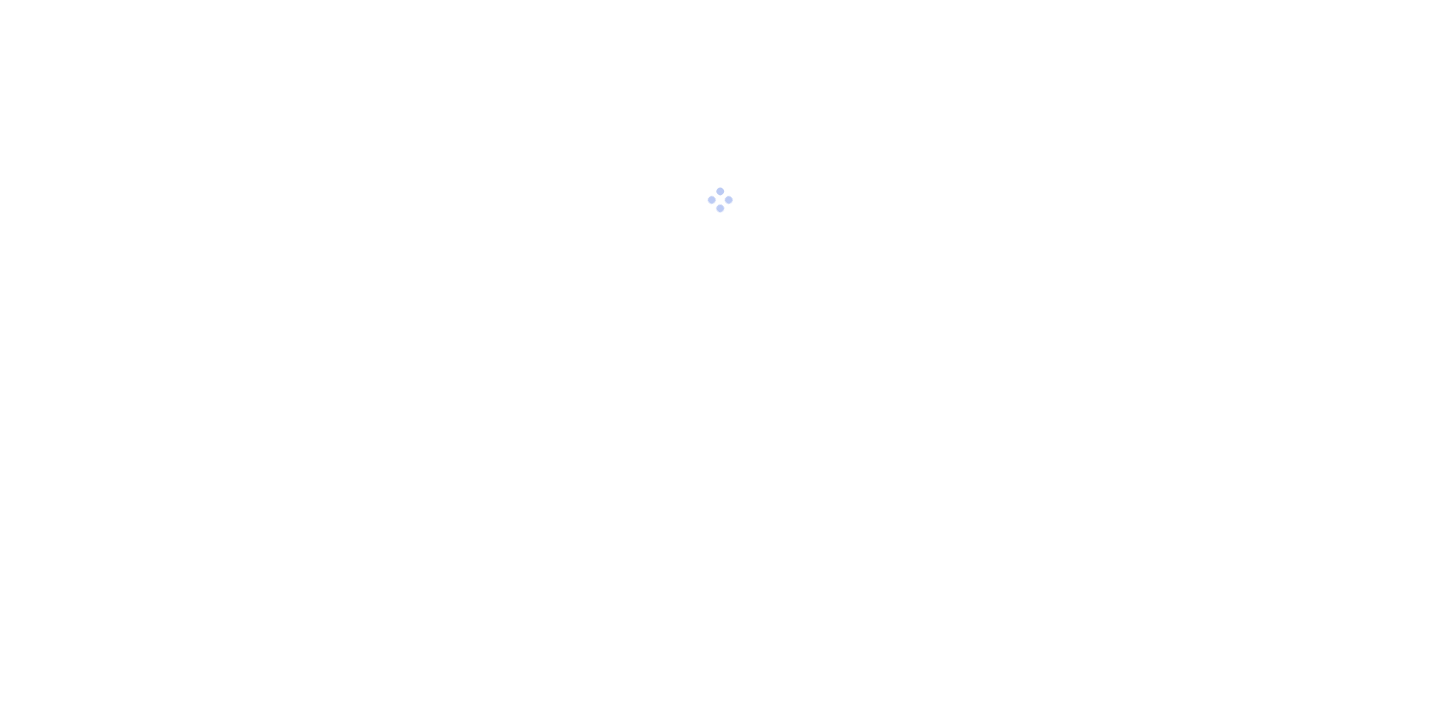 scroll, scrollTop: 0, scrollLeft: 0, axis: both 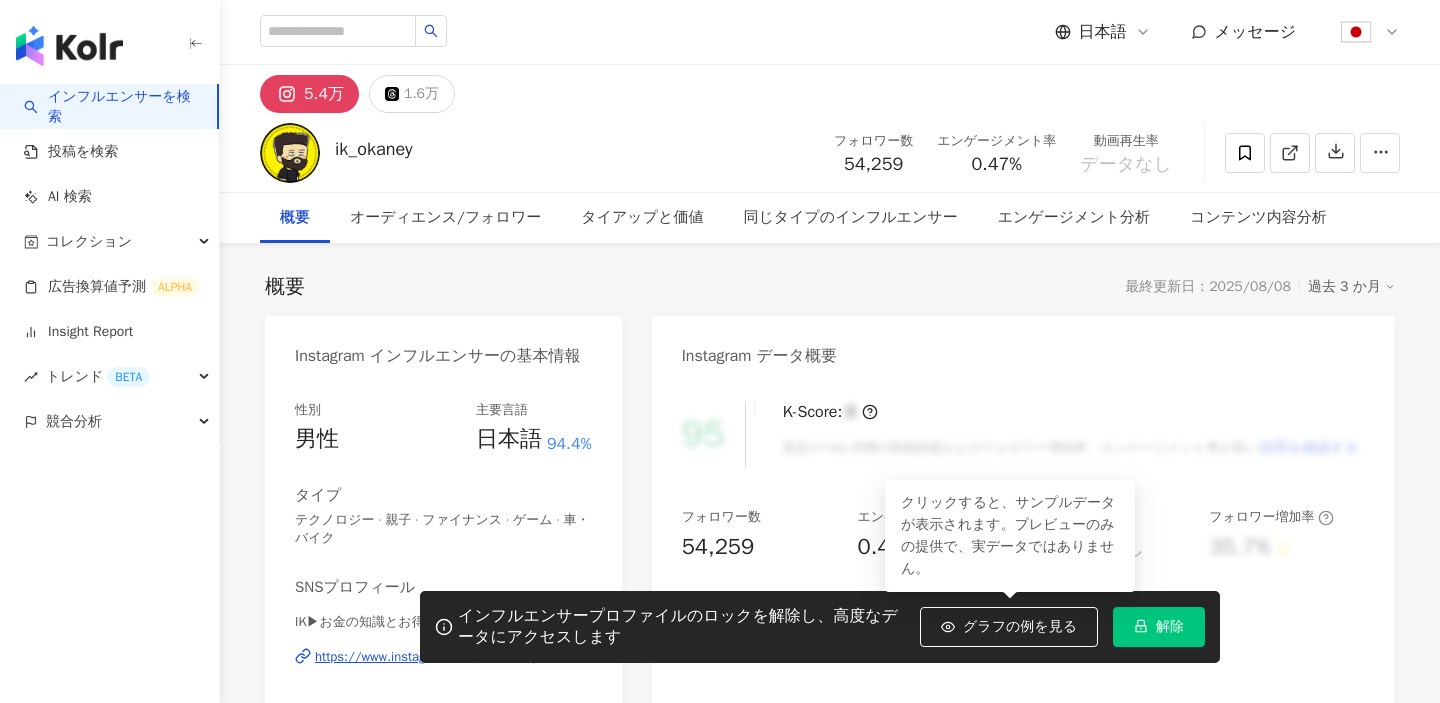 click 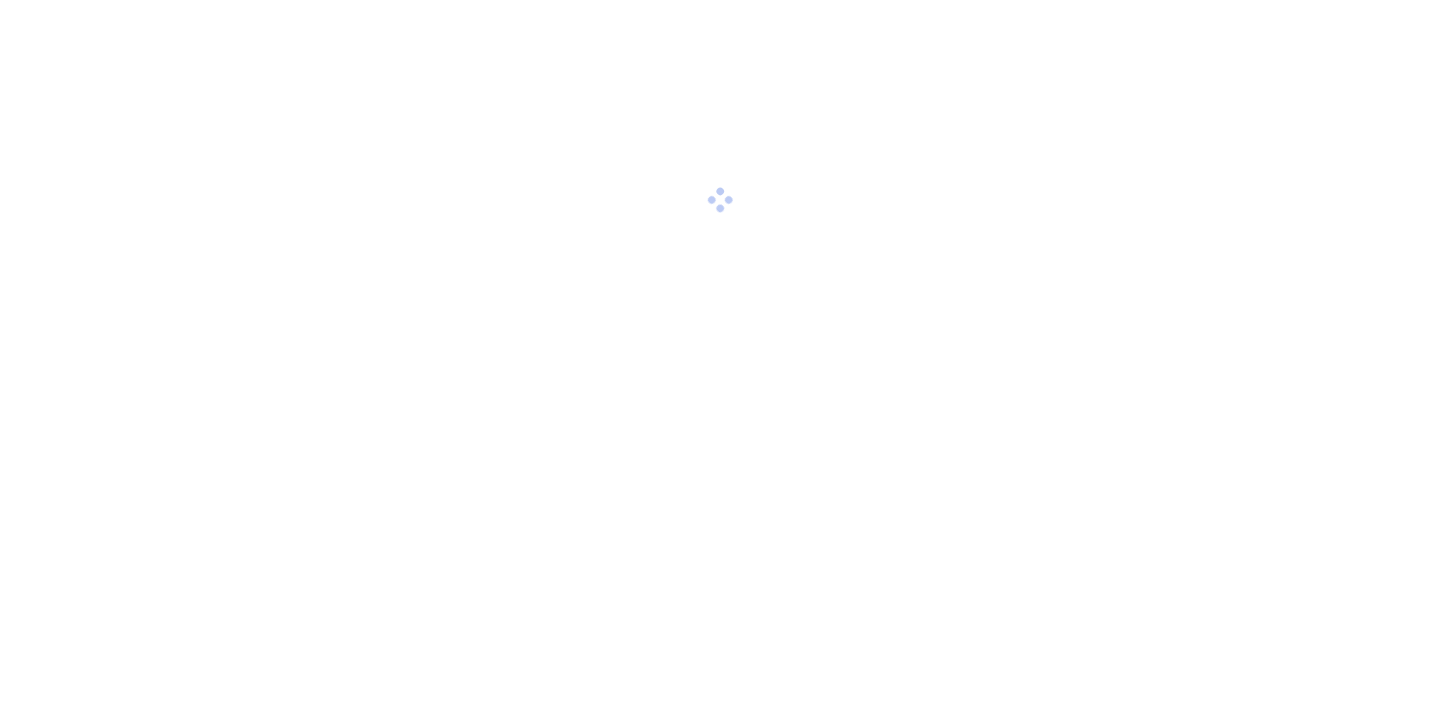 scroll, scrollTop: 0, scrollLeft: 0, axis: both 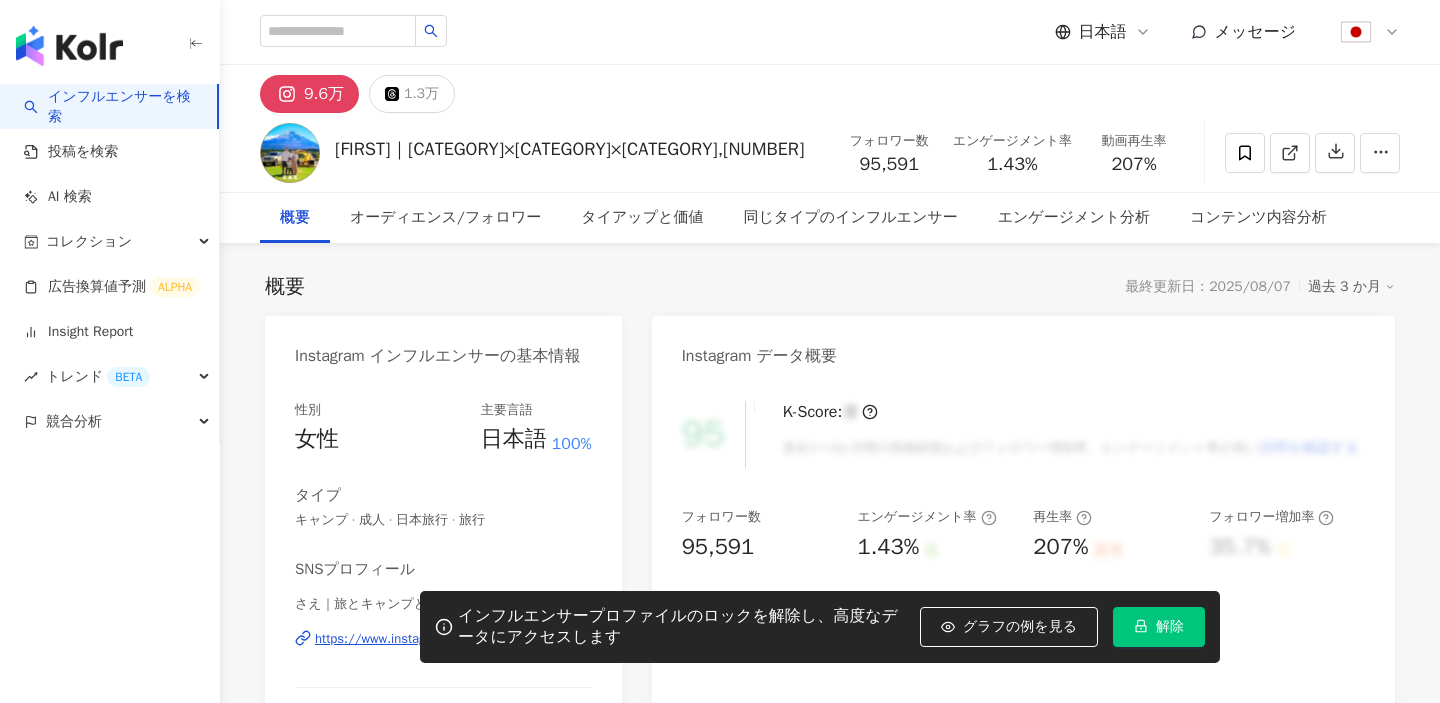 click 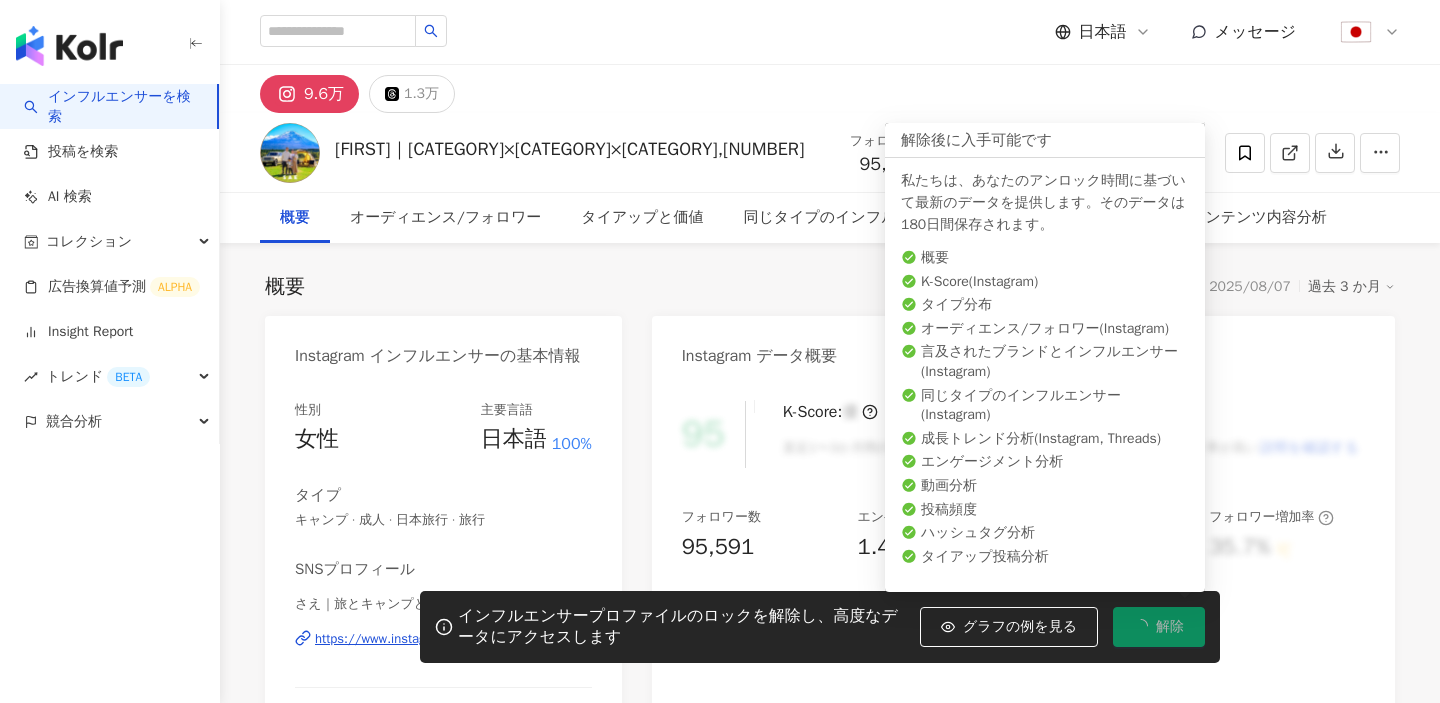 click 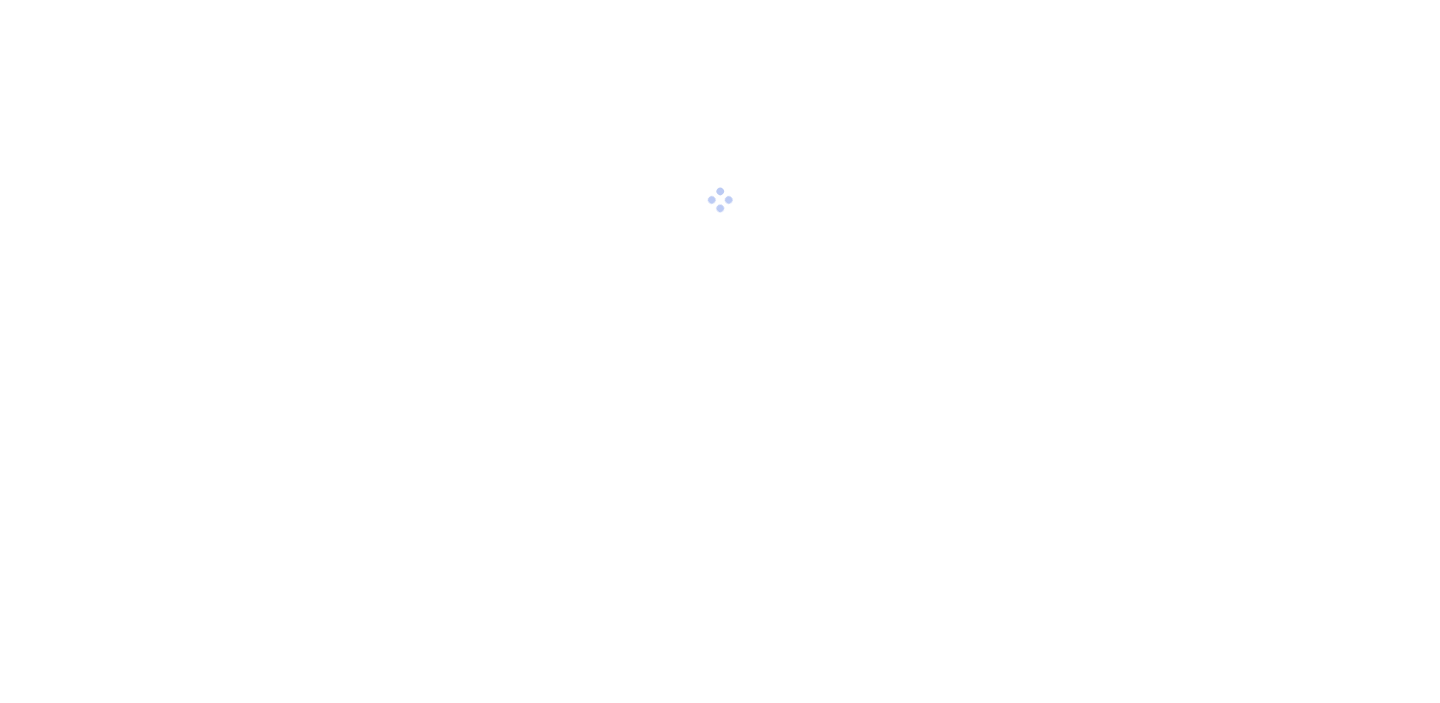 scroll, scrollTop: 0, scrollLeft: 0, axis: both 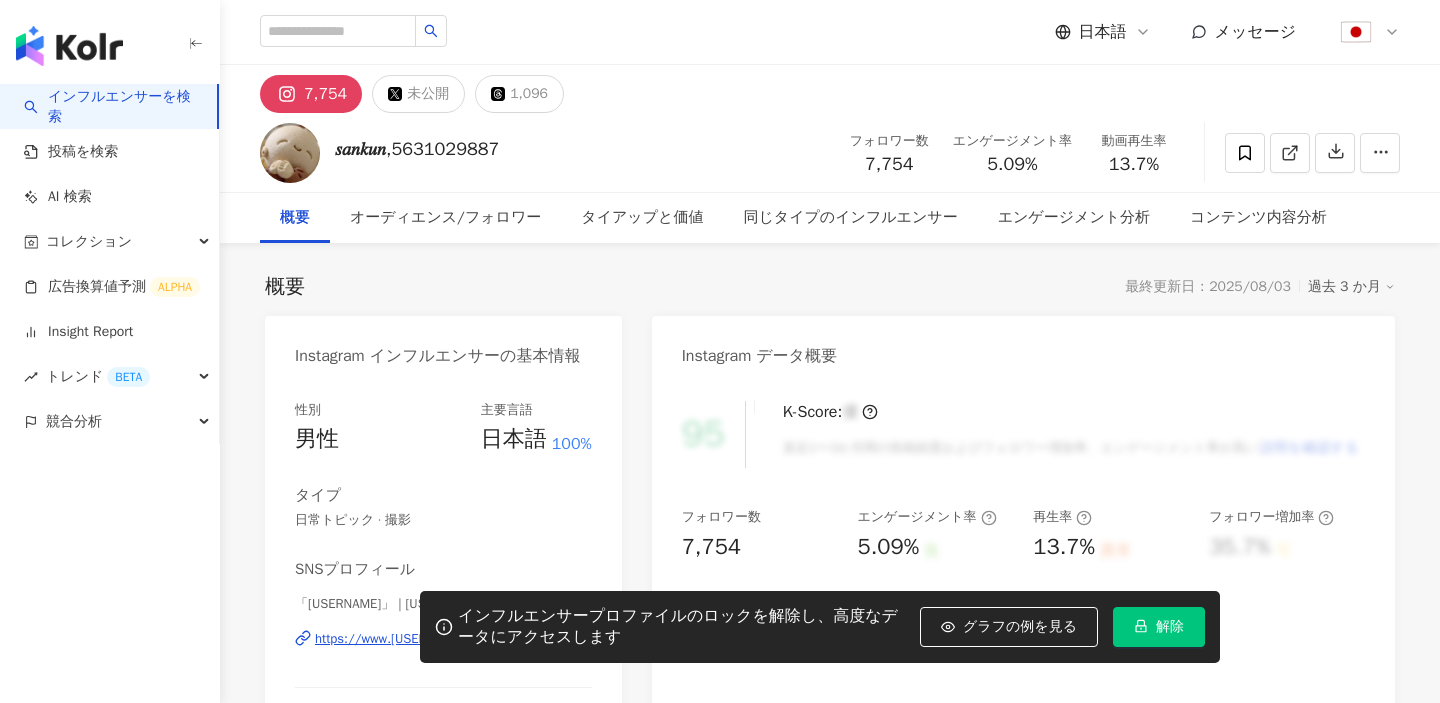 click 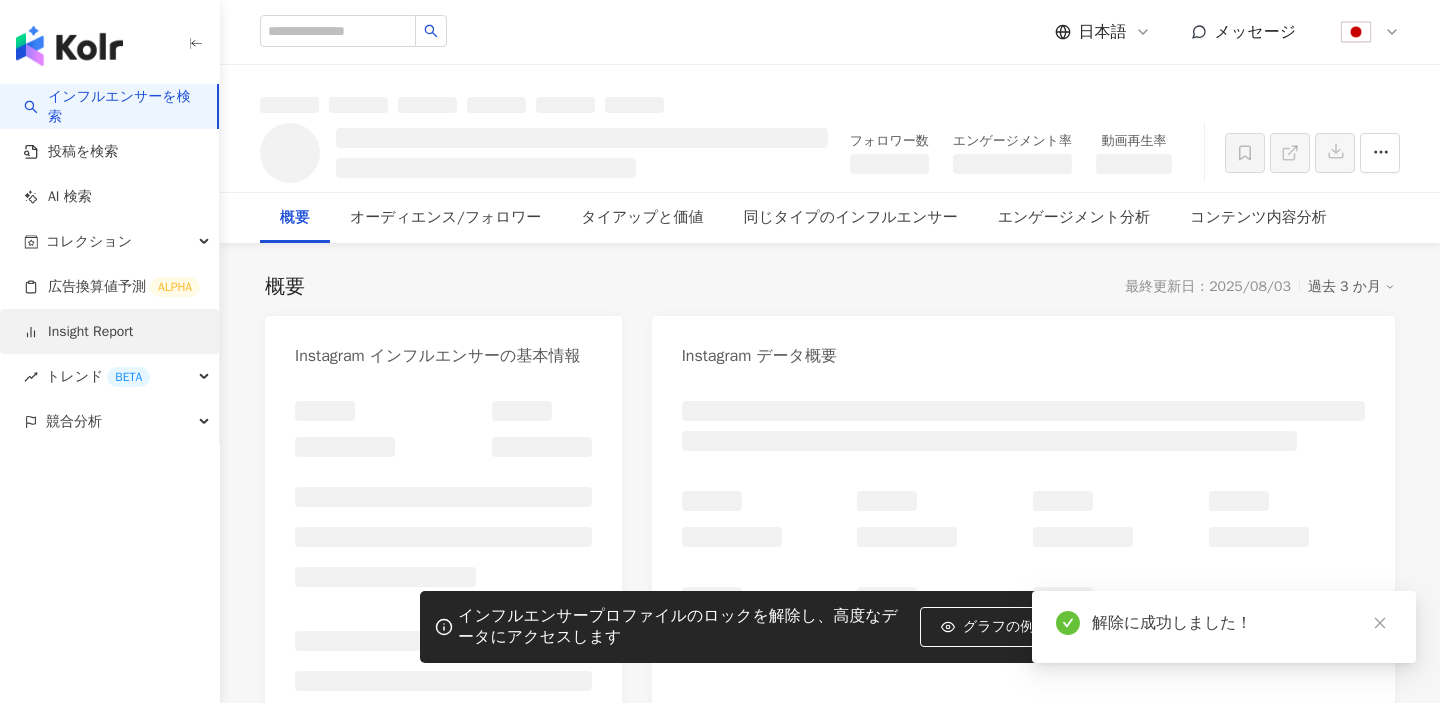 click on "Insight Report" at bounding box center (78, 332) 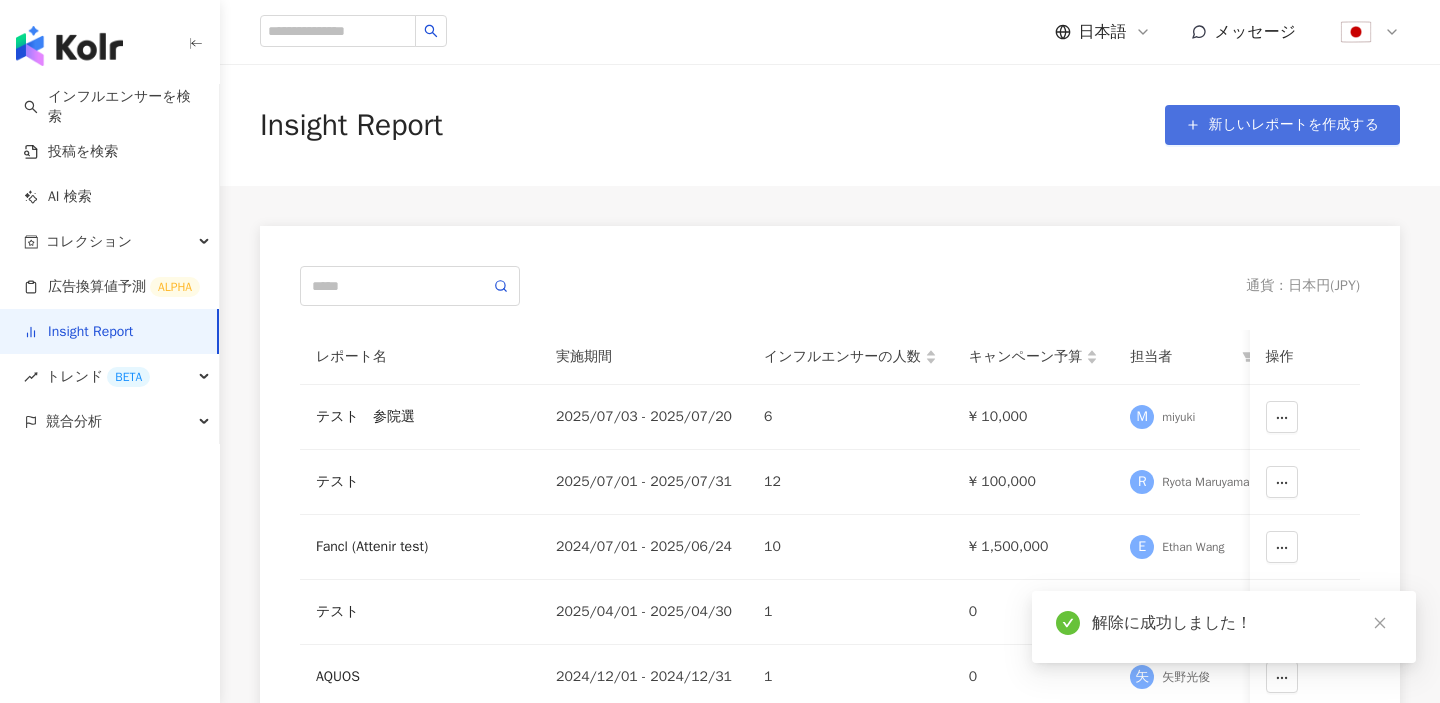 click on "新しいレポートを作成する" at bounding box center (1282, 125) 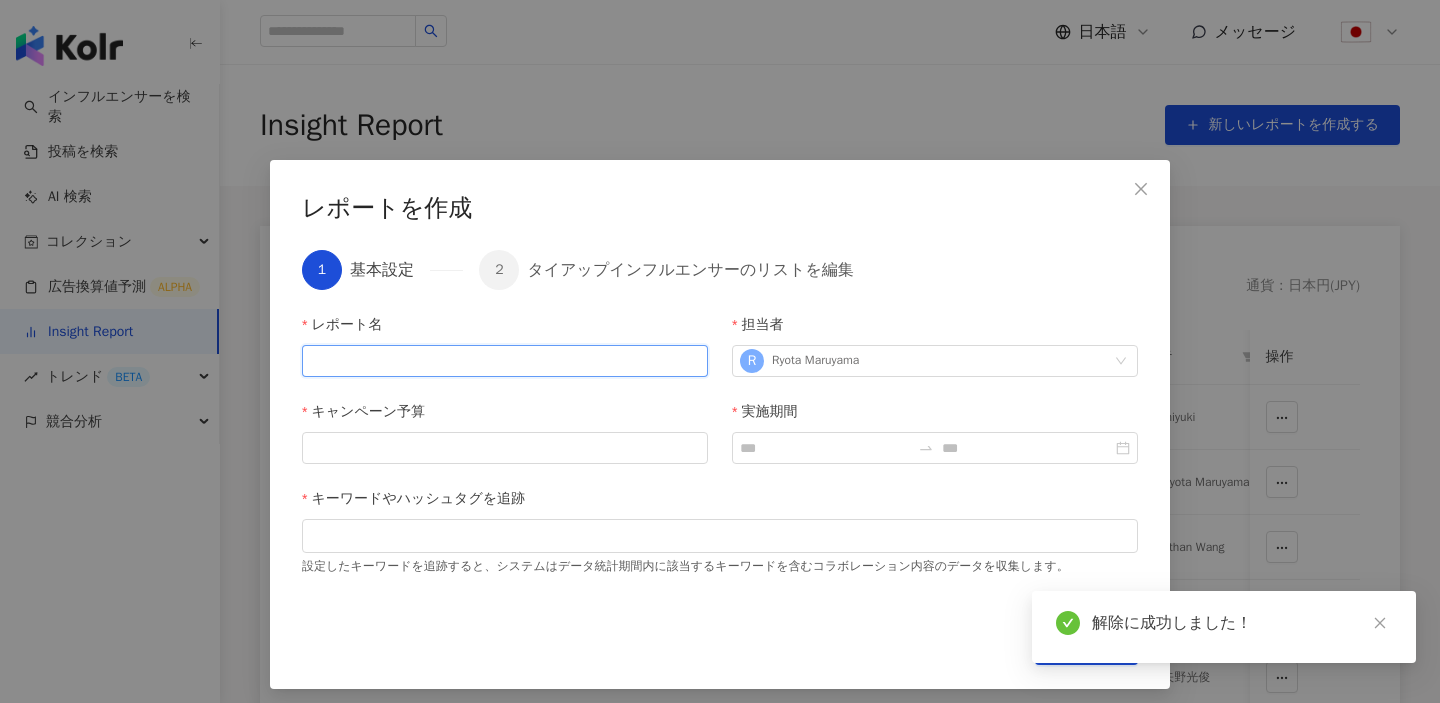 click on "レポート名" at bounding box center [505, 361] 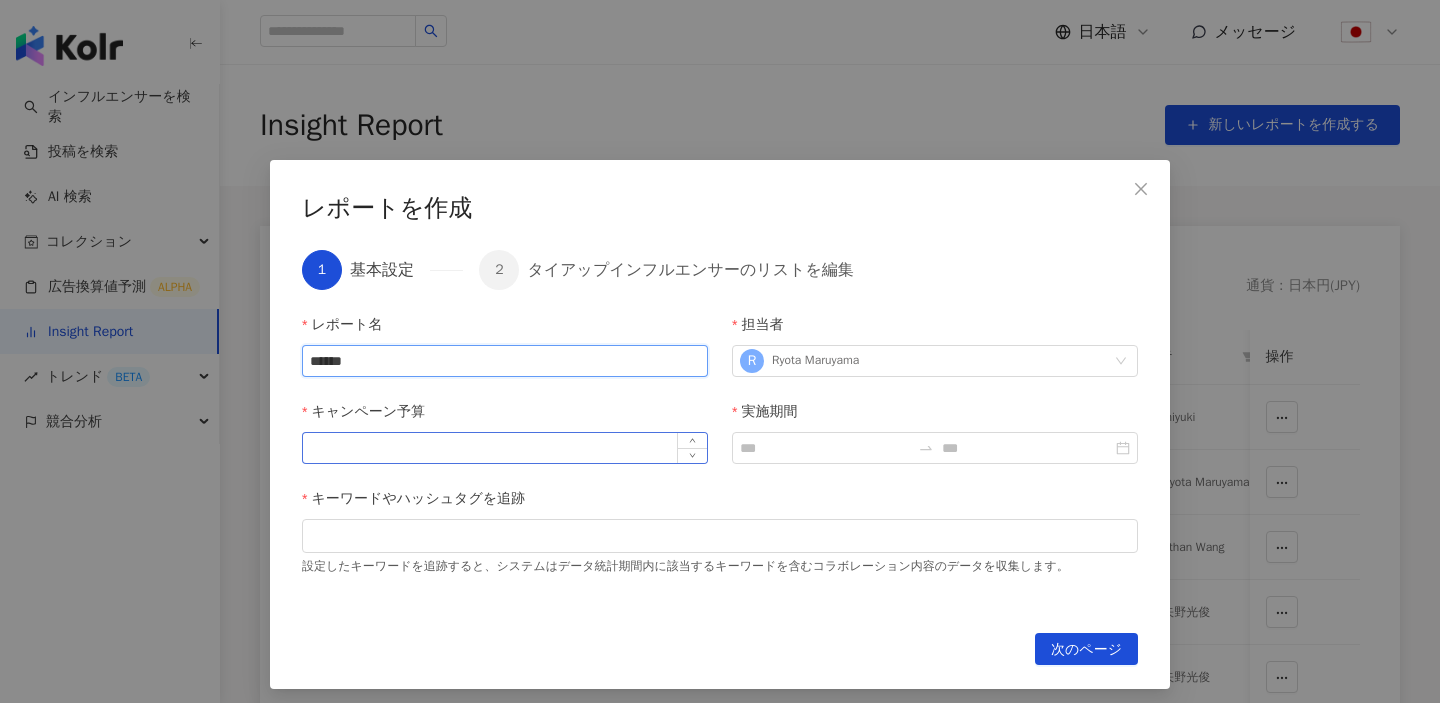 type on "******" 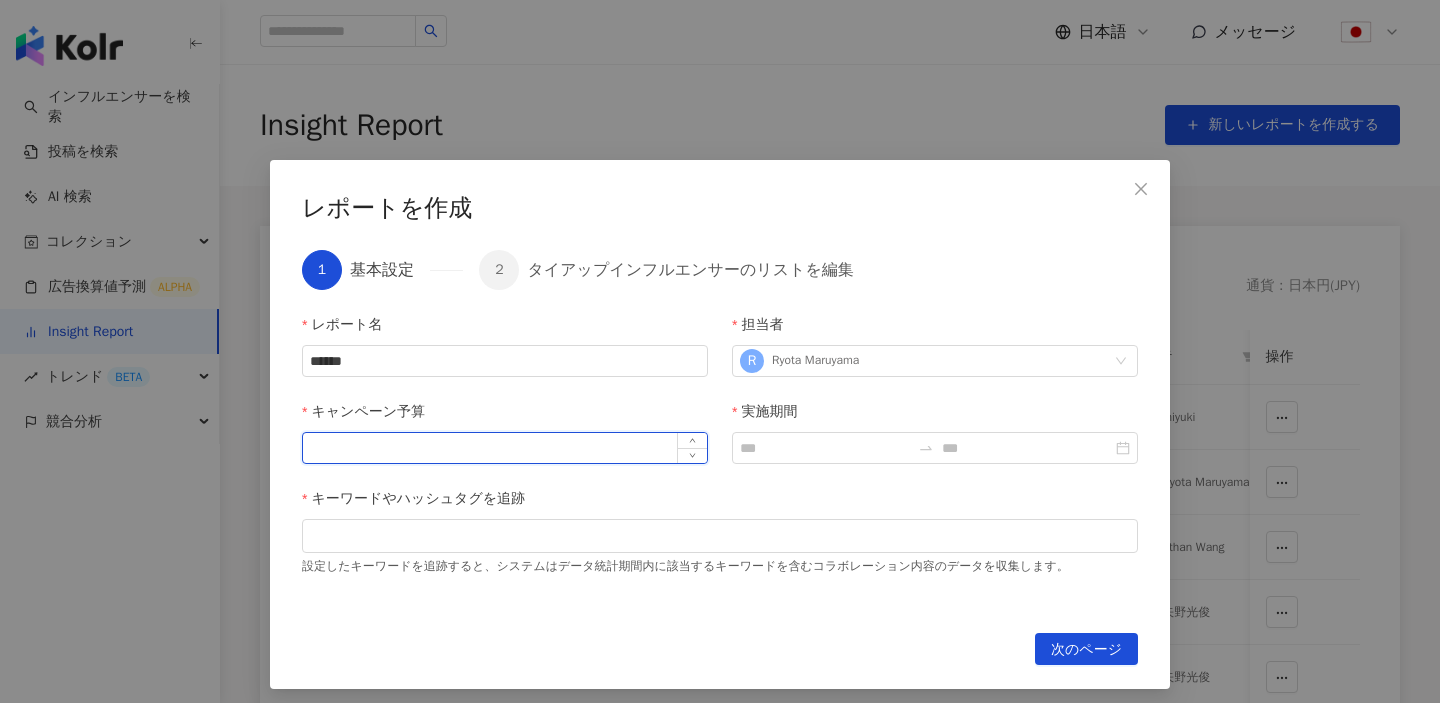 click on "キャンペーン予算" at bounding box center [505, 448] 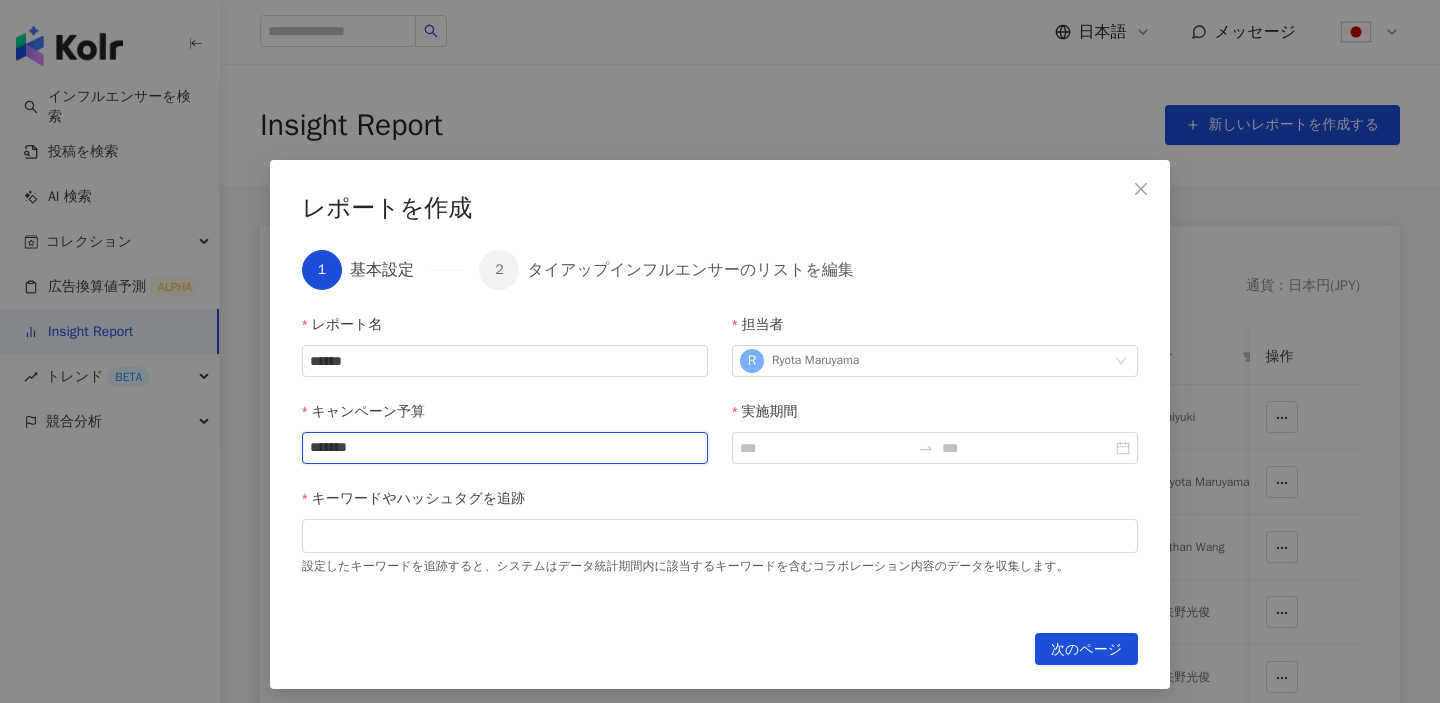 type on "*******" 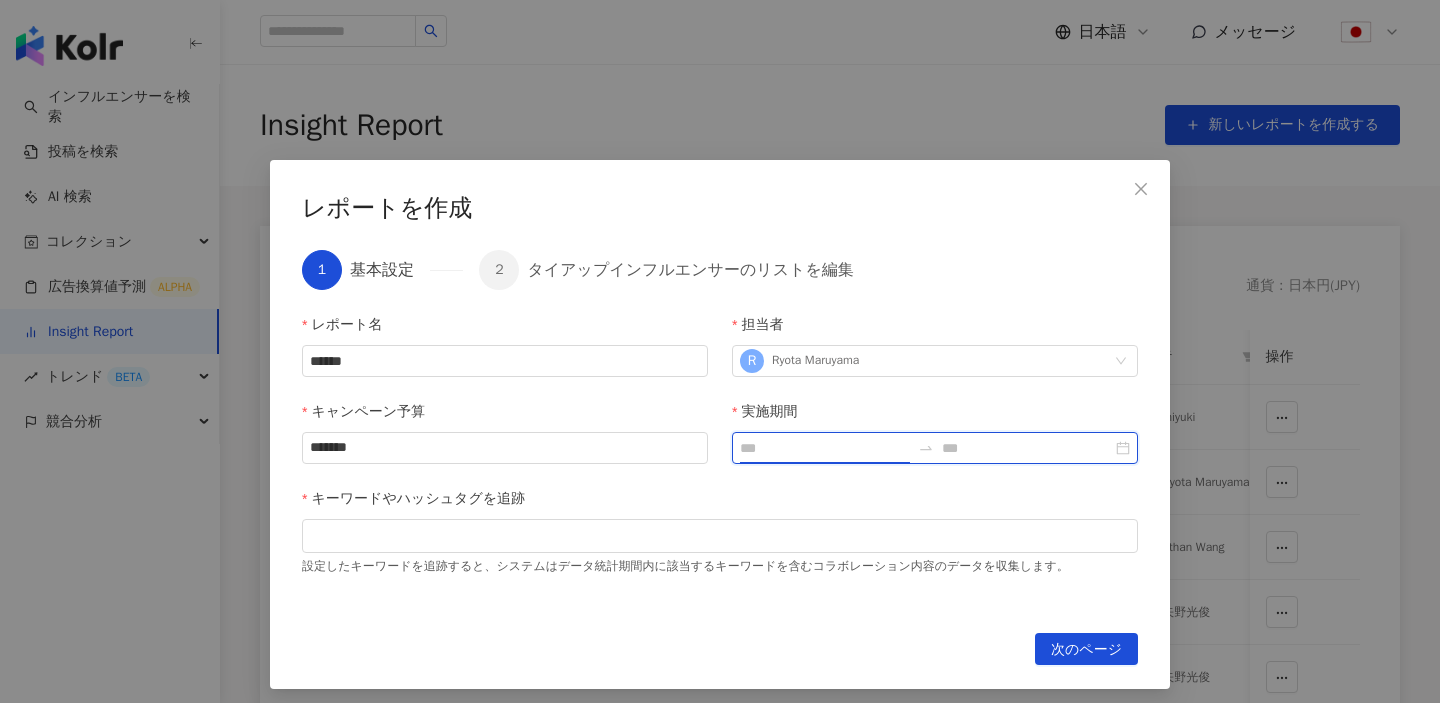 click on "実施期間" at bounding box center (825, 448) 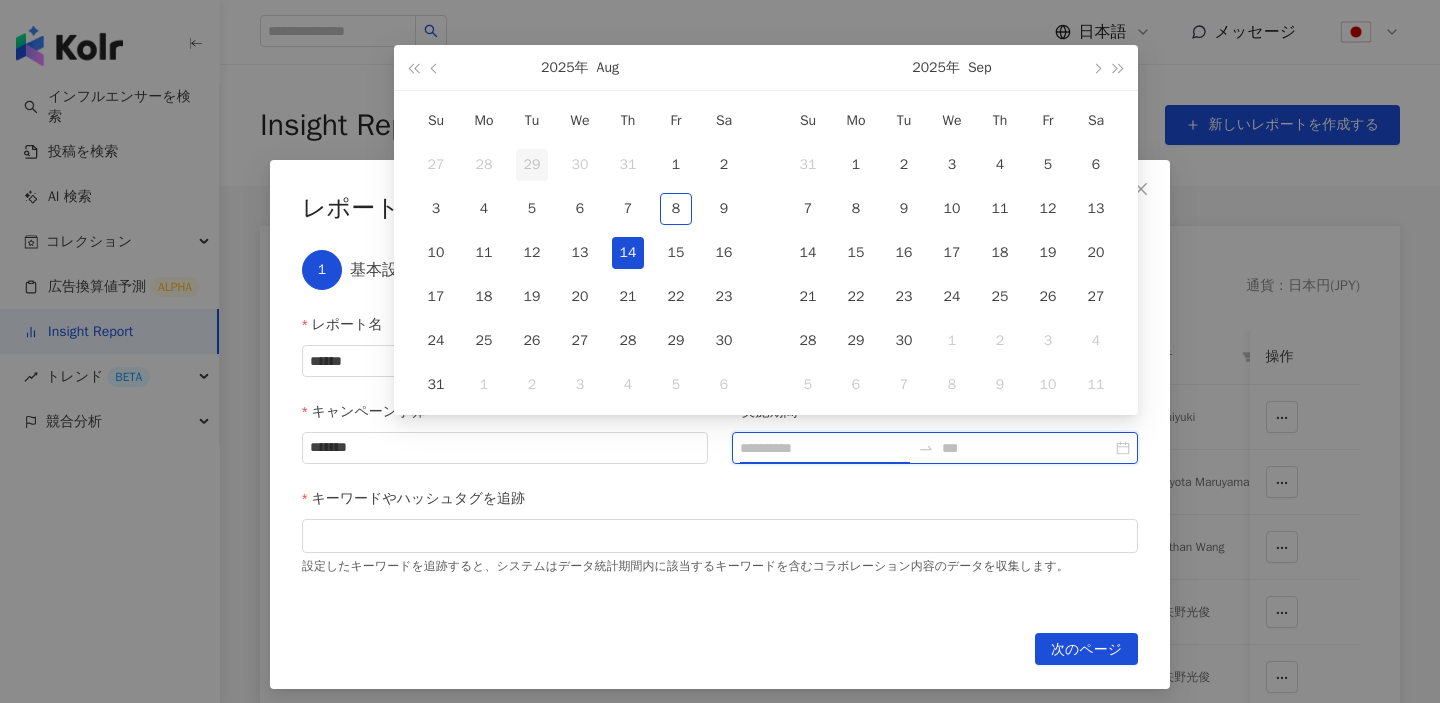 type on "**********" 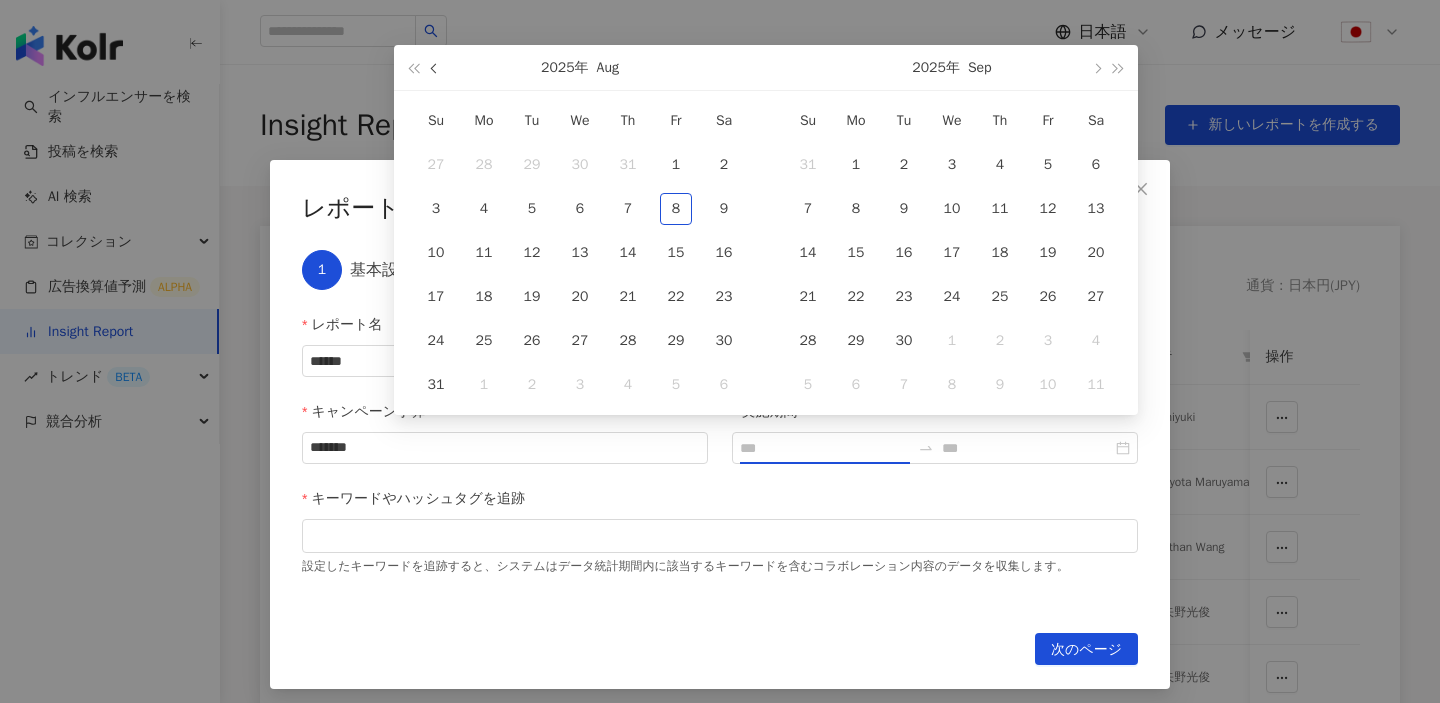 click at bounding box center [436, 68] 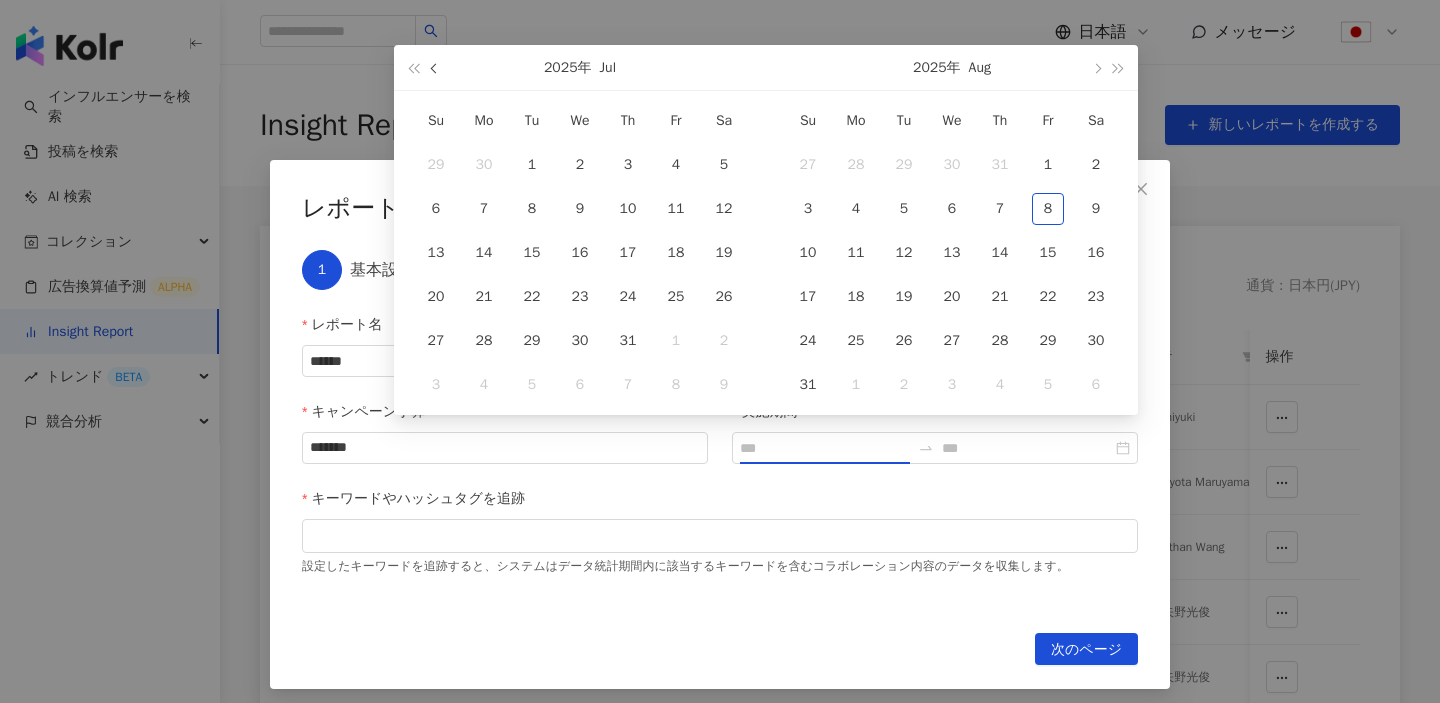 click at bounding box center (436, 68) 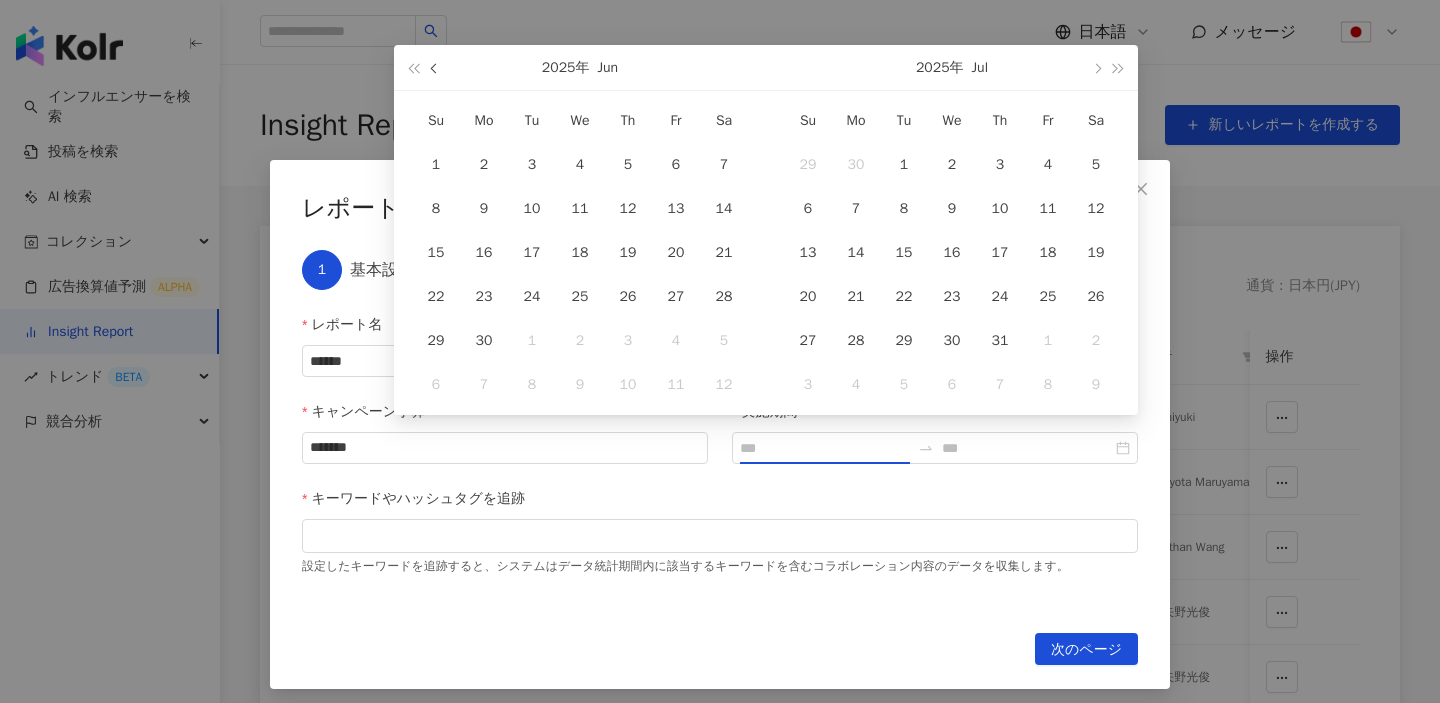 click at bounding box center (436, 68) 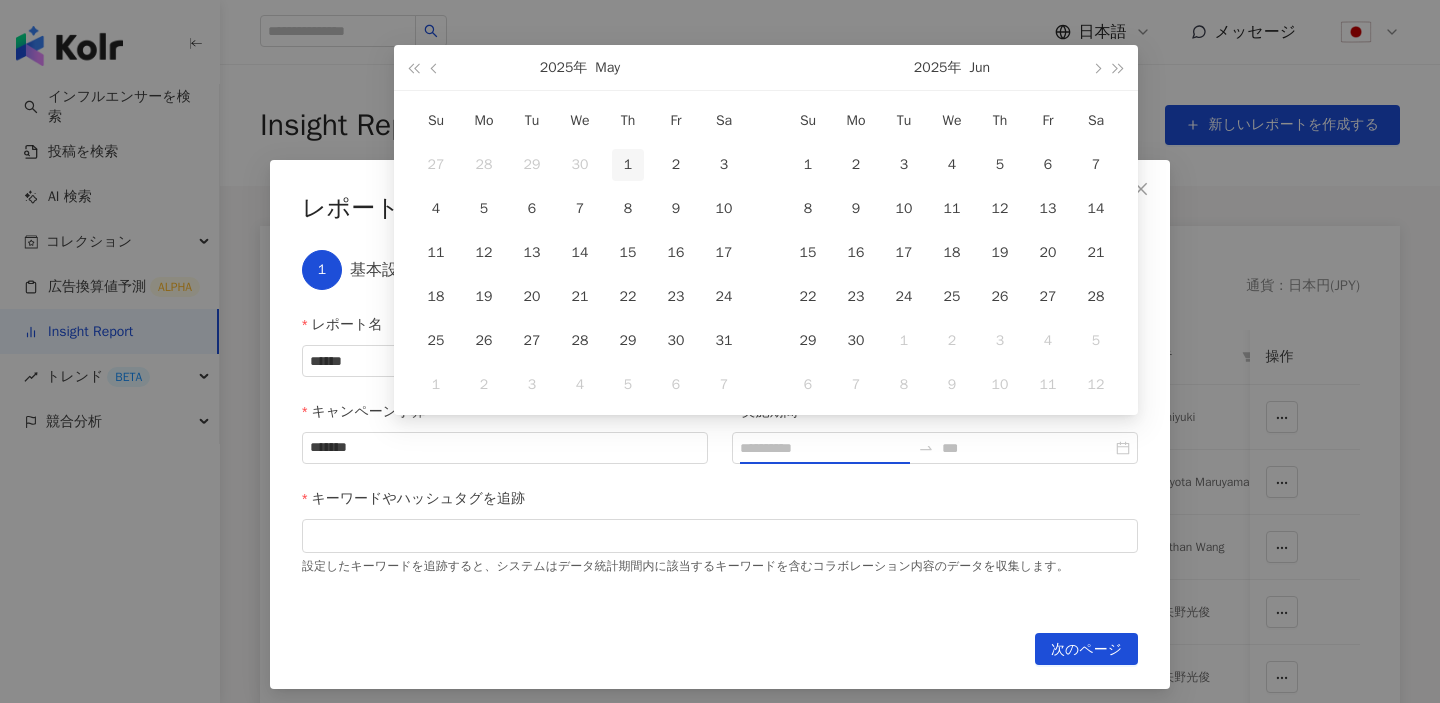 type on "**********" 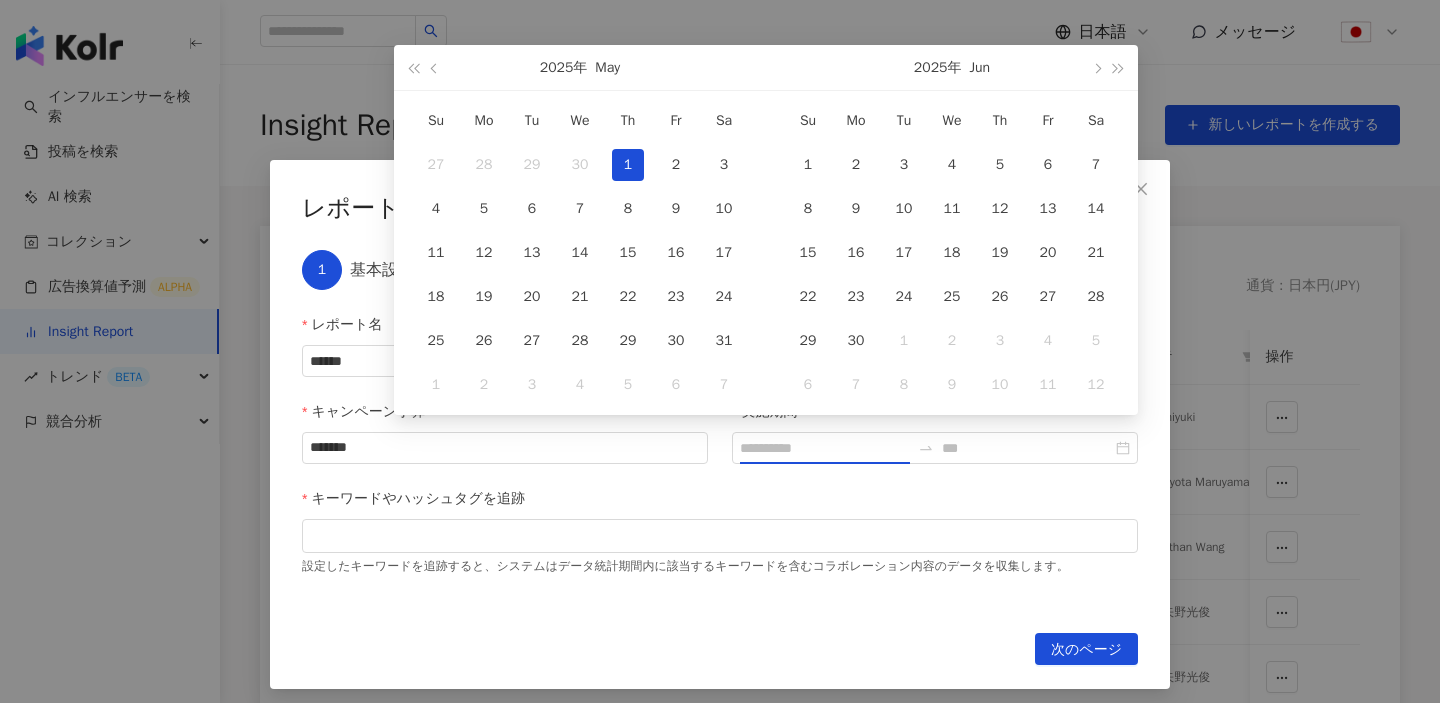 click on "1" at bounding box center (628, 165) 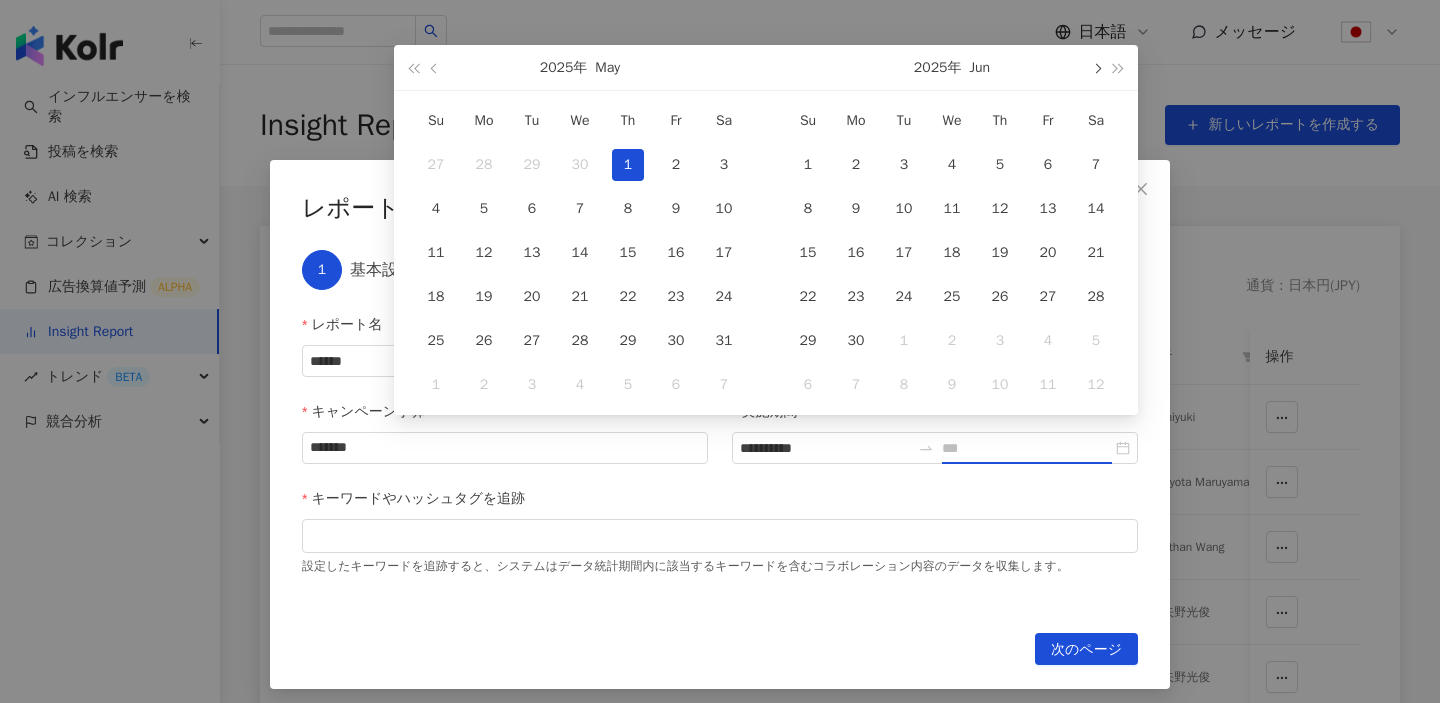 click at bounding box center (1096, 68) 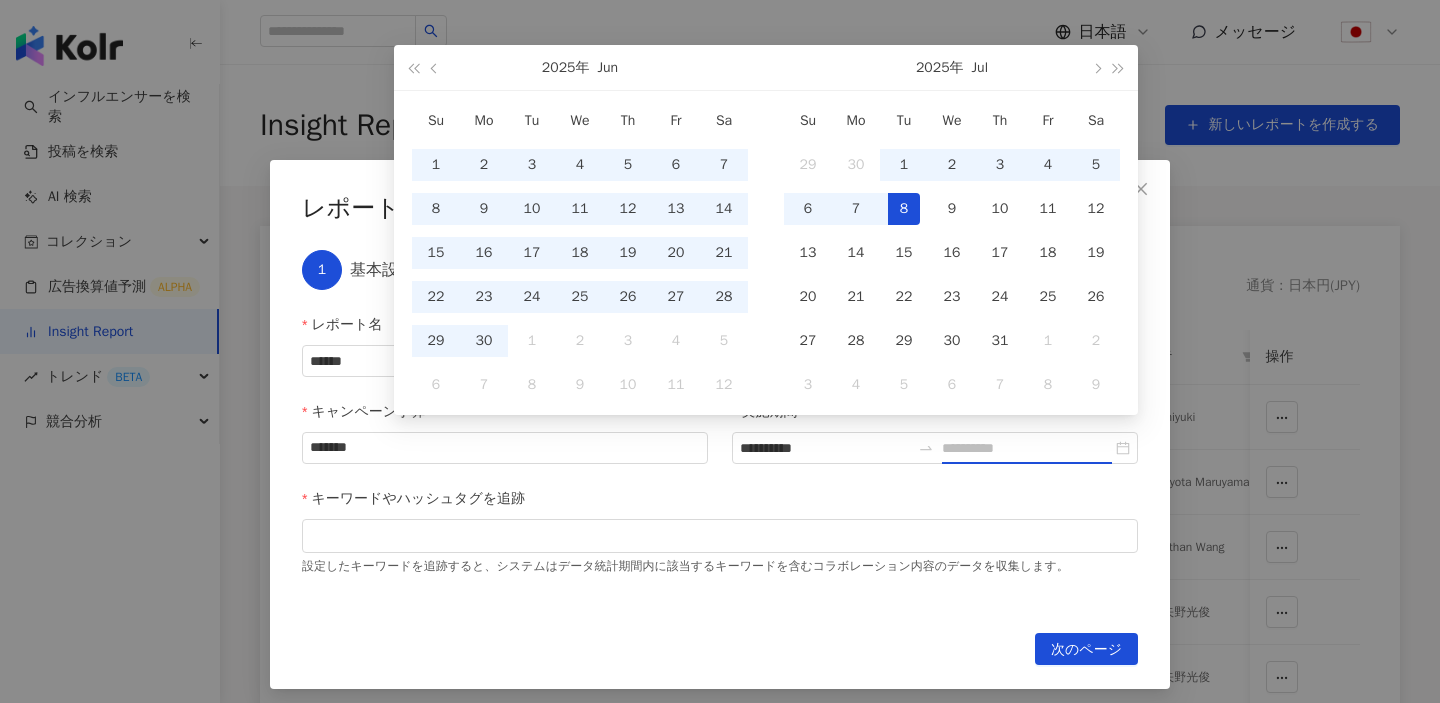 type on "**********" 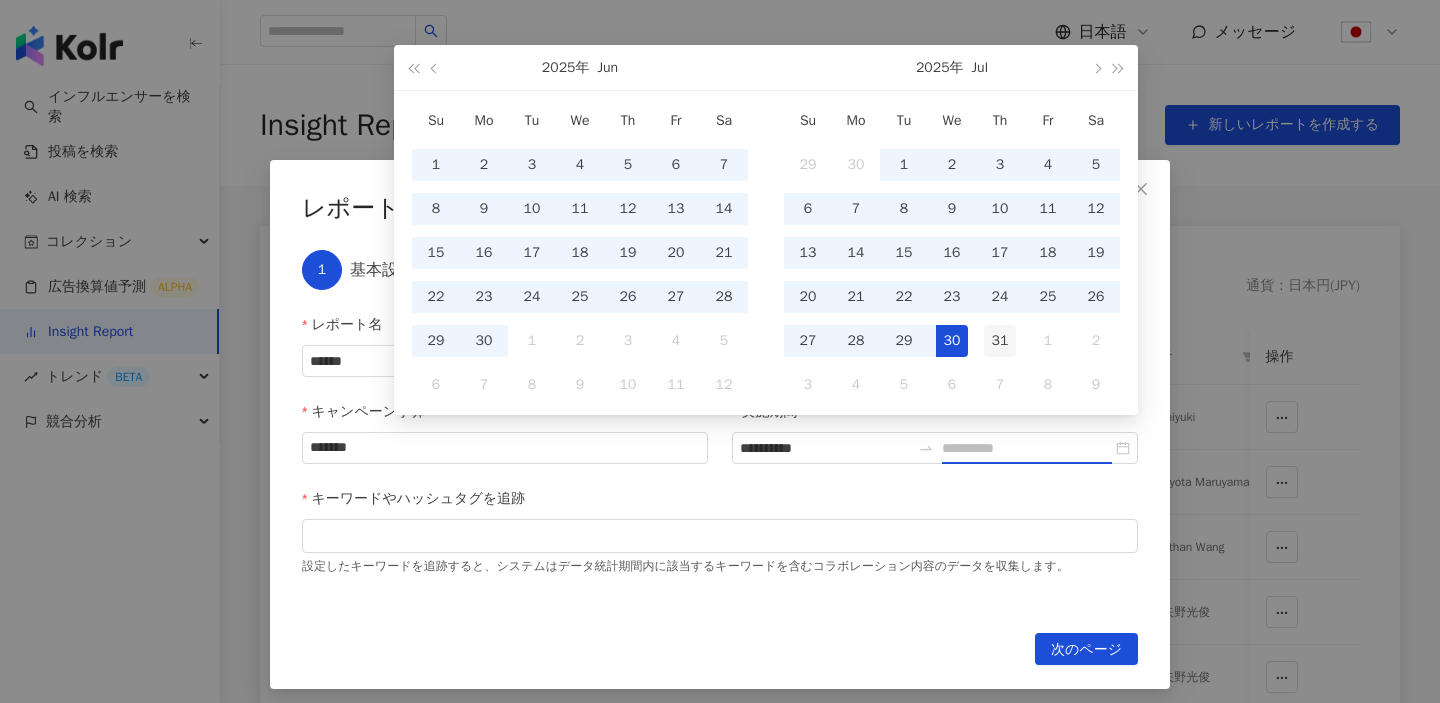 type on "**********" 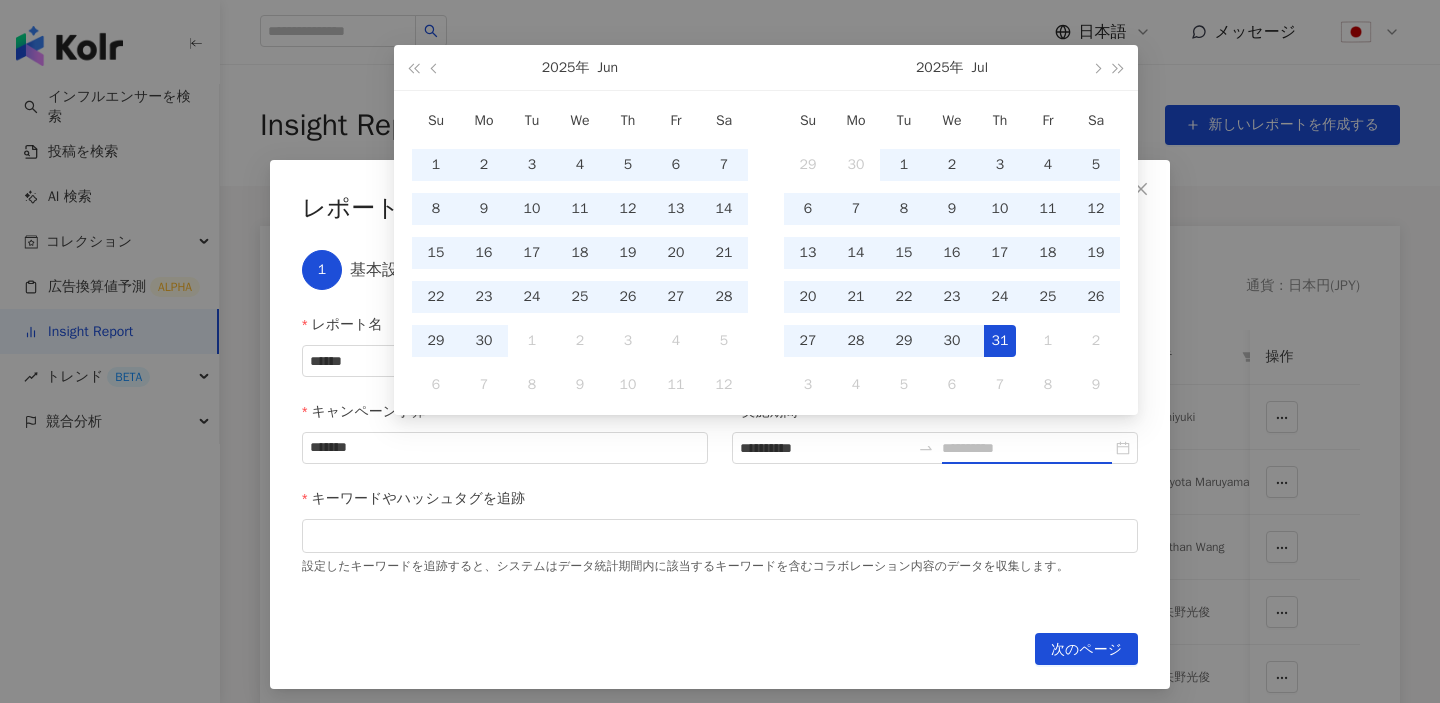 click on "31" at bounding box center [1000, 341] 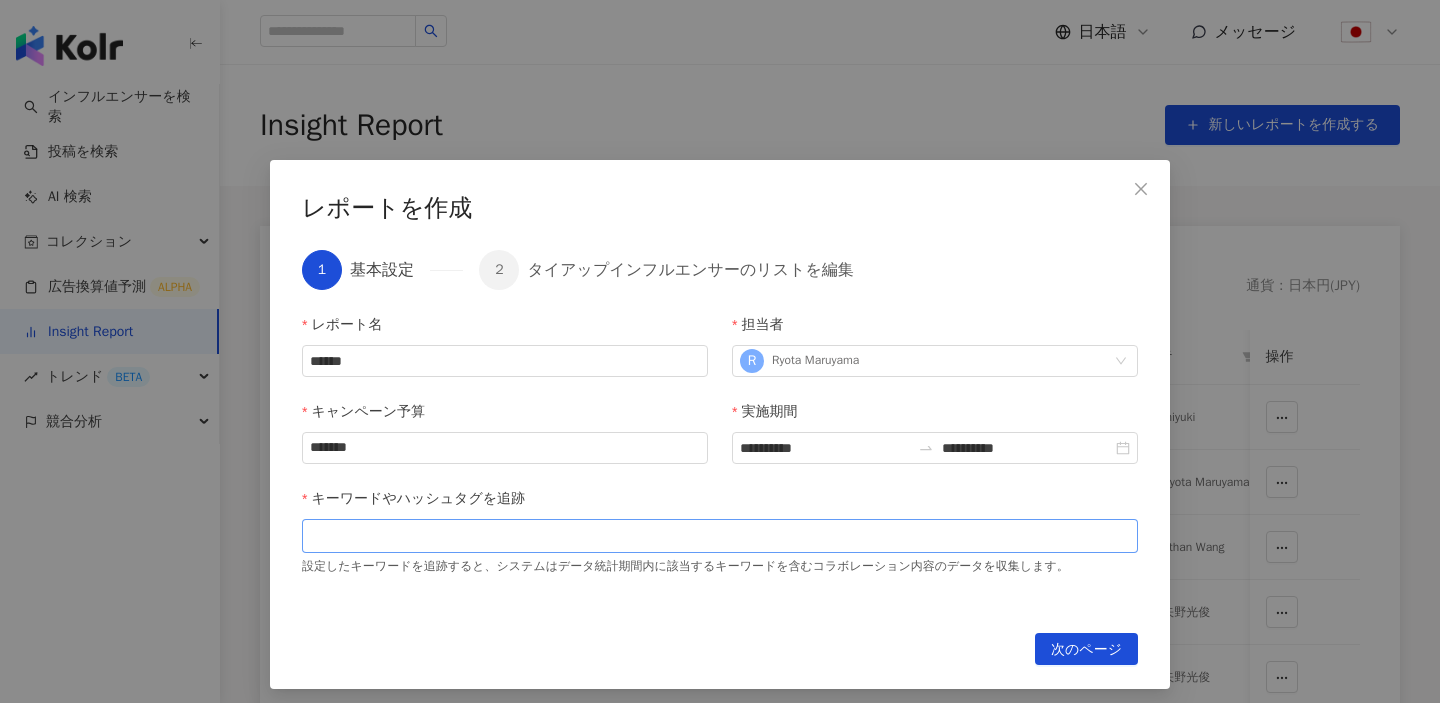 click at bounding box center [720, 535] 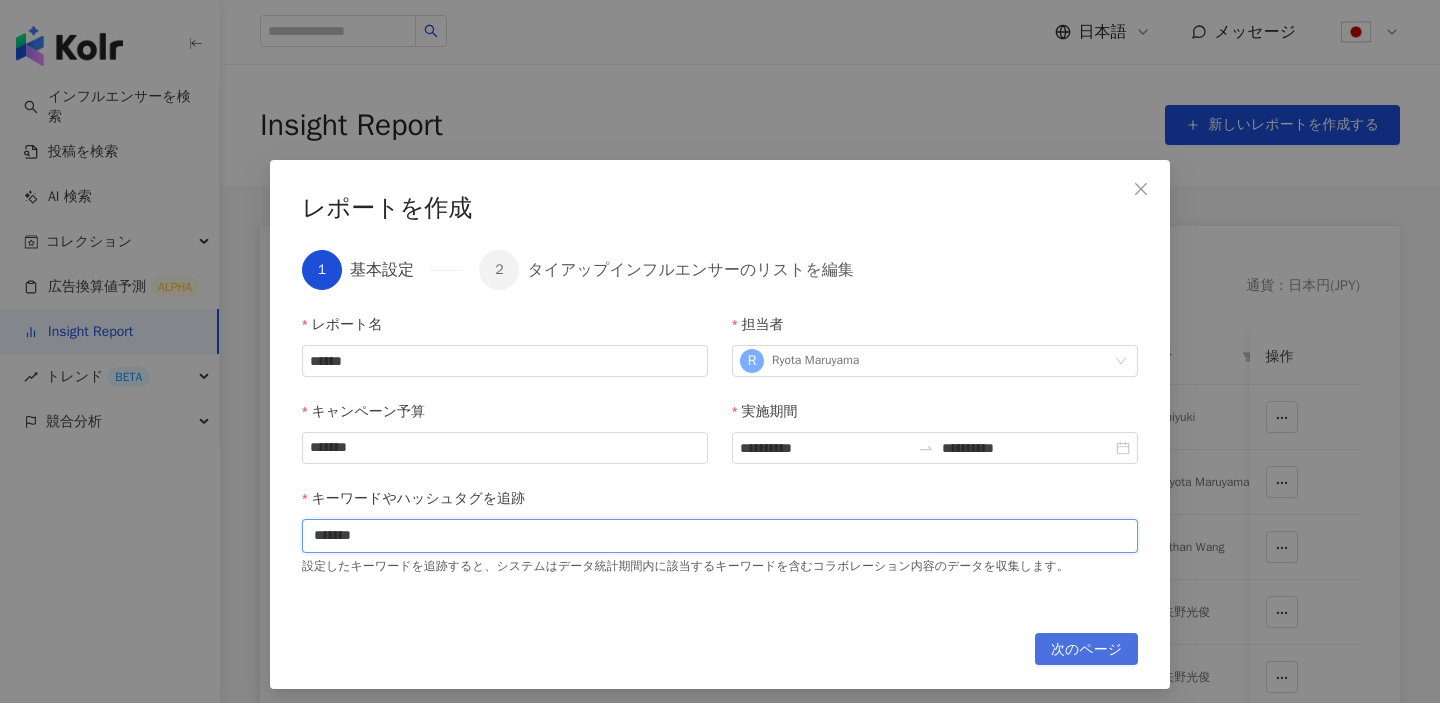 type on "*******" 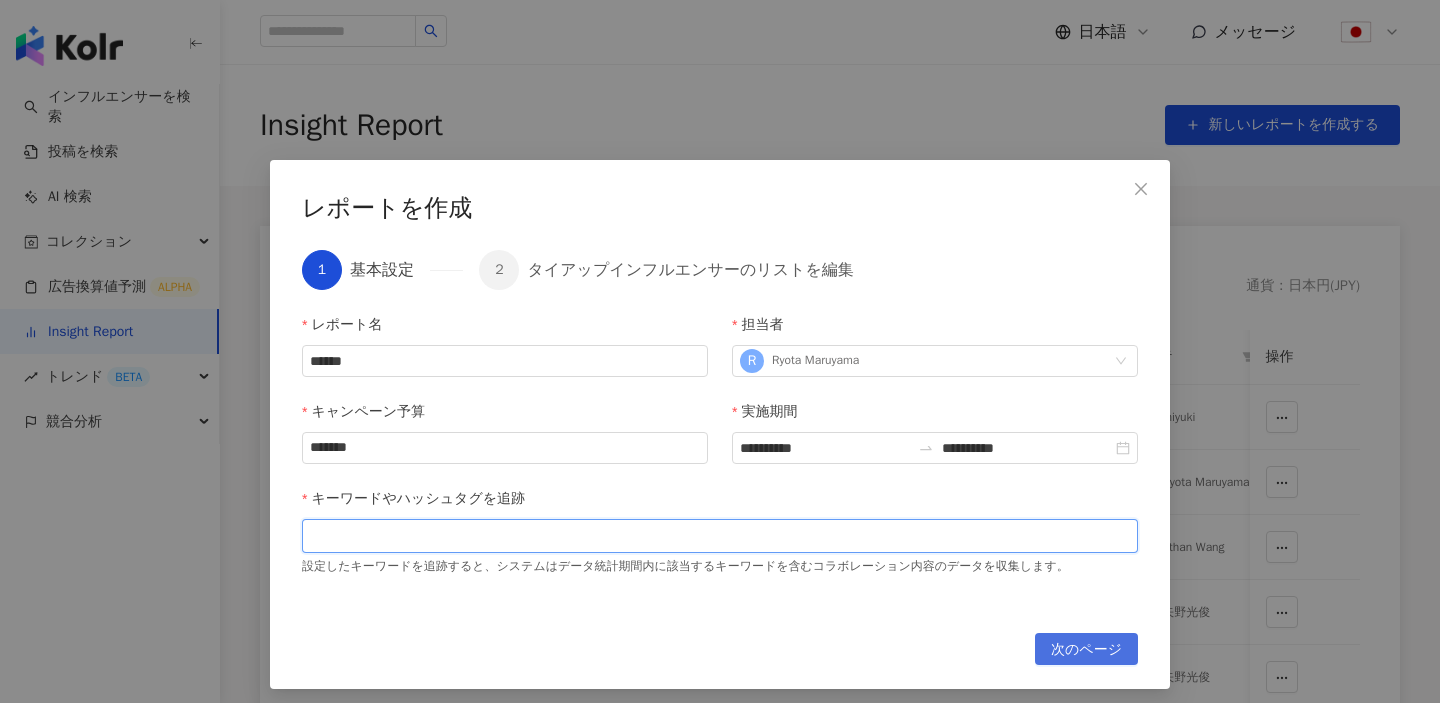 click on "次のページ" at bounding box center [1086, 650] 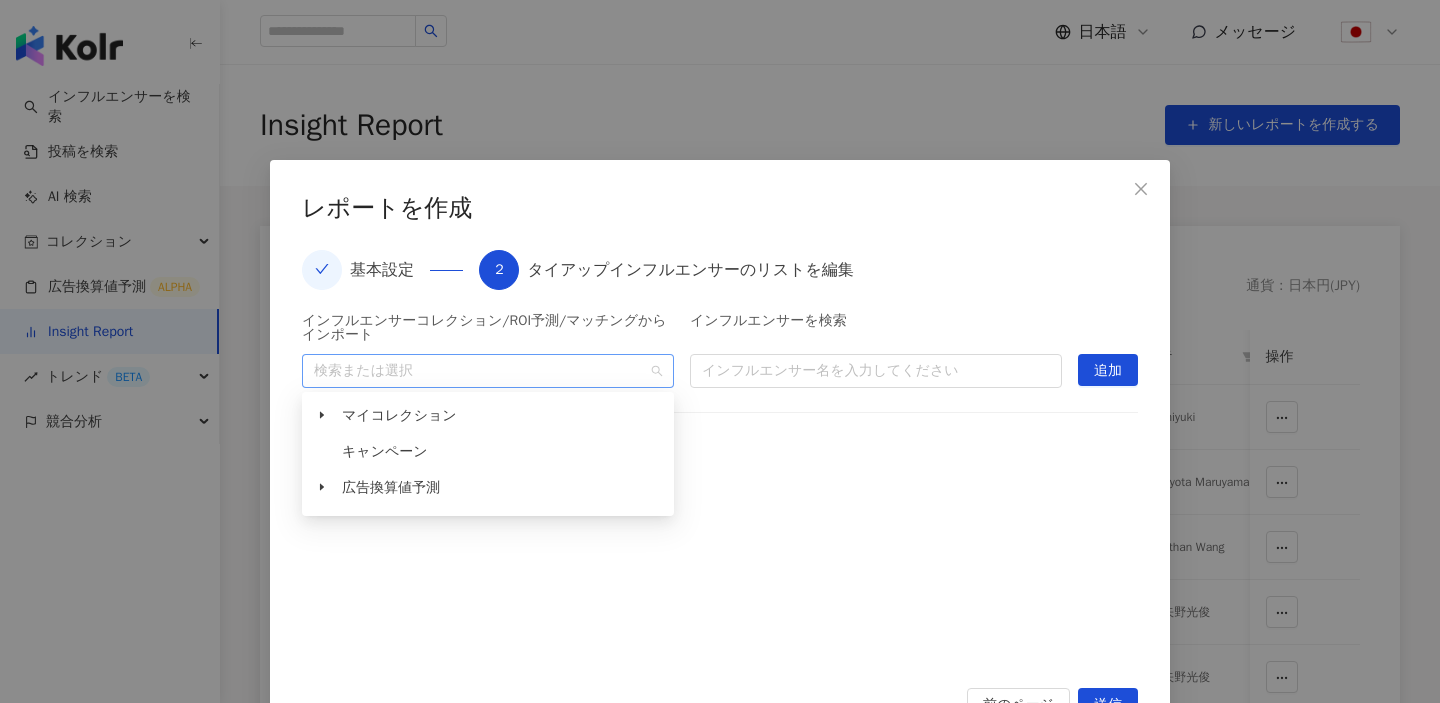 click at bounding box center (477, 370) 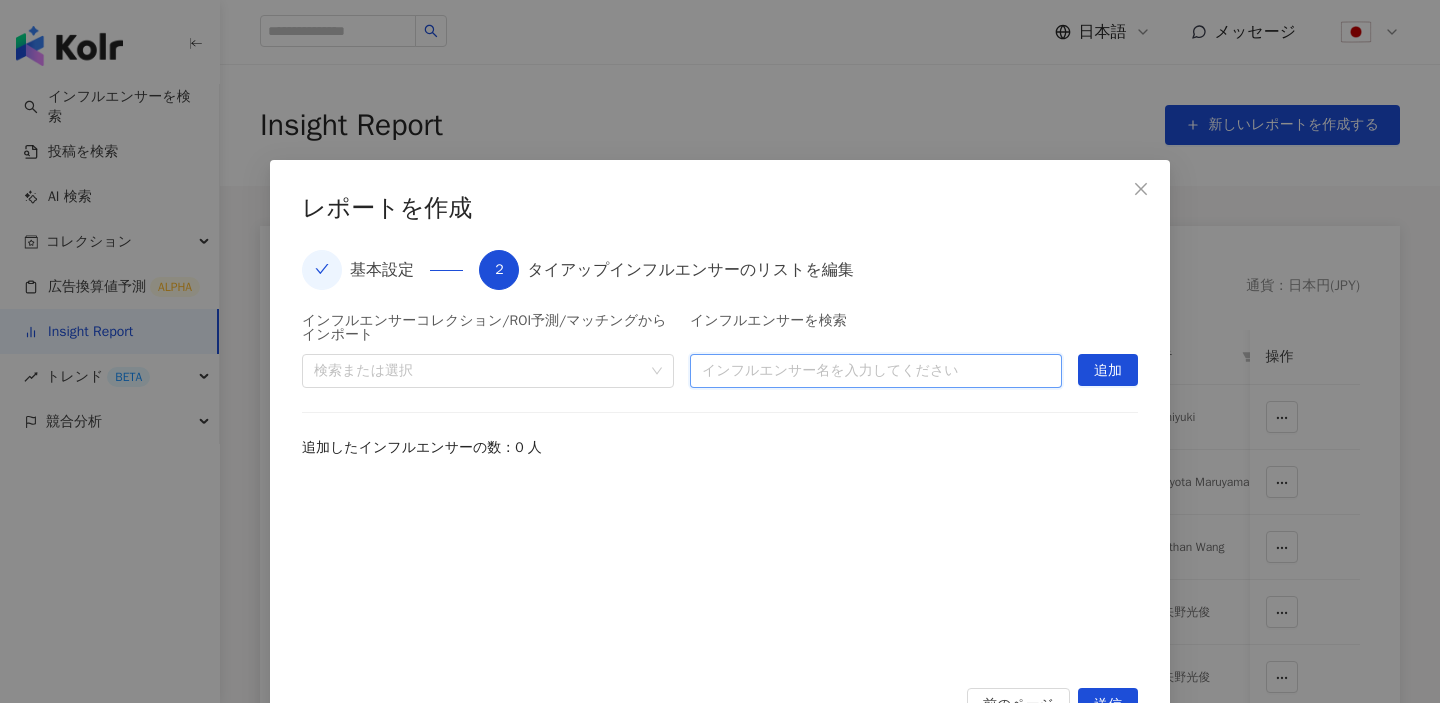 click at bounding box center (876, 371) 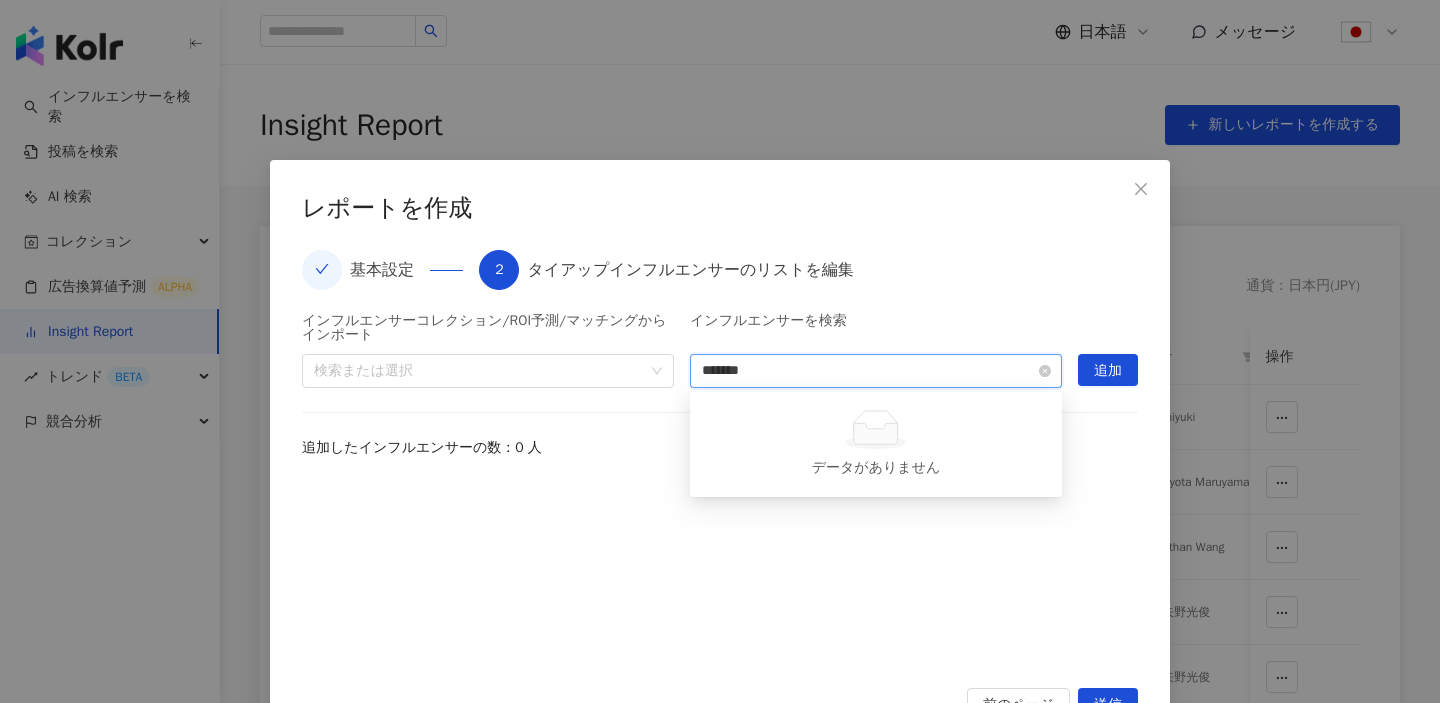 type on "********" 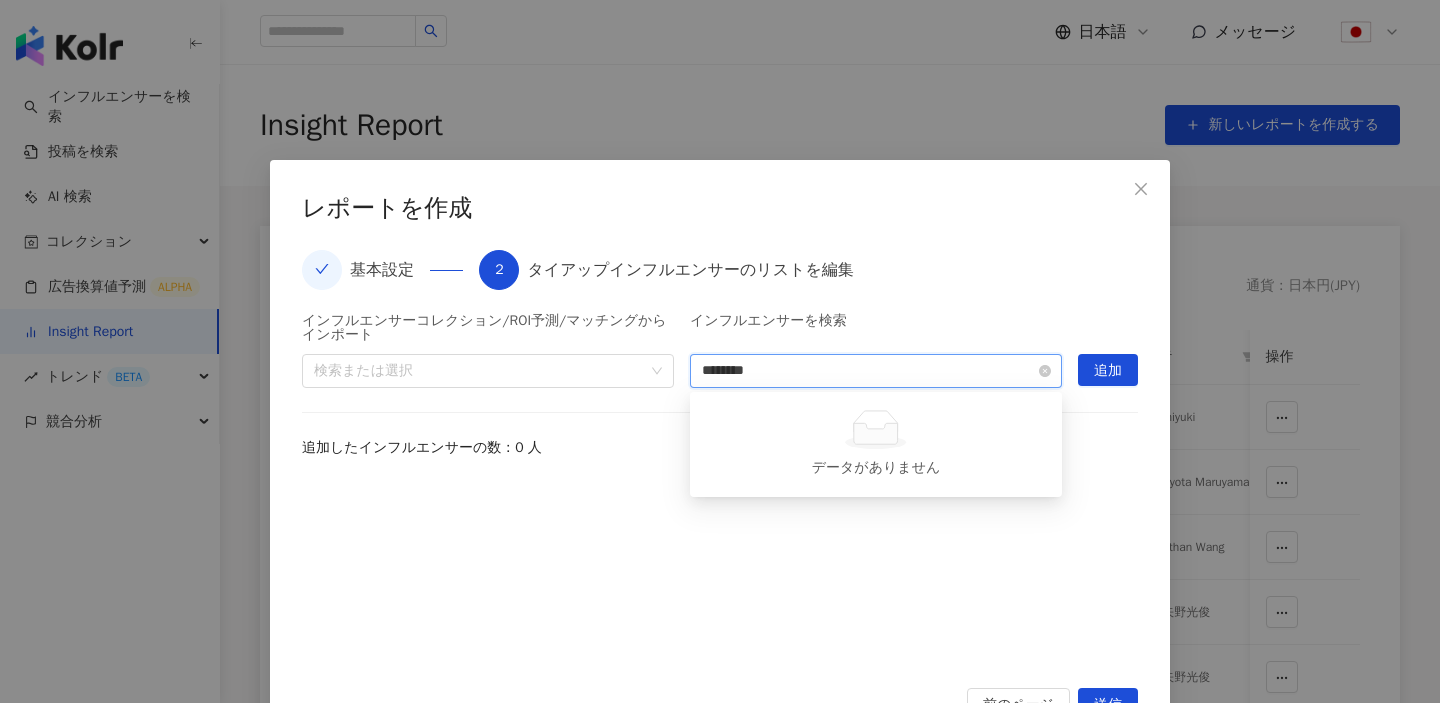 type 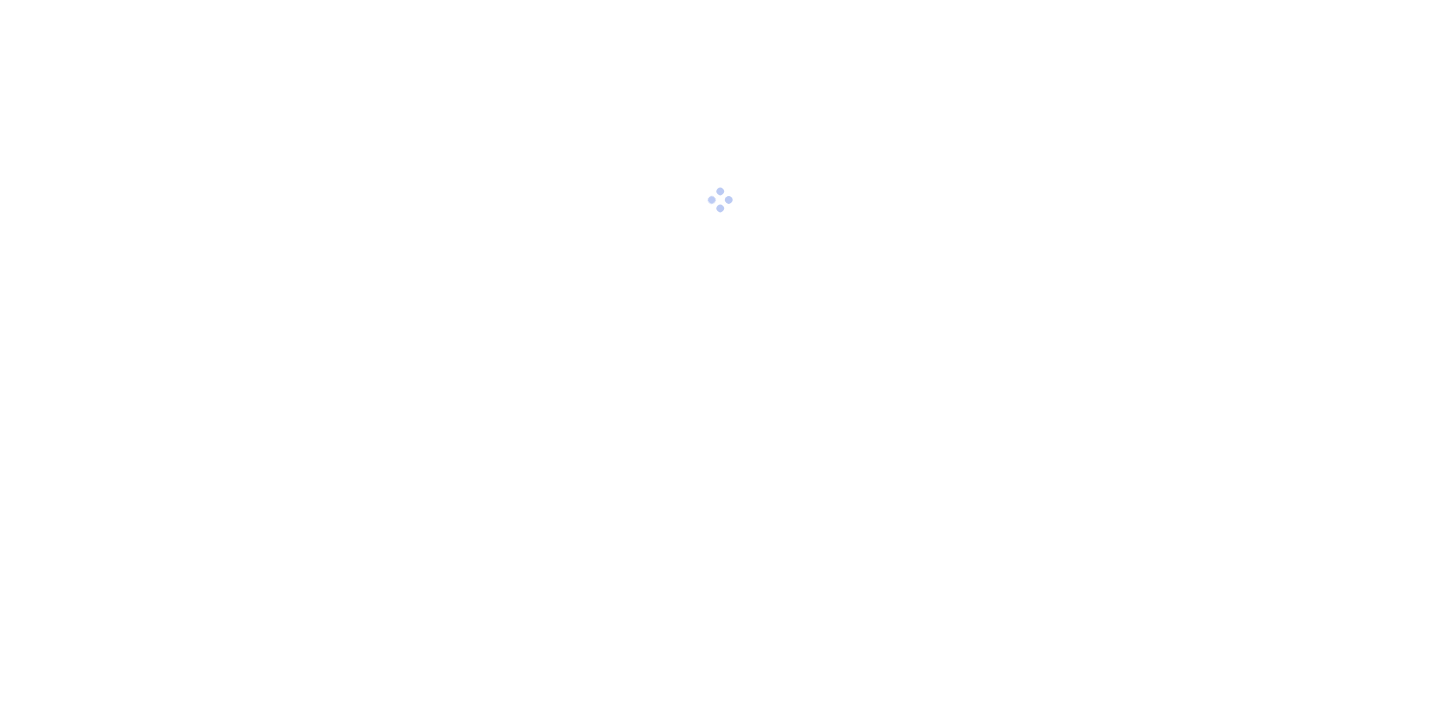 scroll, scrollTop: 0, scrollLeft: 0, axis: both 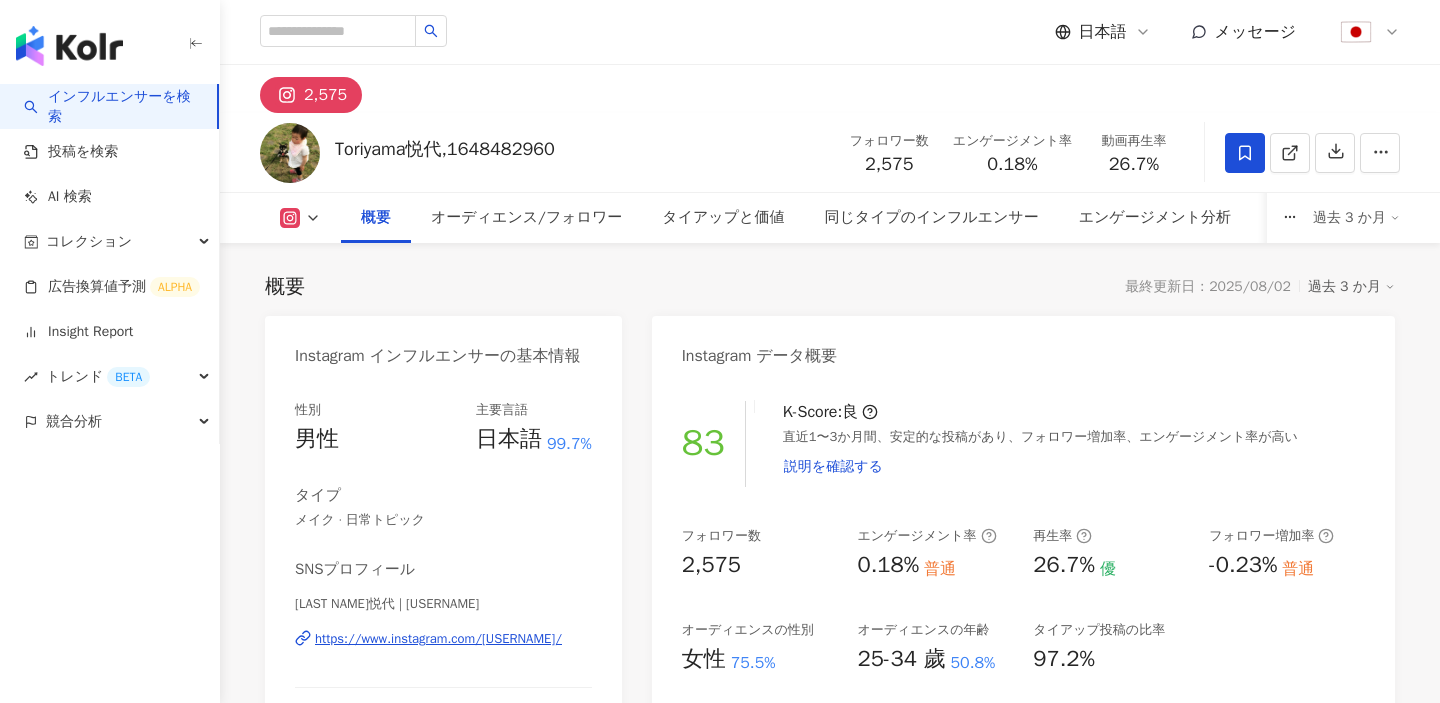 click 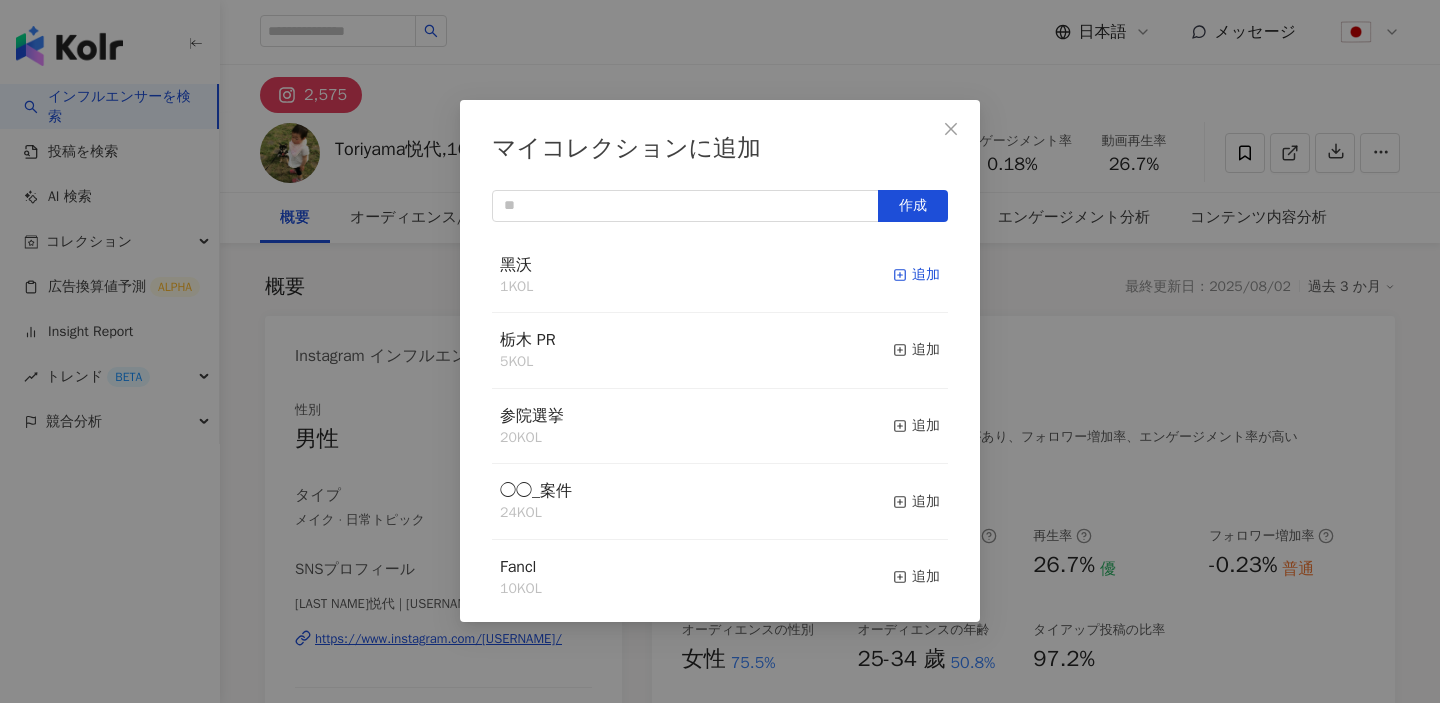 click on "追加" at bounding box center [916, 275] 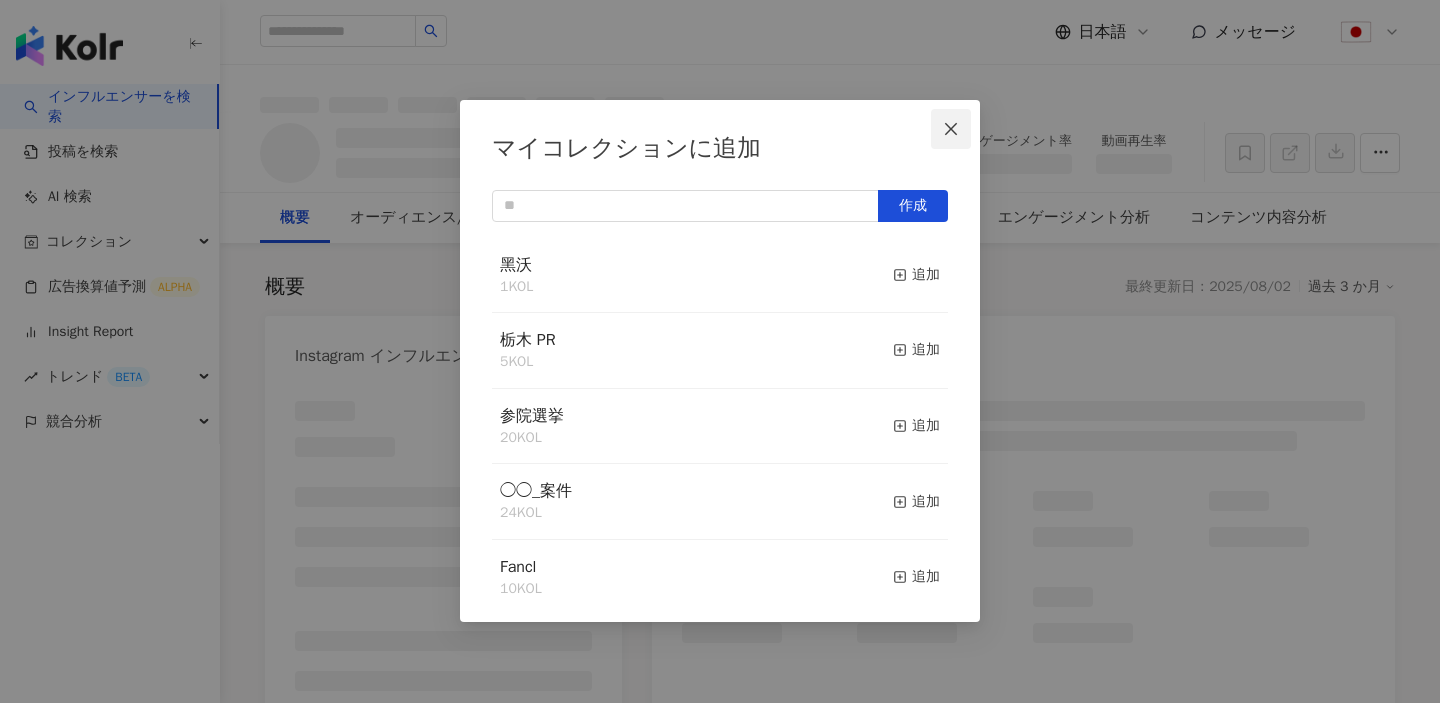click 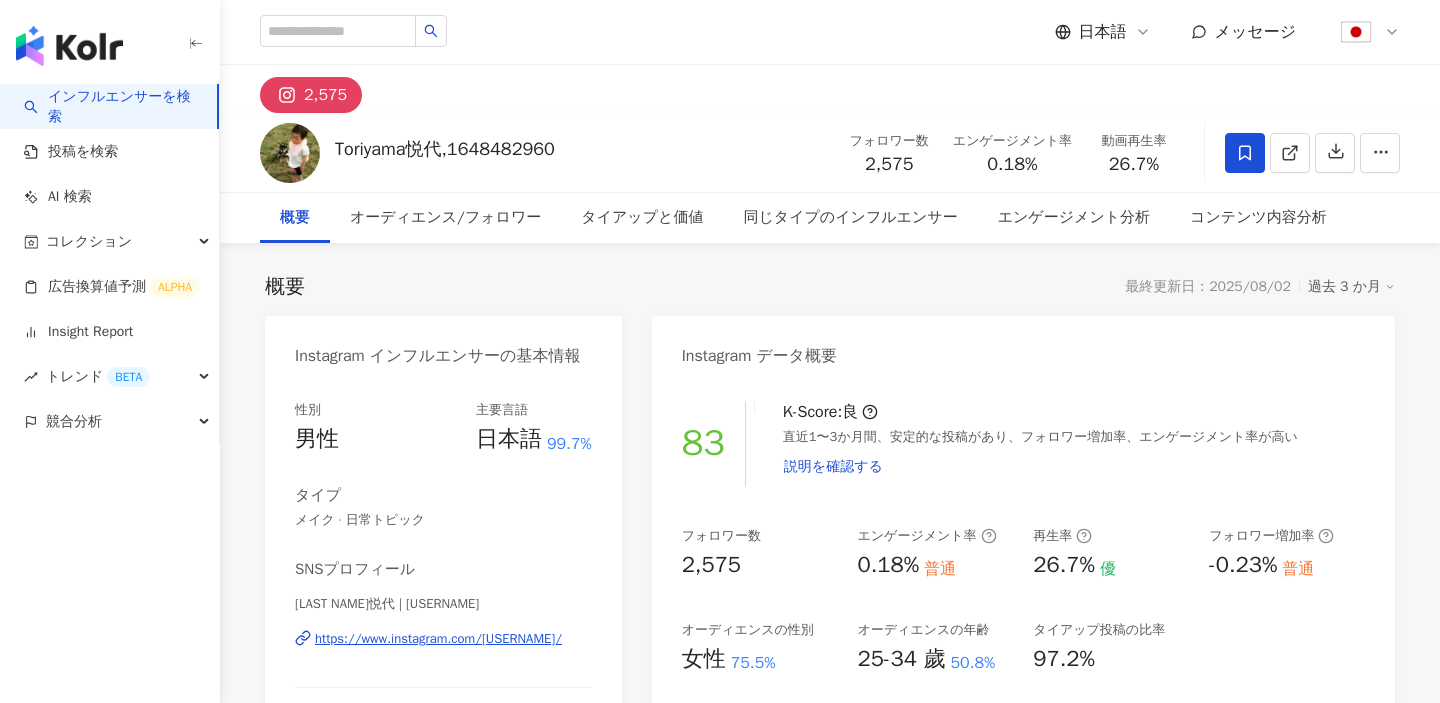 click on "マイコレクションに追加 作成 黑沃 2  KOL 追加済み 栃木 PR 5  KOL 追加 参院選挙 20  KOL 追加 ◯◯_案件 24  KOL 追加 Fancl 10  KOL 追加 DUO rebranding PR 2  KOL 追加 test Lois  4  KOL 追加 KOBE 209  KOL 追加 Google Japan  1  KOL 追加 ●●Project_PR提携済インフルエンサー 31  KOL 追加" at bounding box center [720, 351] 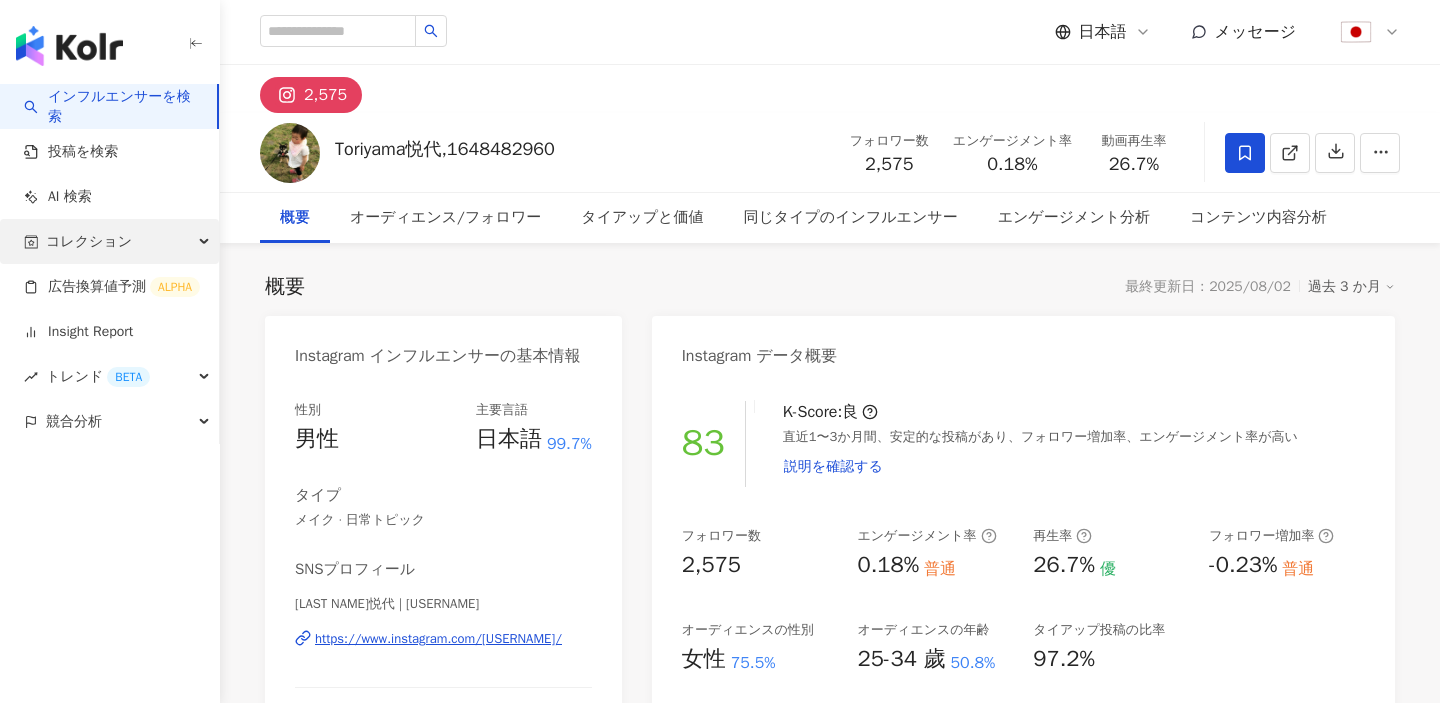 click on "コレクション" at bounding box center (89, 241) 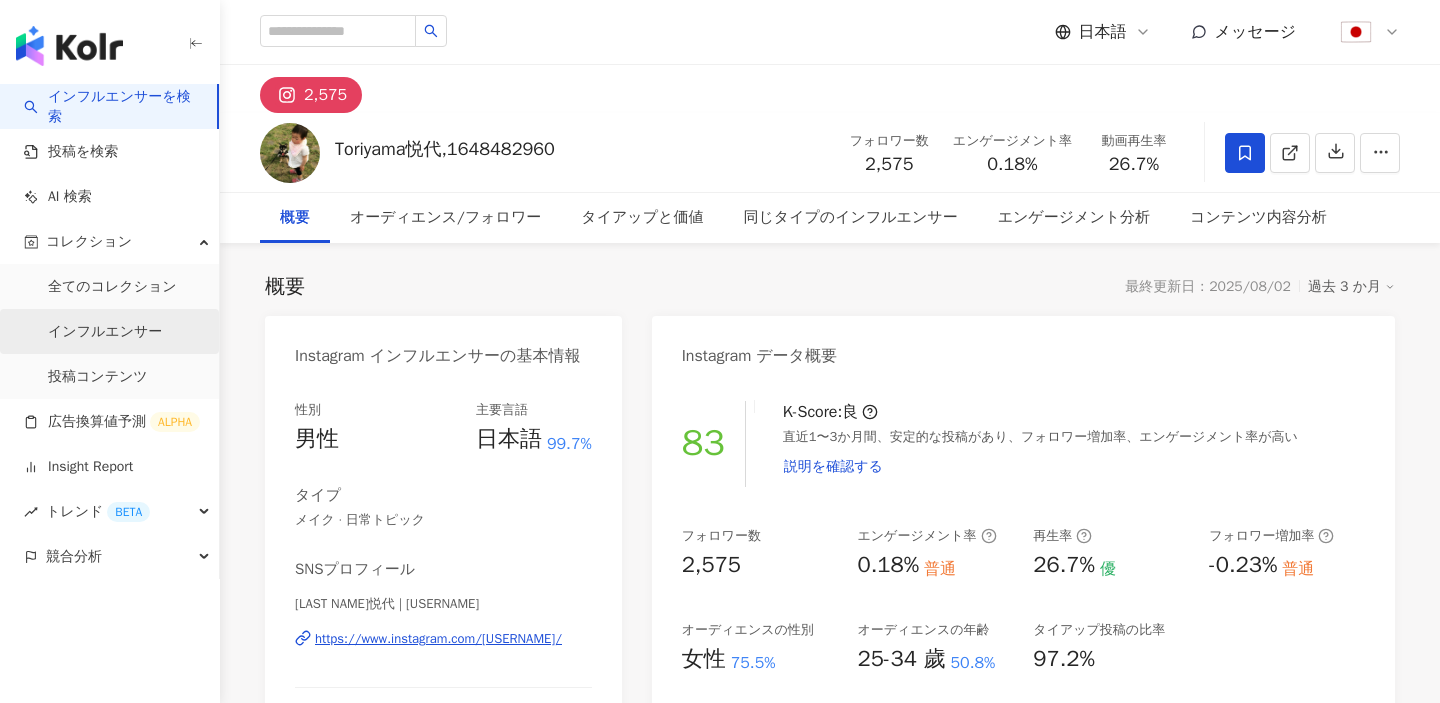 click on "インフルエンサー" at bounding box center [105, 332] 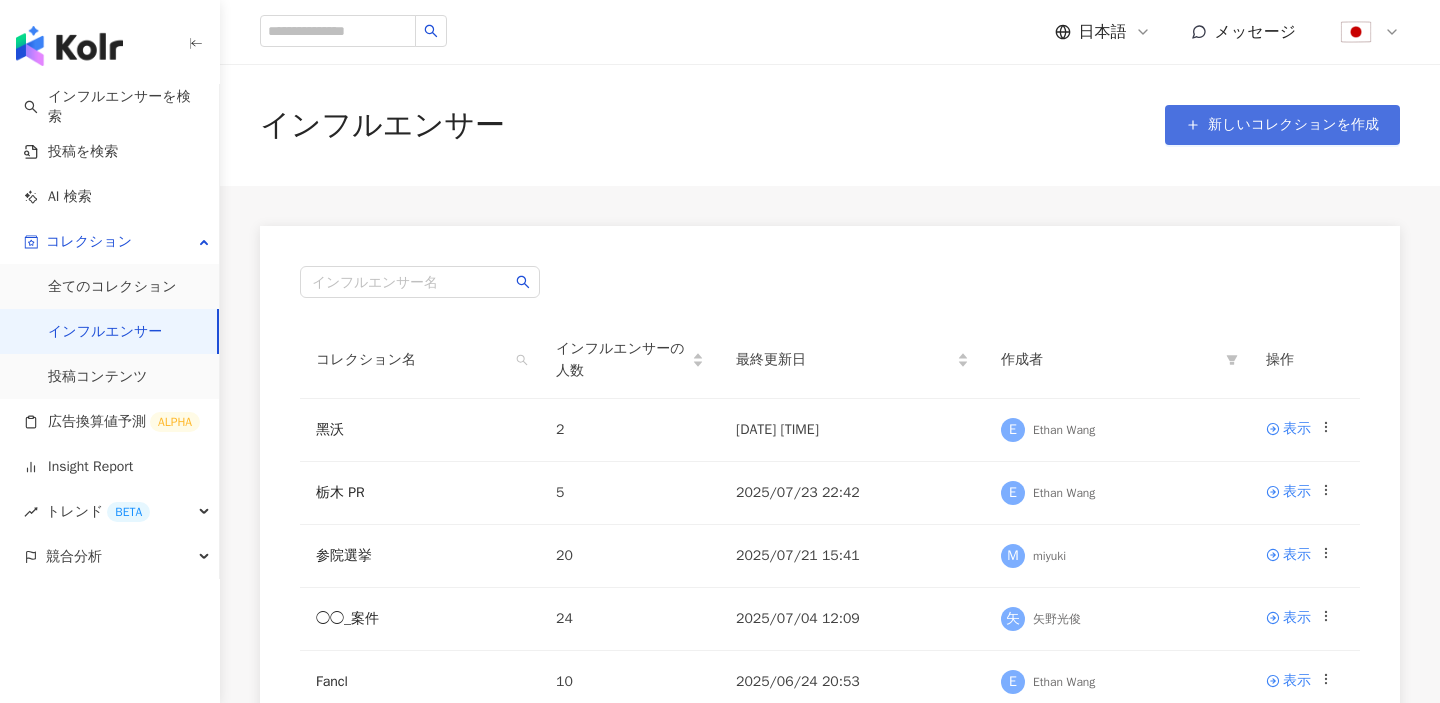 click on "新しいコレクションを作成" at bounding box center [1293, 125] 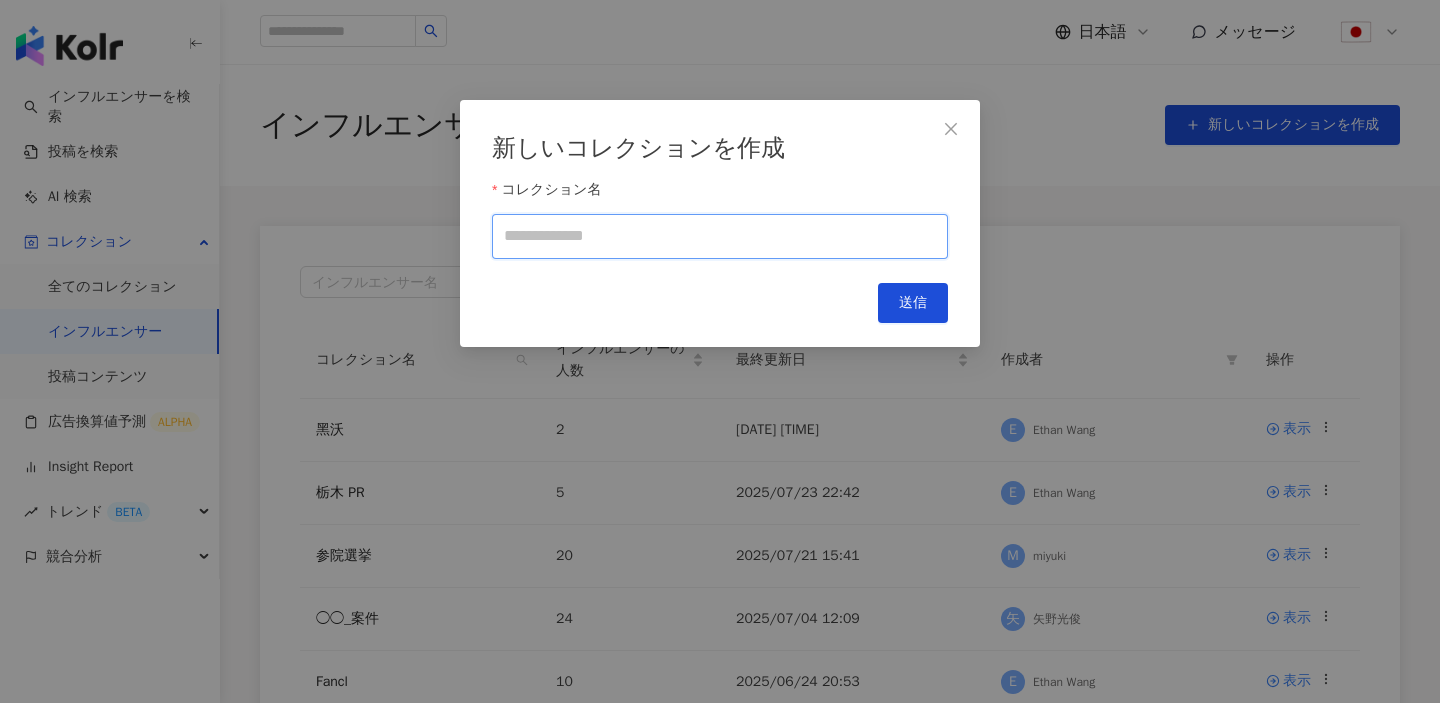 click on "コレクション名" at bounding box center (720, 236) 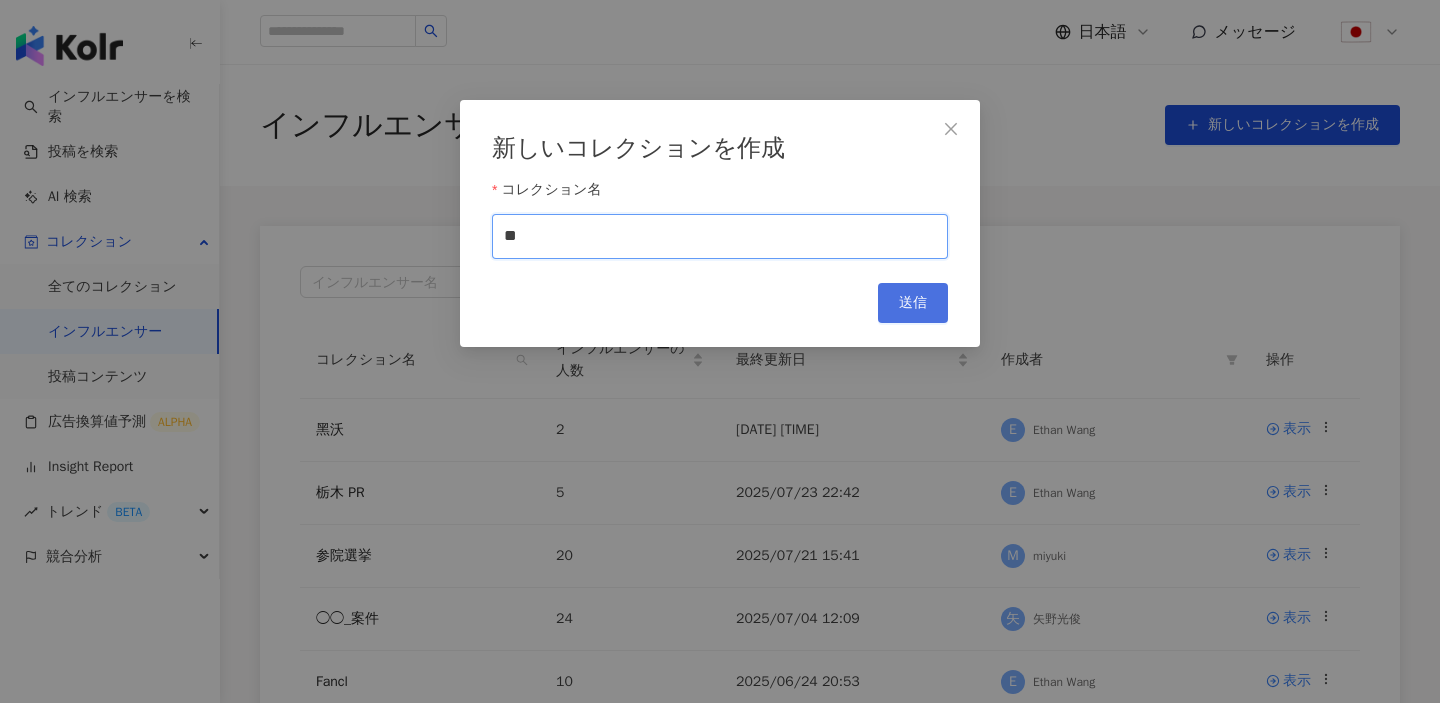 type on "**" 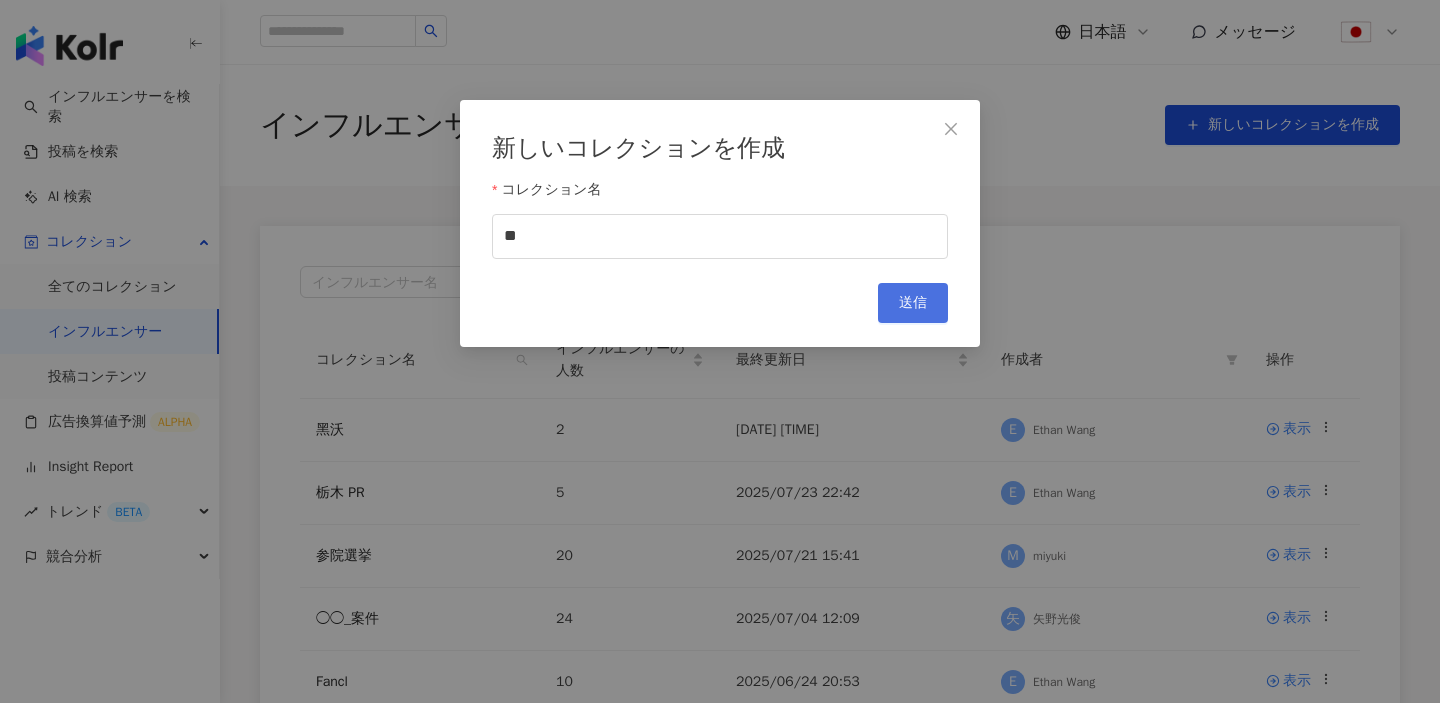 click on "送信" at bounding box center [913, 303] 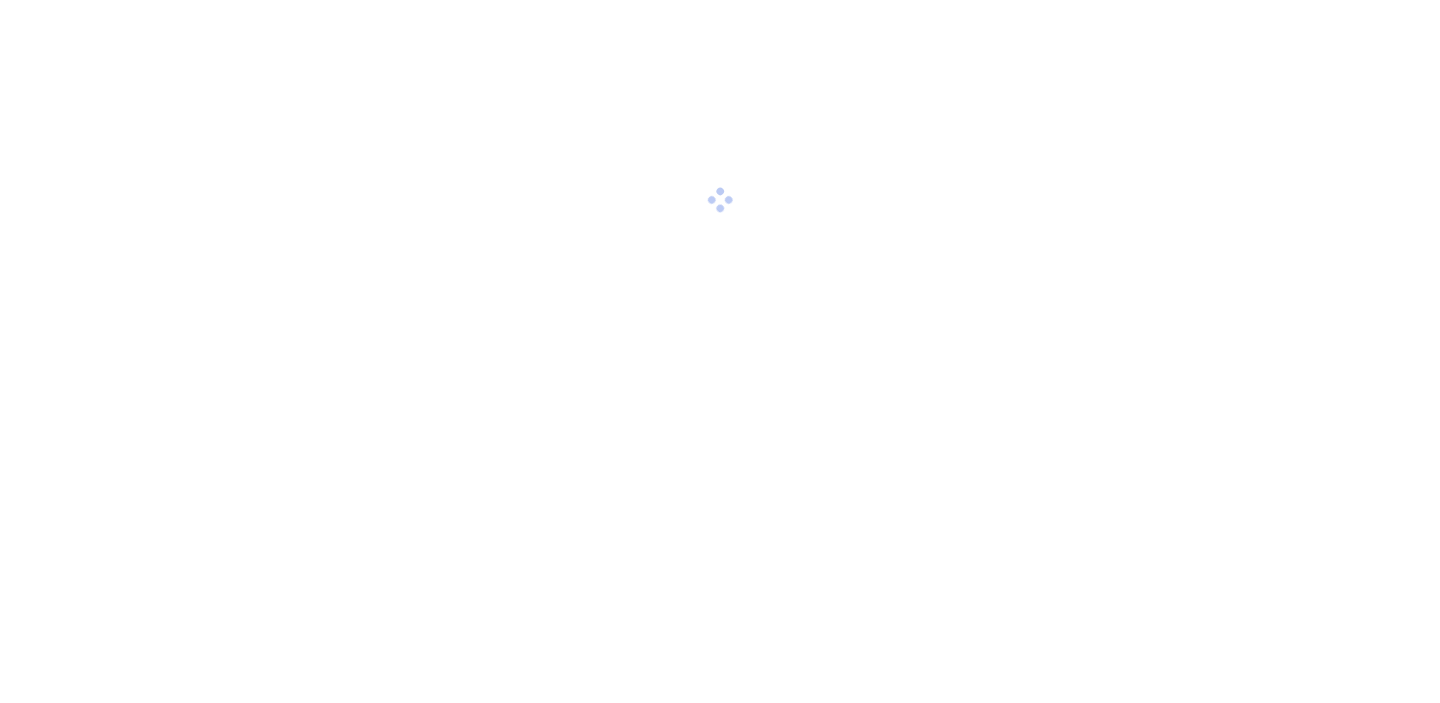 scroll, scrollTop: 0, scrollLeft: 0, axis: both 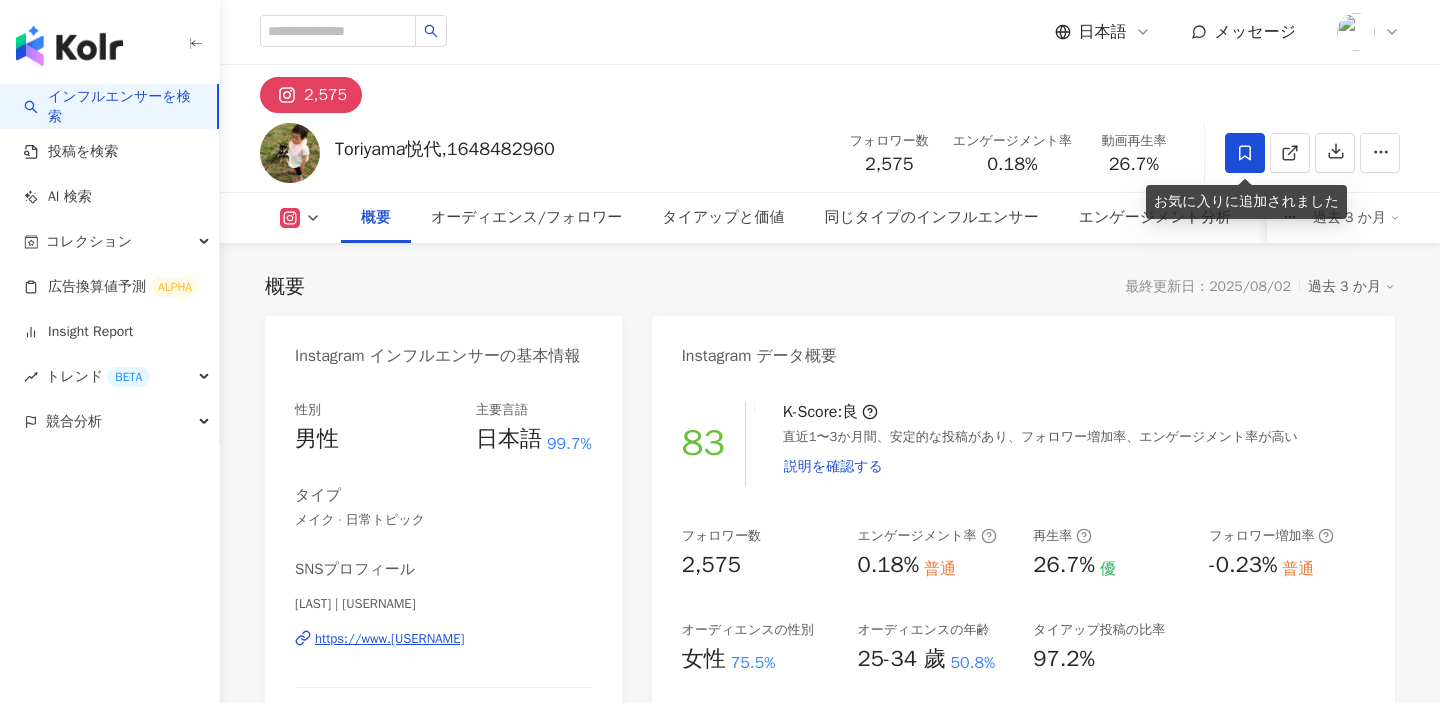 click 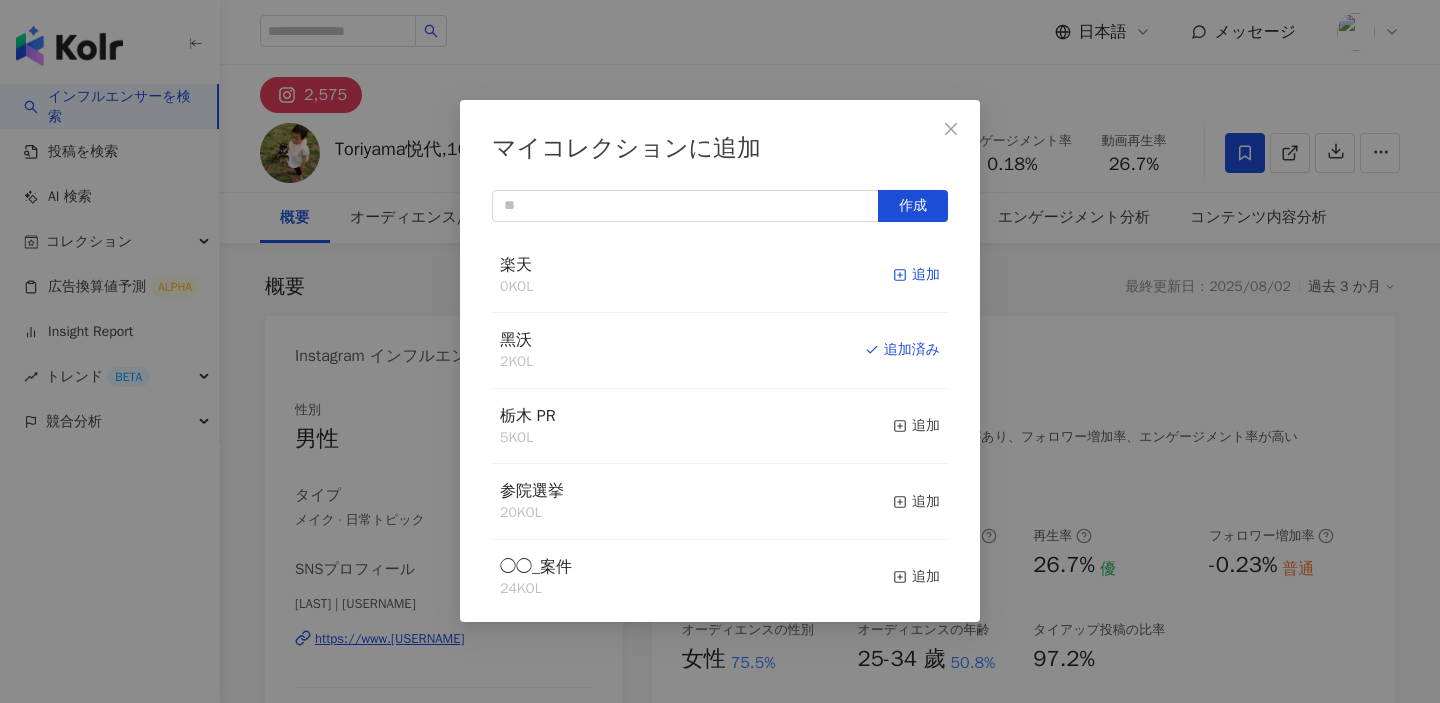 click on "追加" at bounding box center [916, 275] 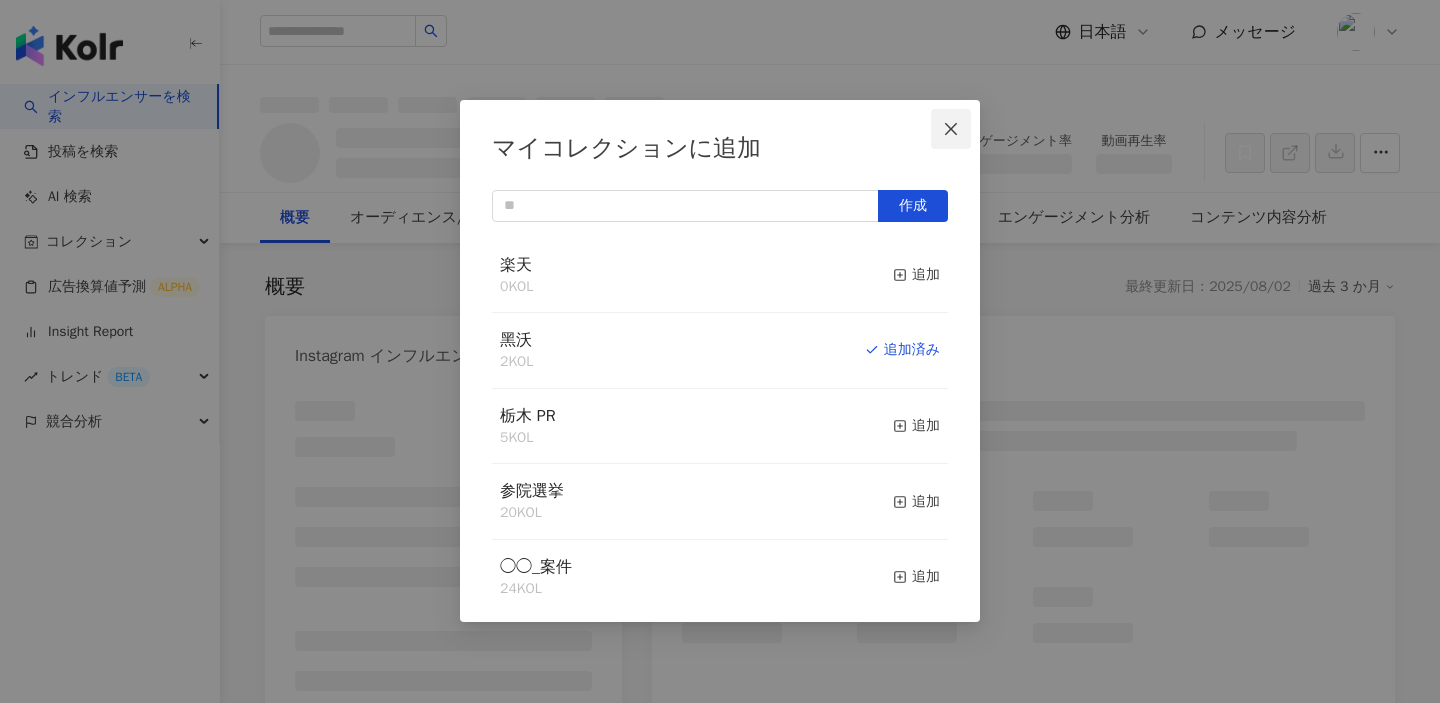 click 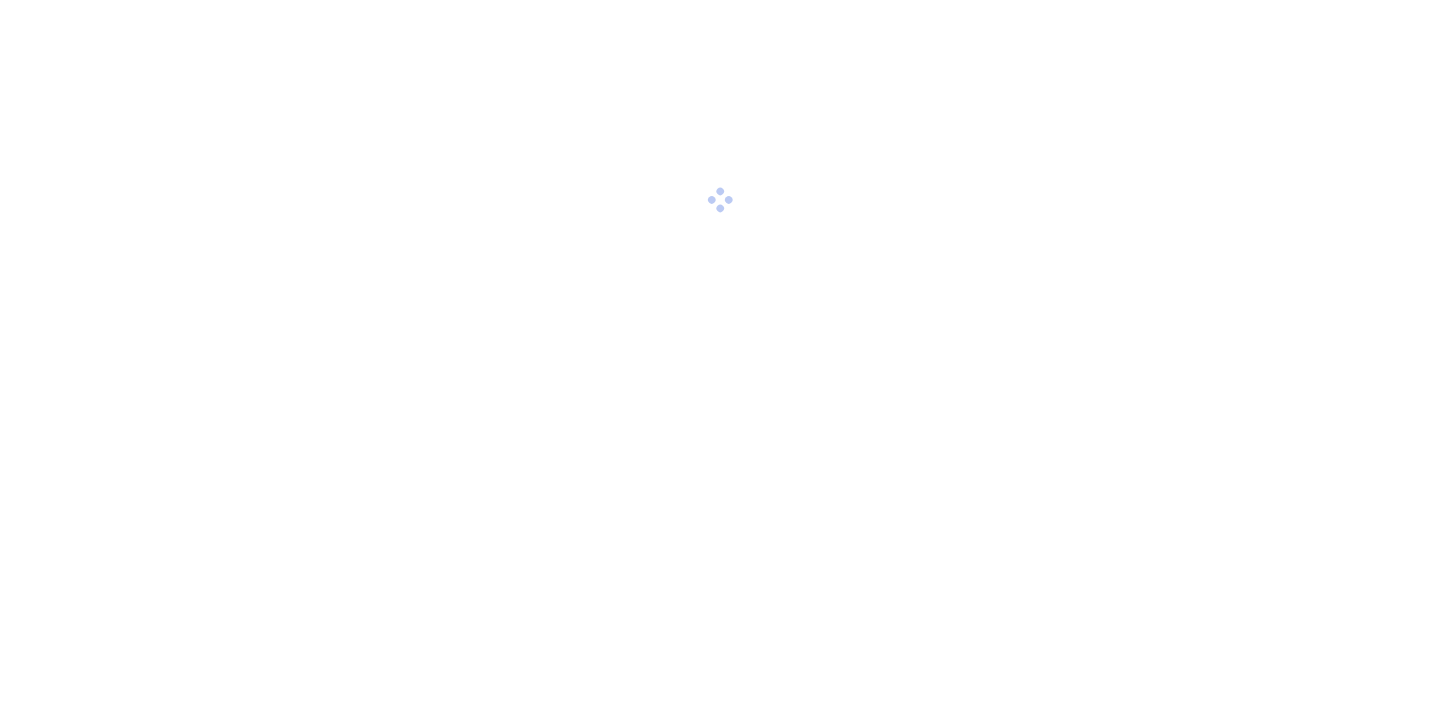 scroll, scrollTop: 0, scrollLeft: 0, axis: both 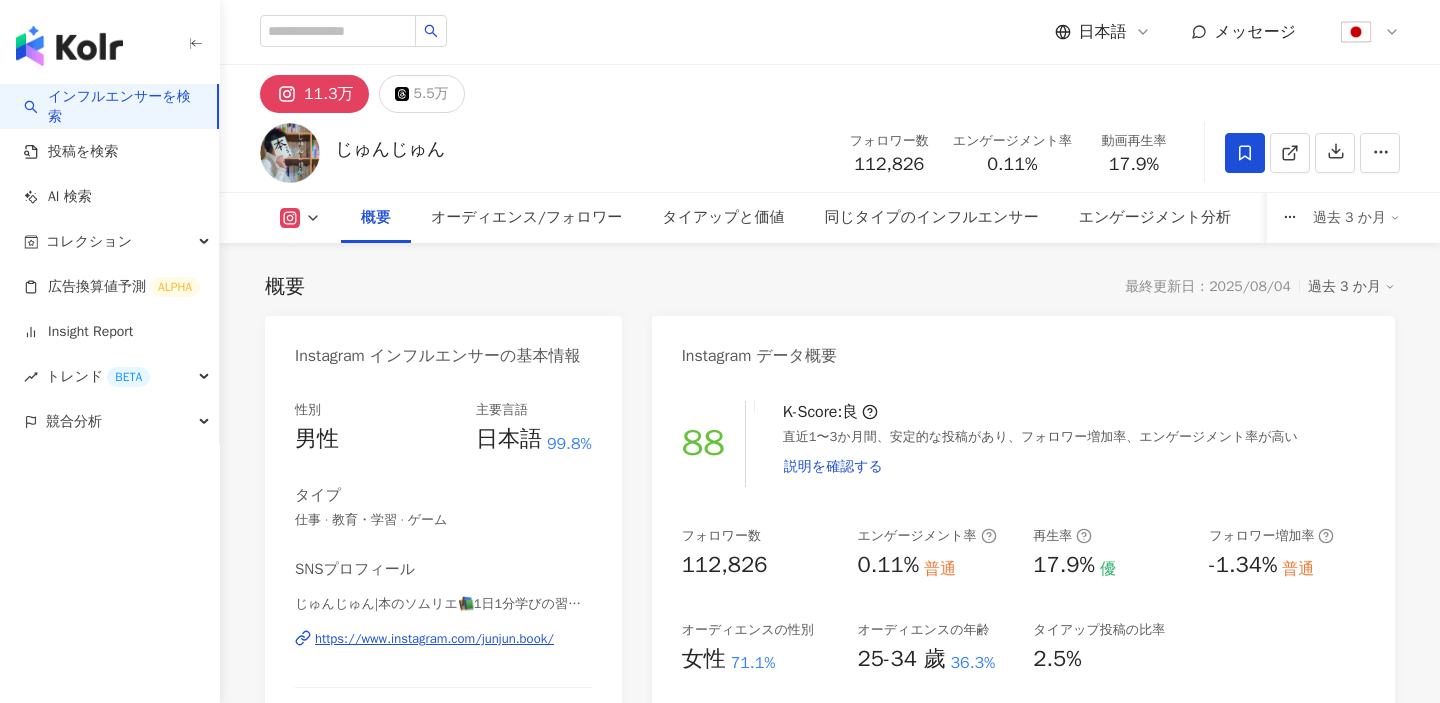 click 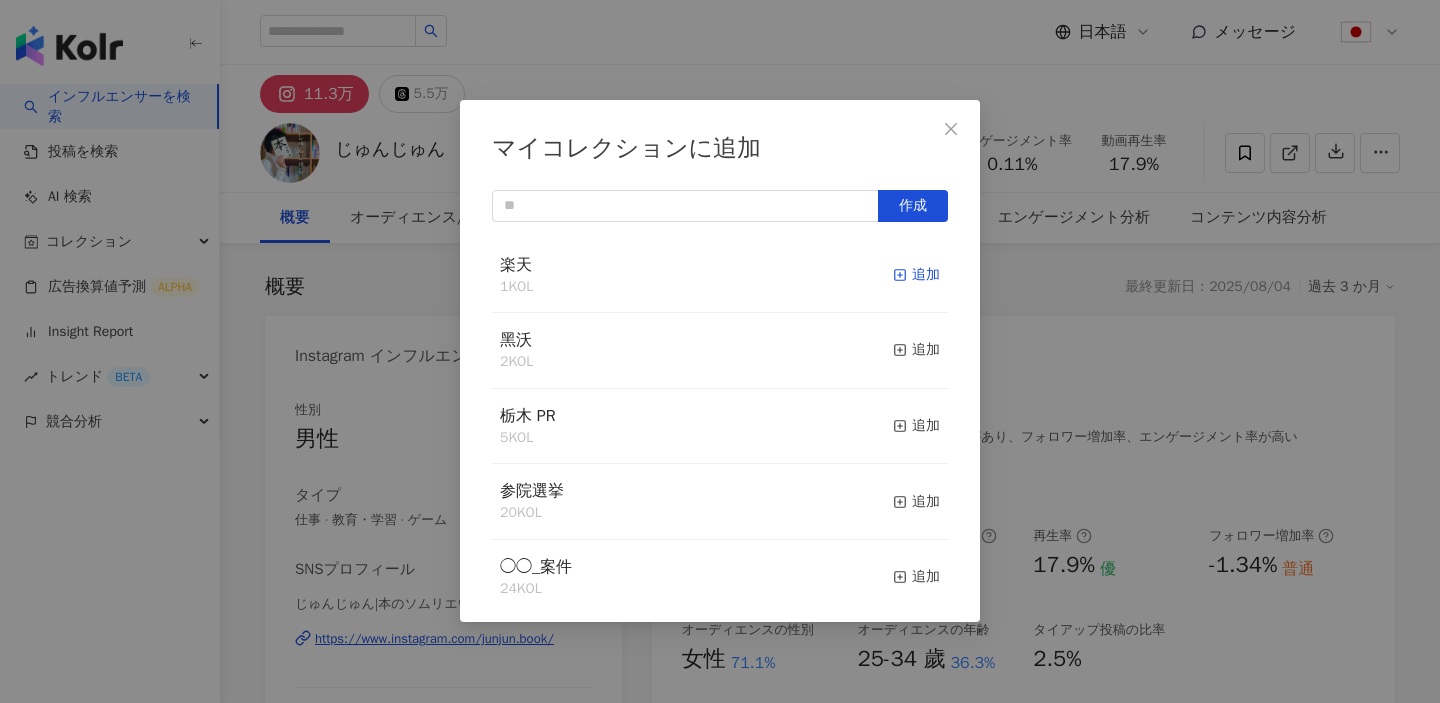 click 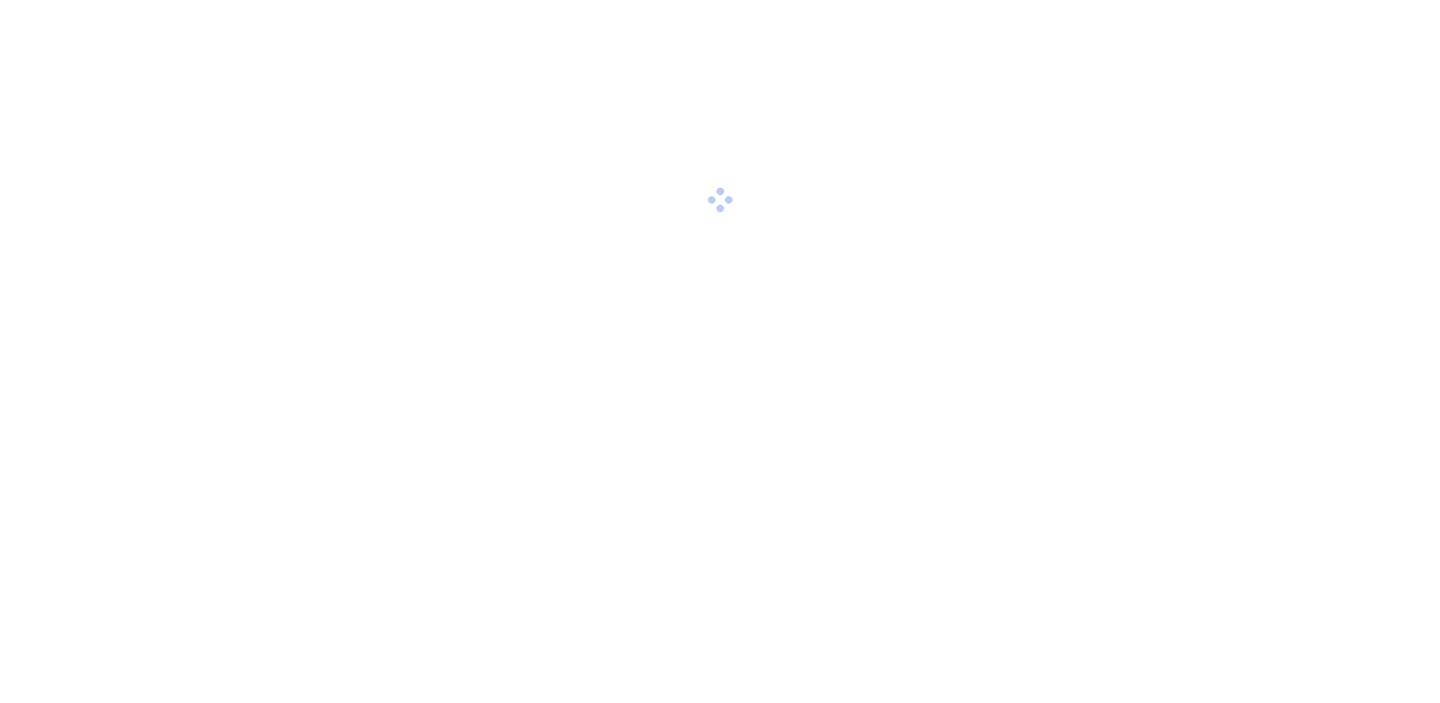 scroll, scrollTop: 0, scrollLeft: 0, axis: both 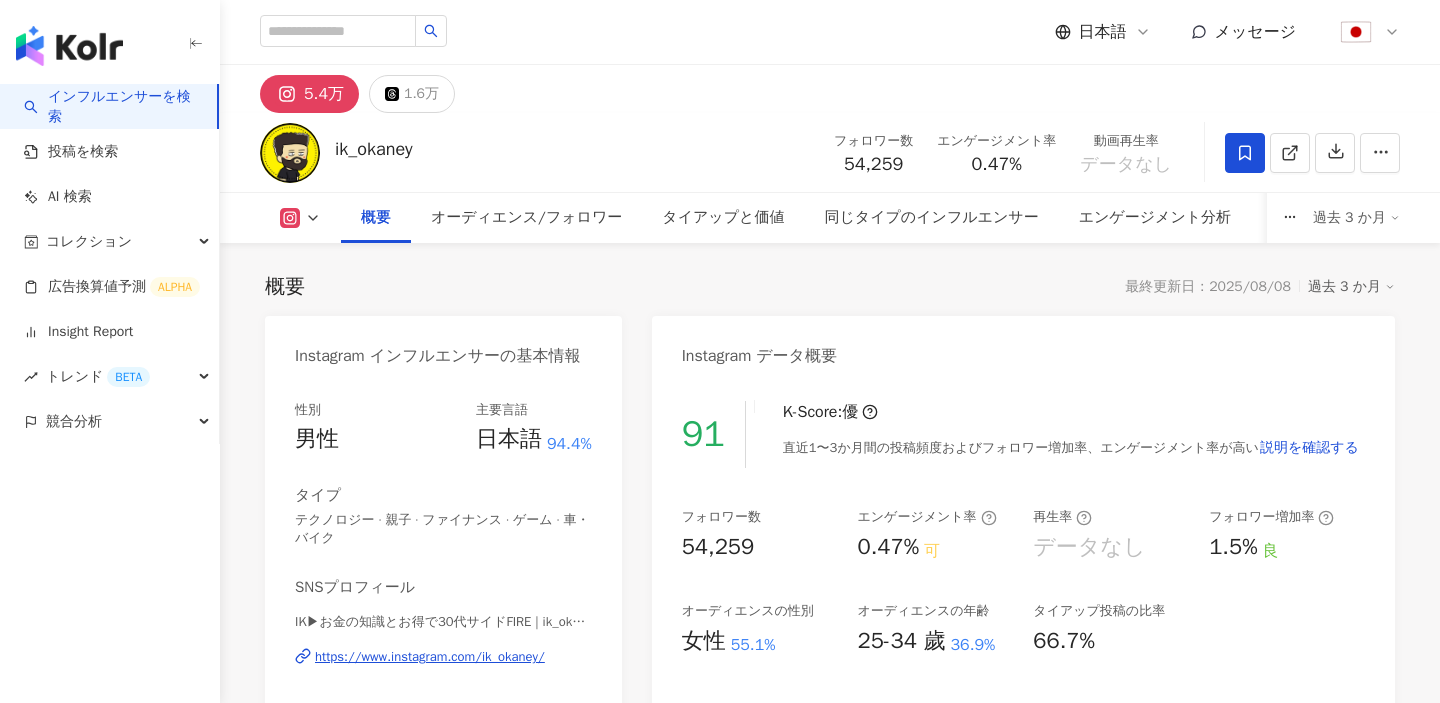 click 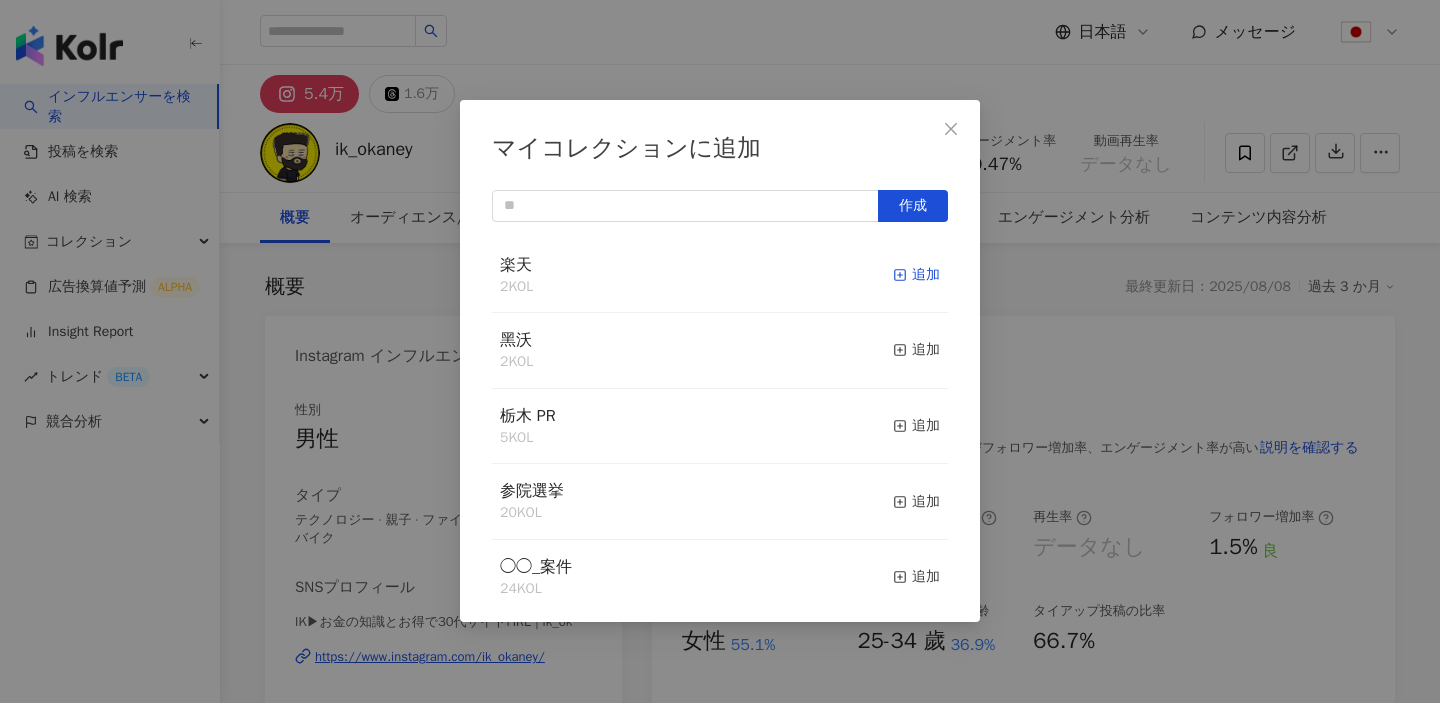 click on "追加" at bounding box center (916, 275) 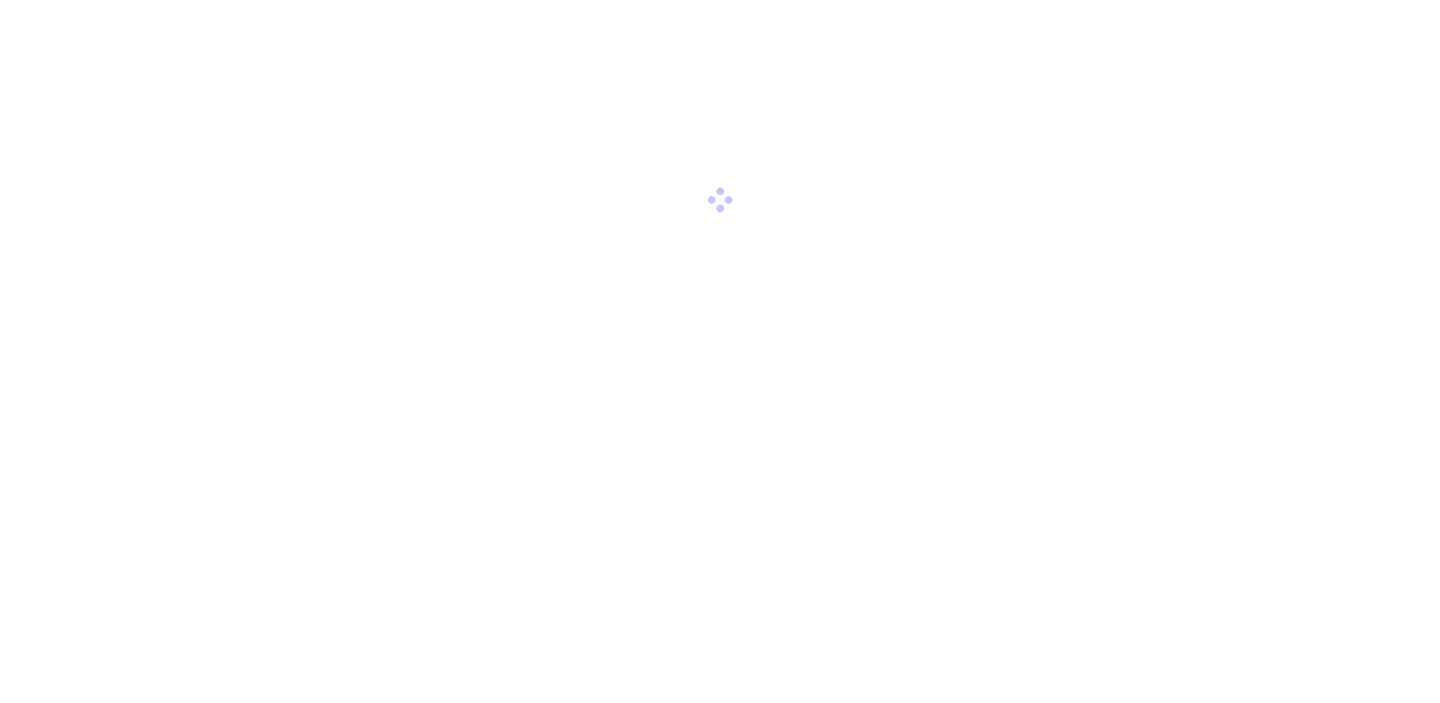 scroll, scrollTop: 0, scrollLeft: 0, axis: both 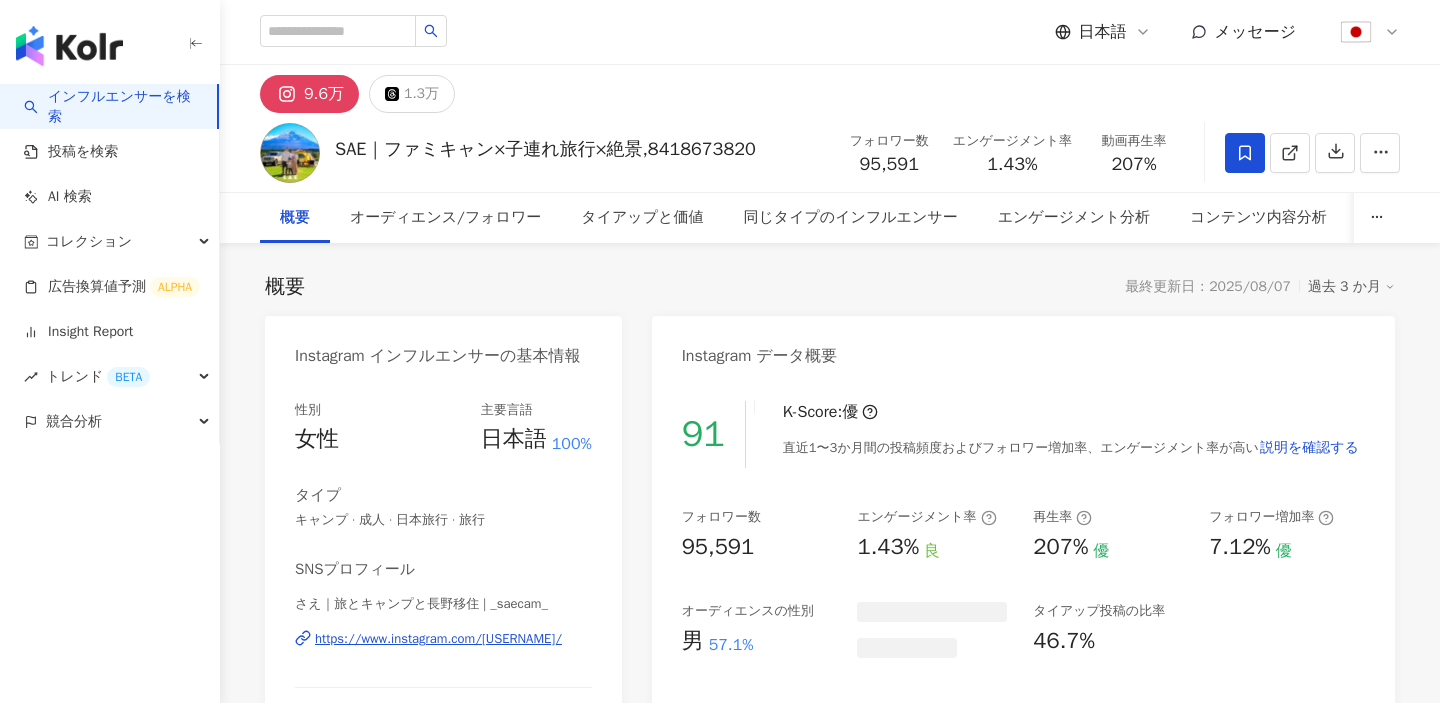 click 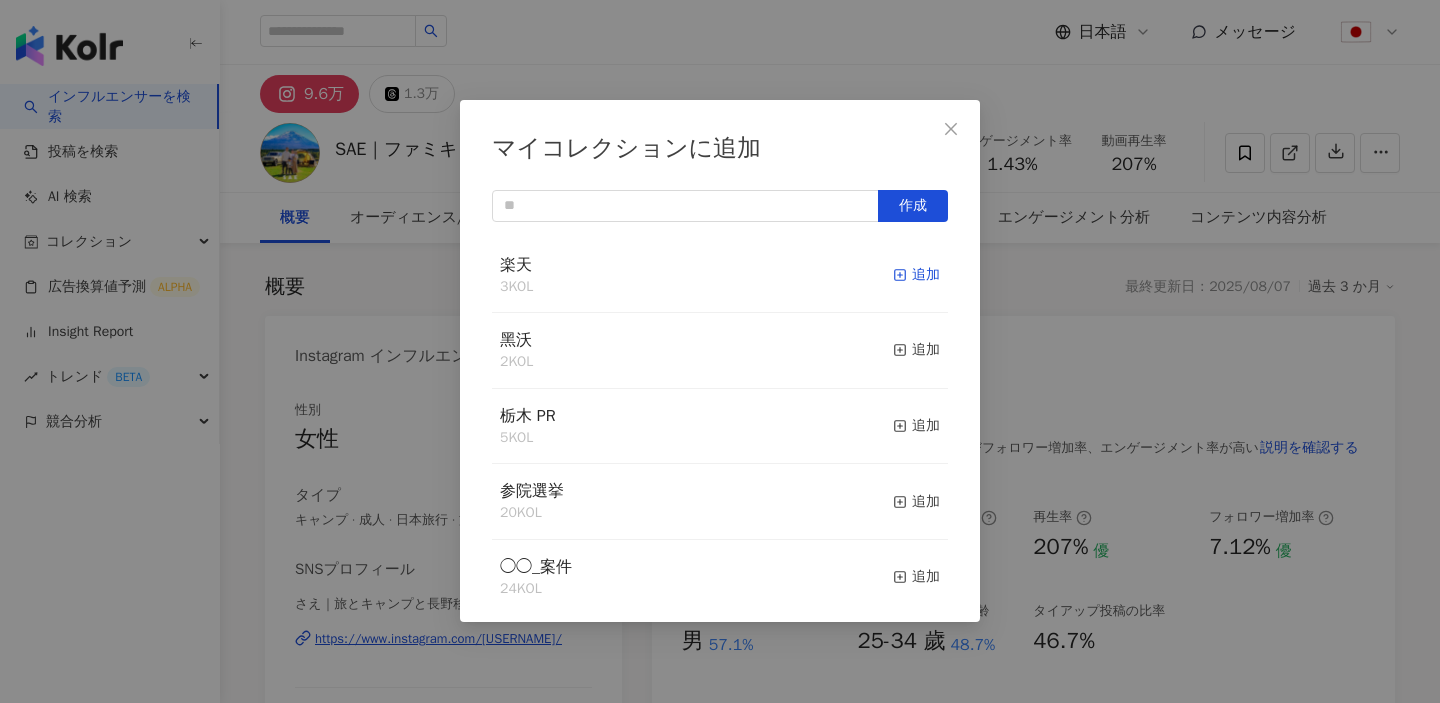 click on "追加" at bounding box center (916, 275) 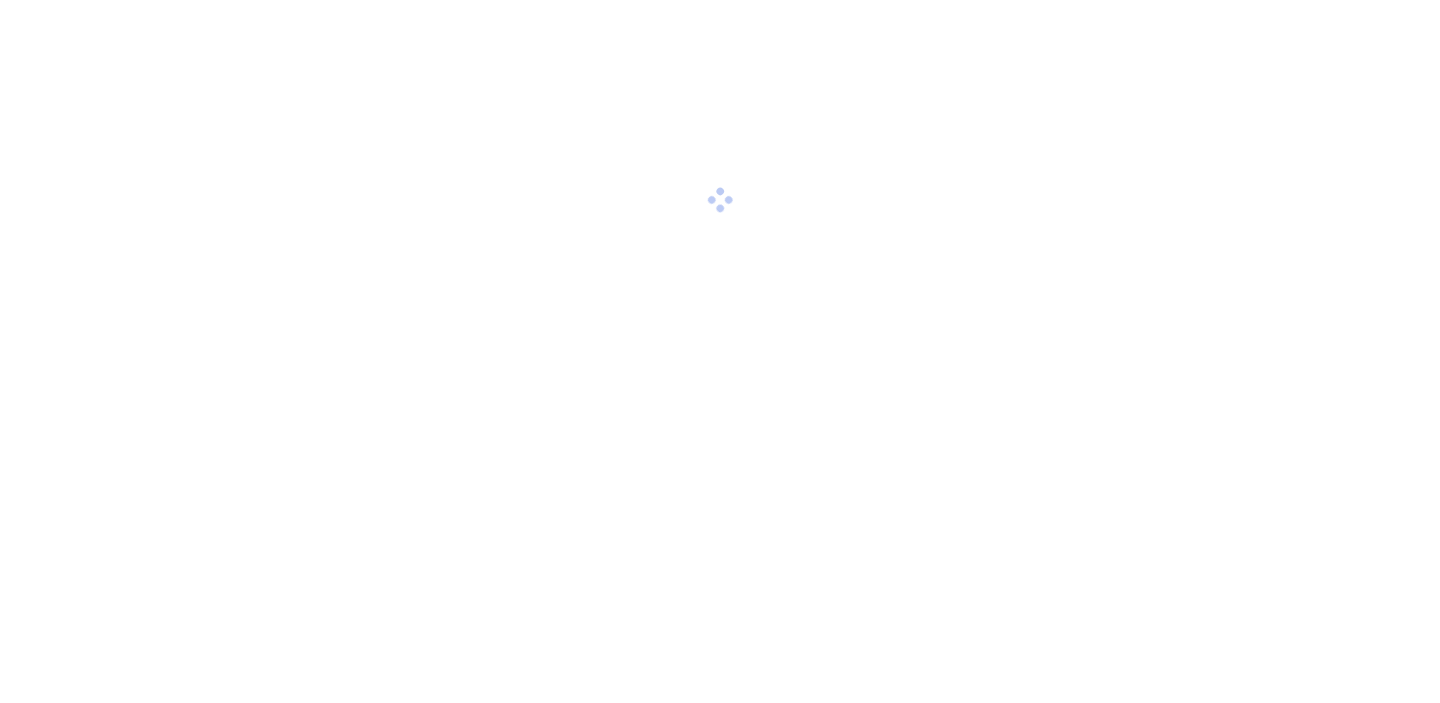 scroll, scrollTop: 0, scrollLeft: 0, axis: both 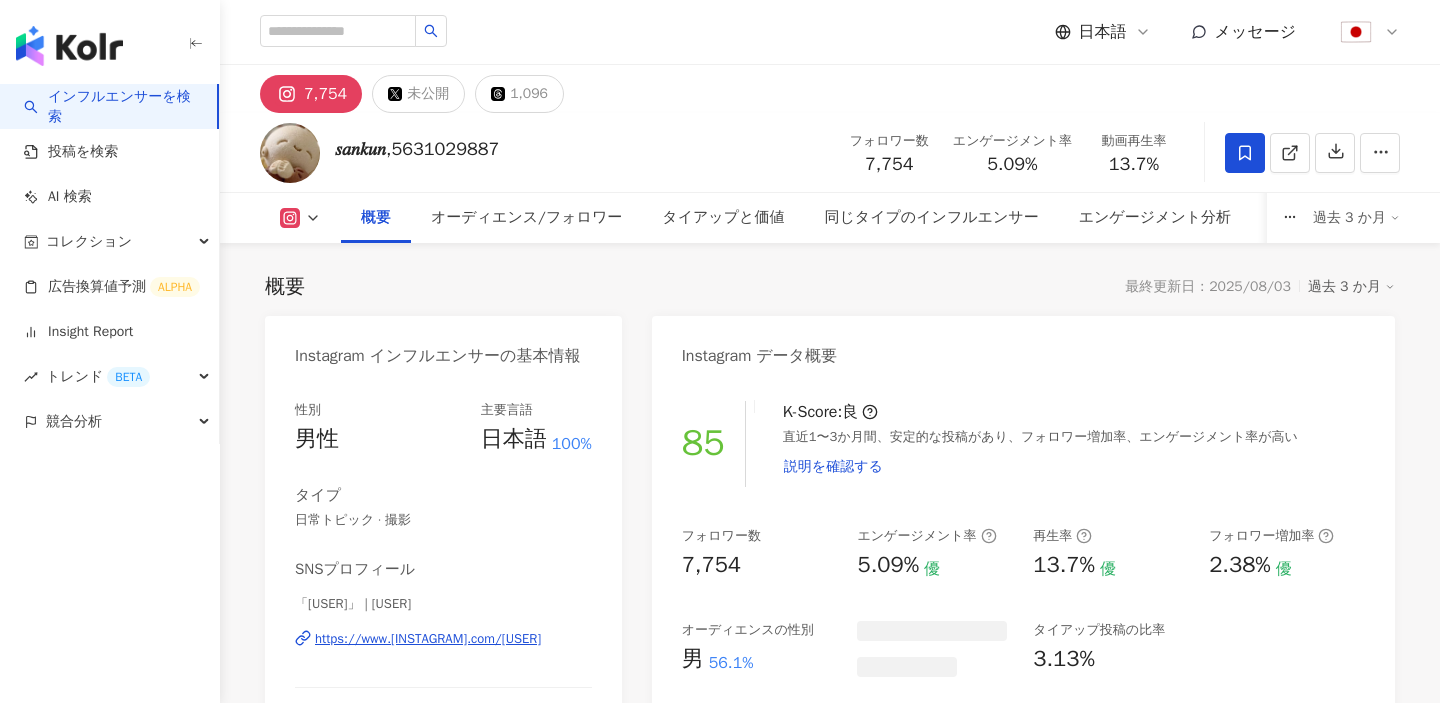 click at bounding box center (1245, 153) 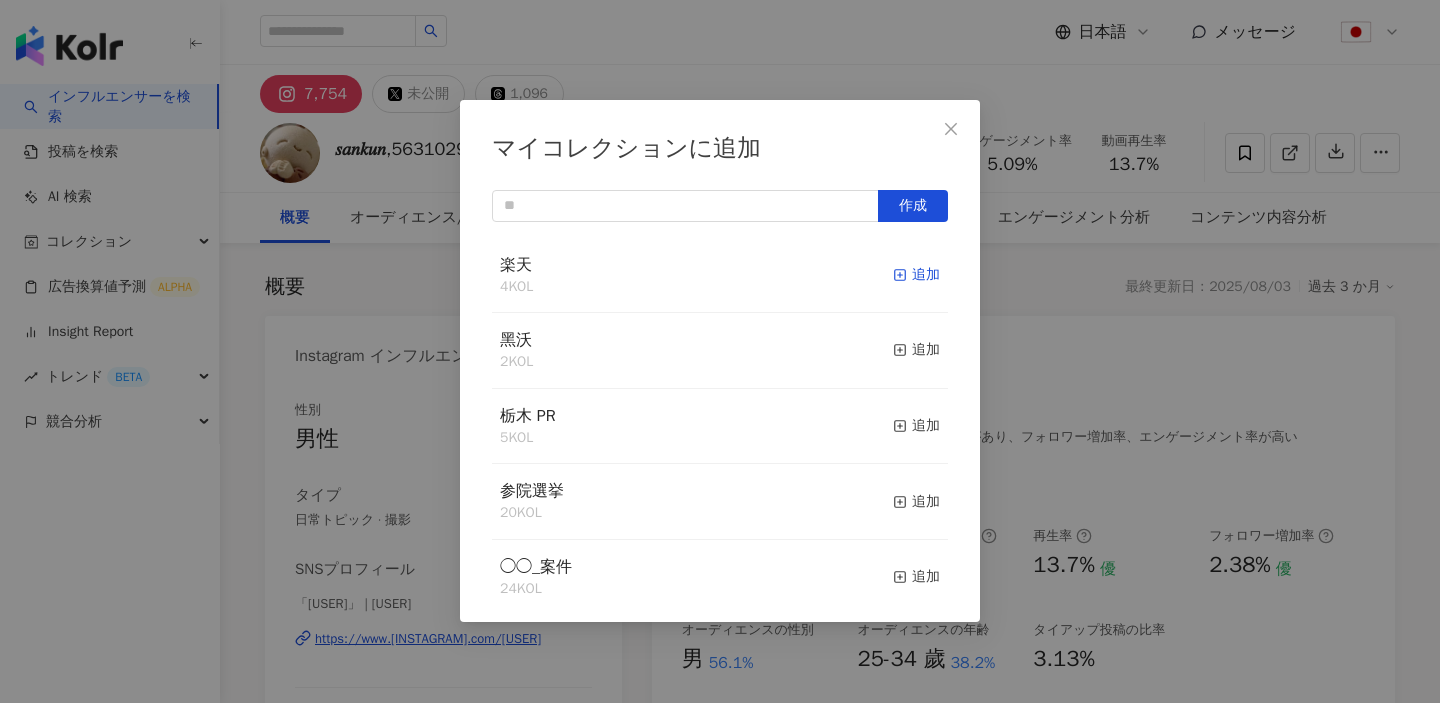 click on "追加" at bounding box center (916, 275) 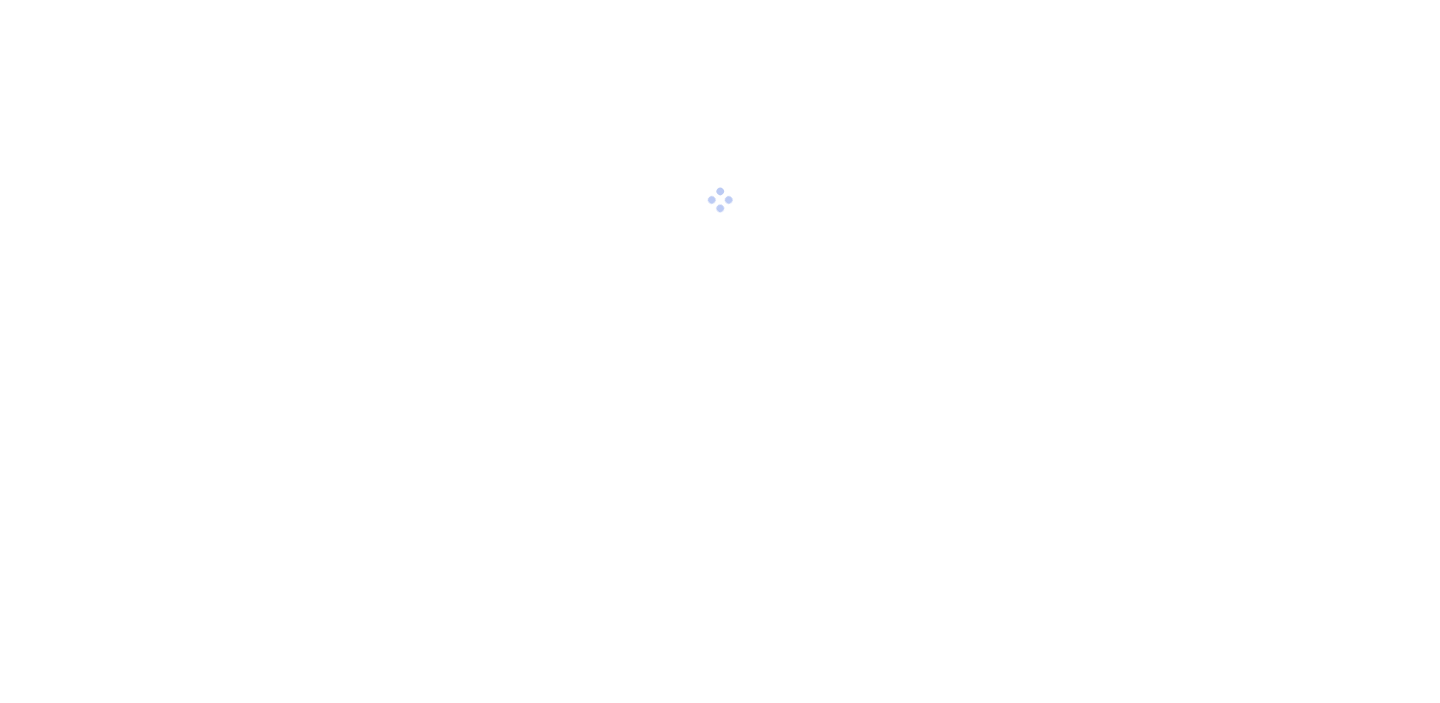 scroll, scrollTop: 0, scrollLeft: 0, axis: both 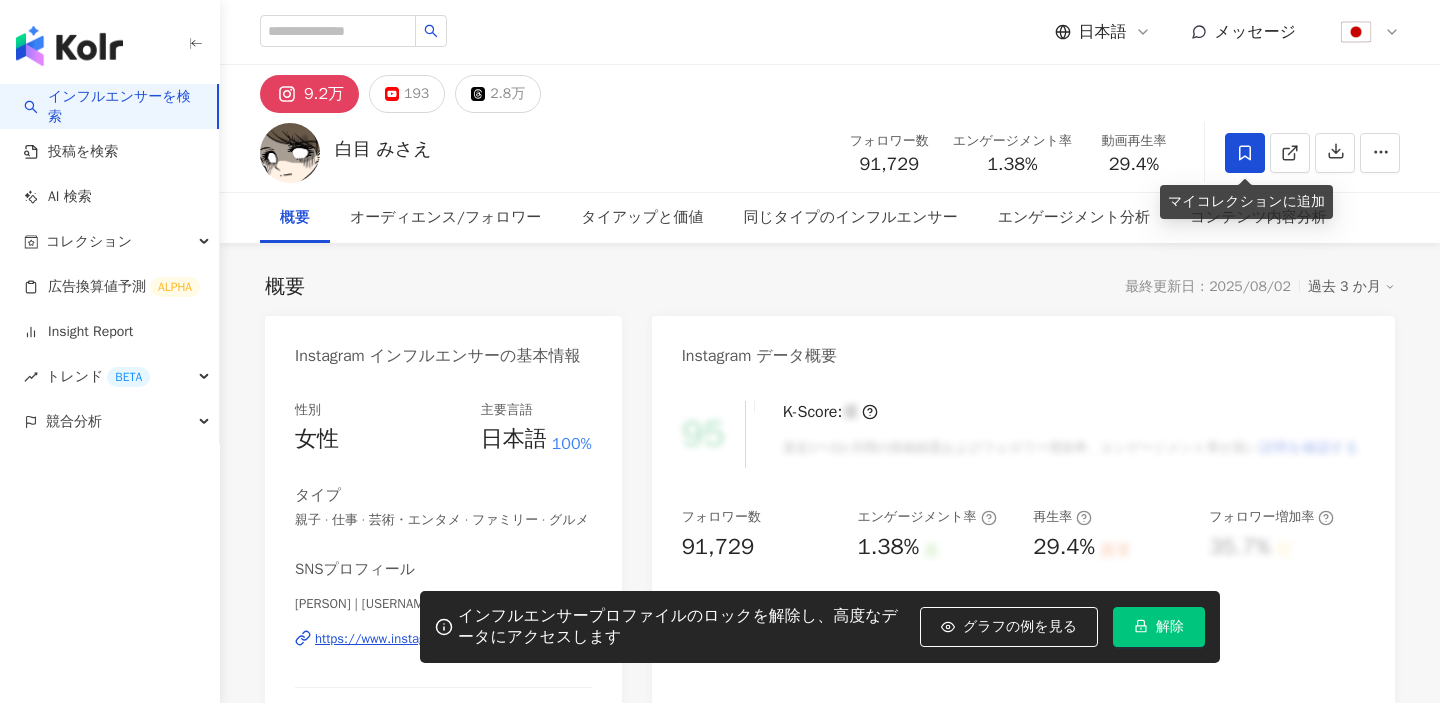 click 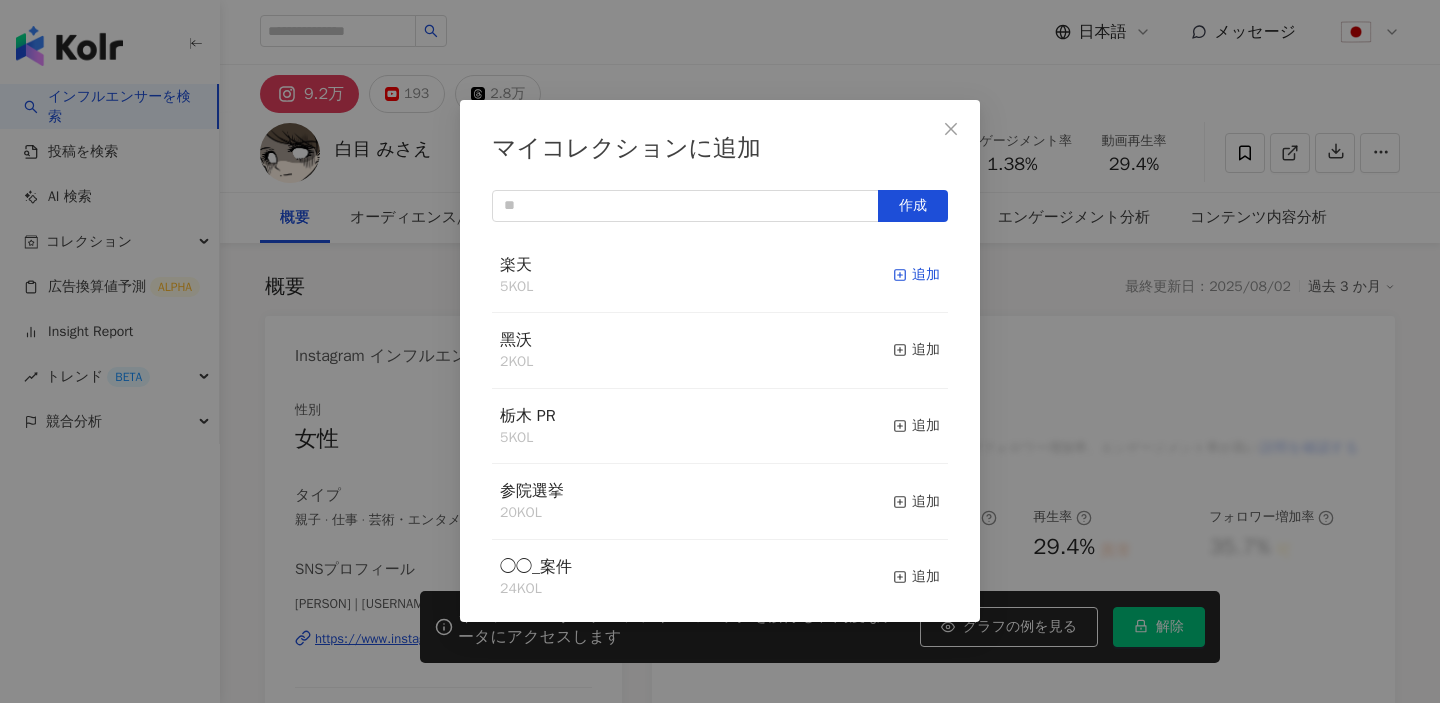 click on "追加" at bounding box center [916, 275] 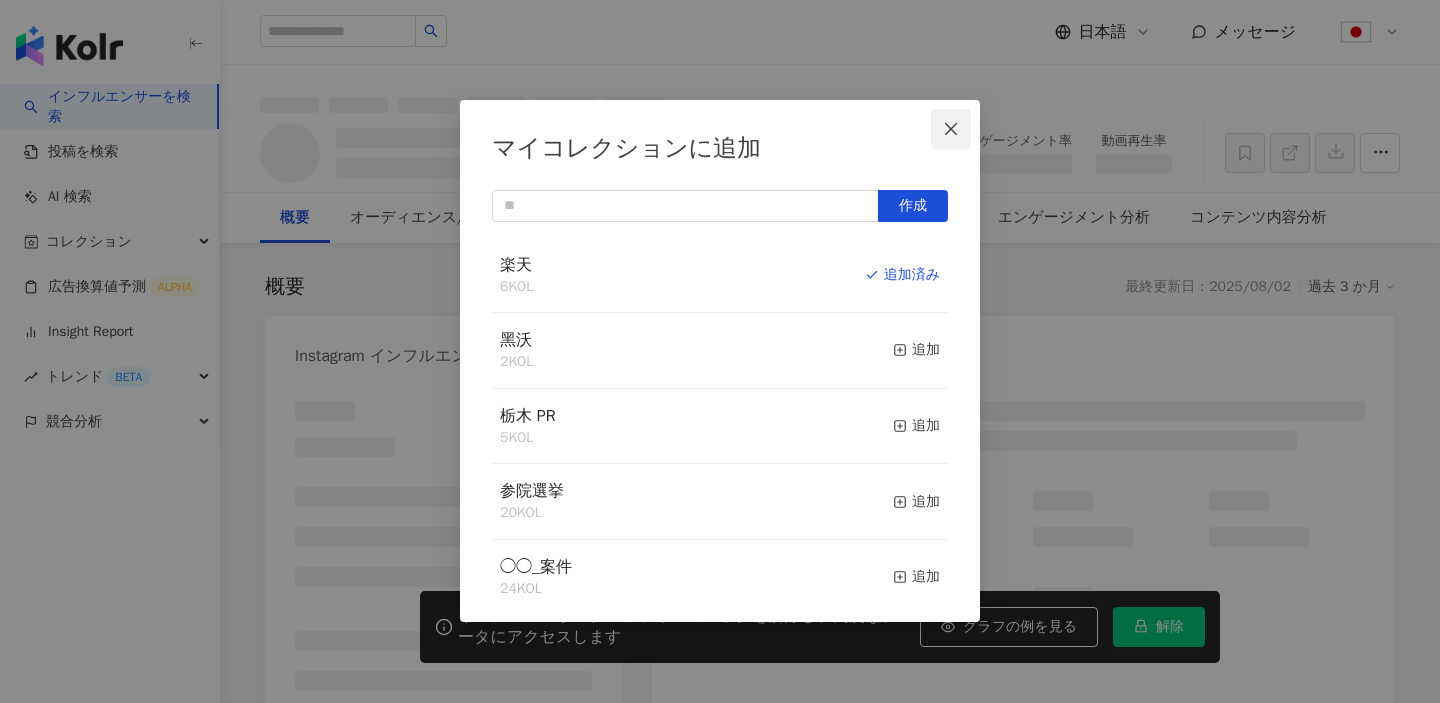 click at bounding box center (951, 129) 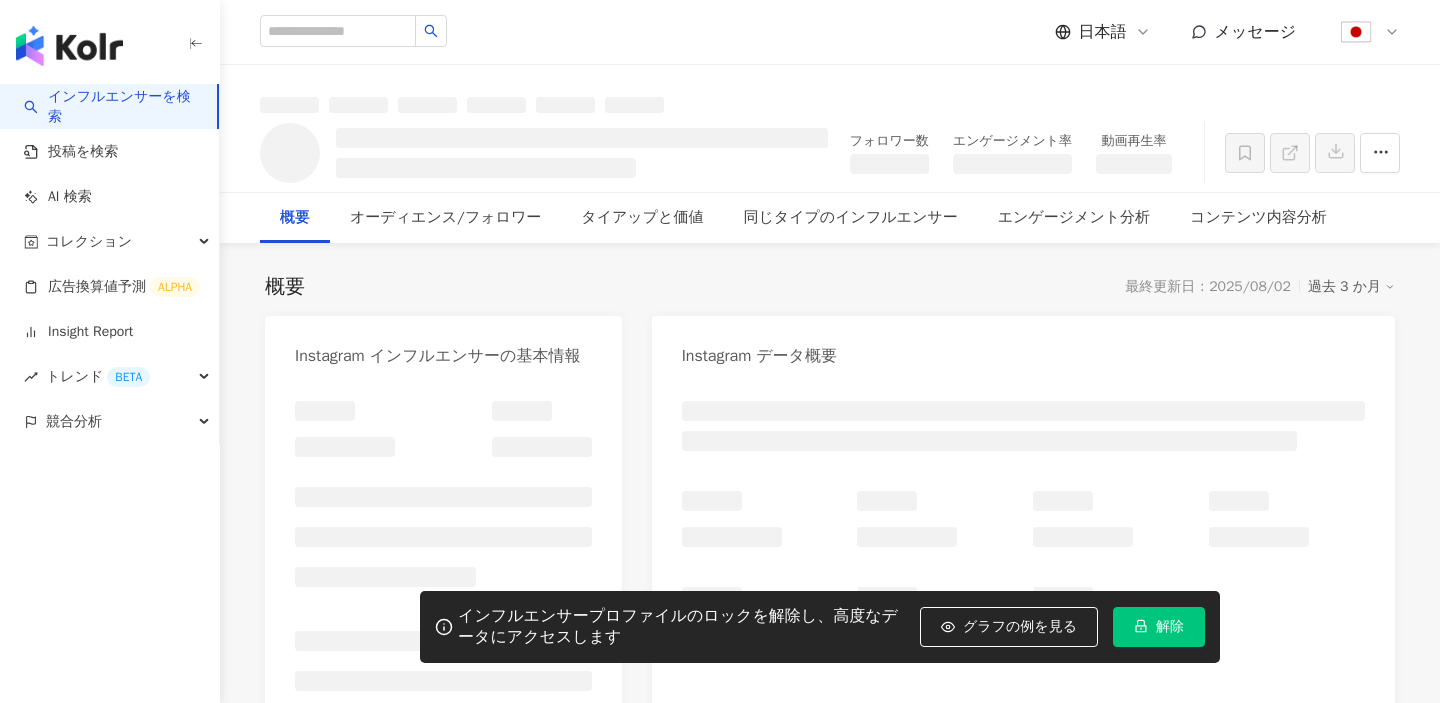 click on "解除" at bounding box center [1159, 627] 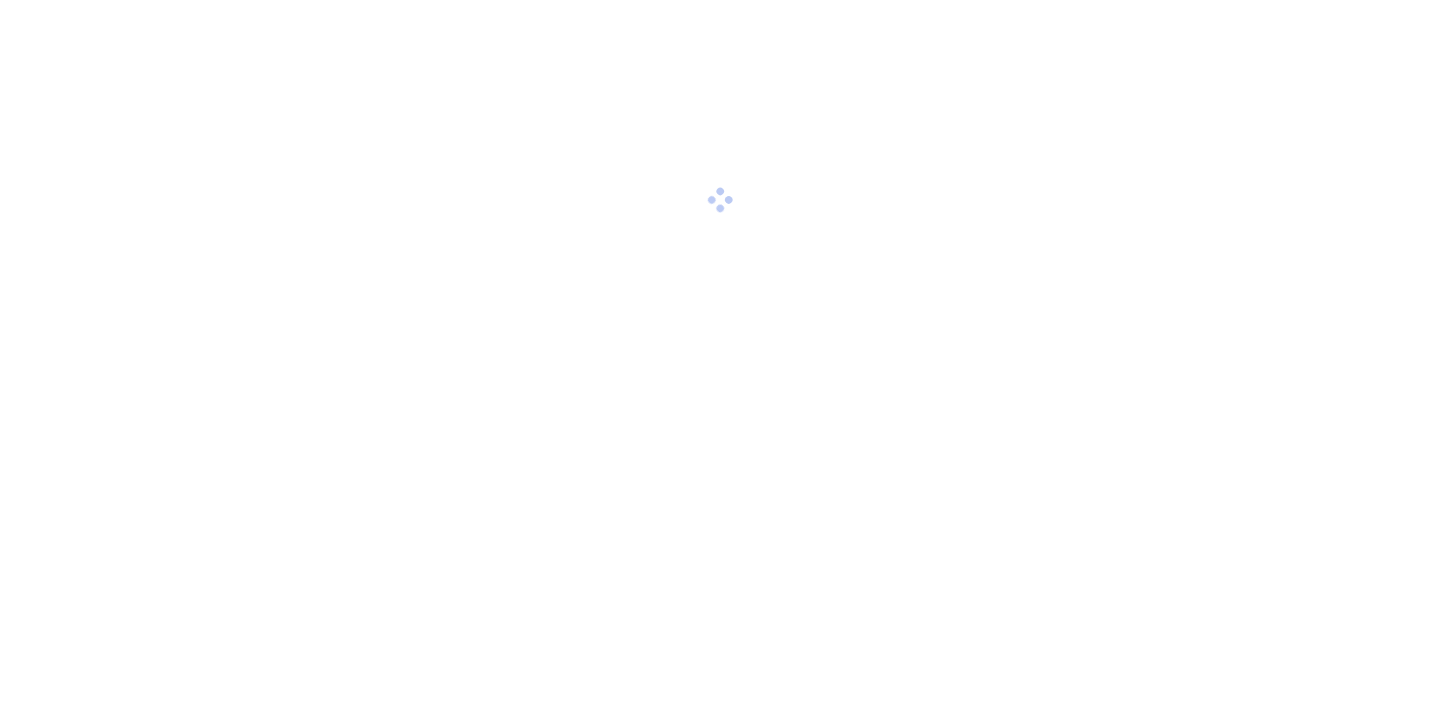 scroll, scrollTop: 0, scrollLeft: 0, axis: both 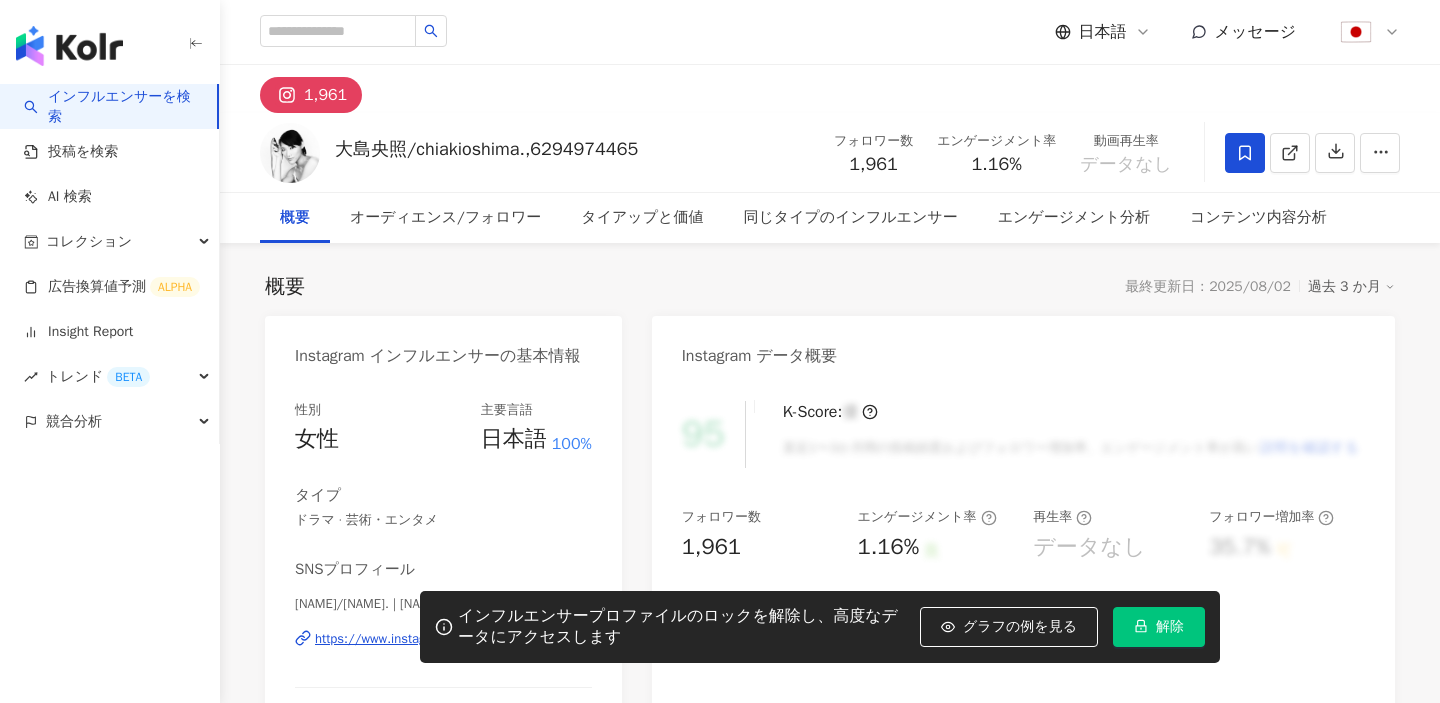 click 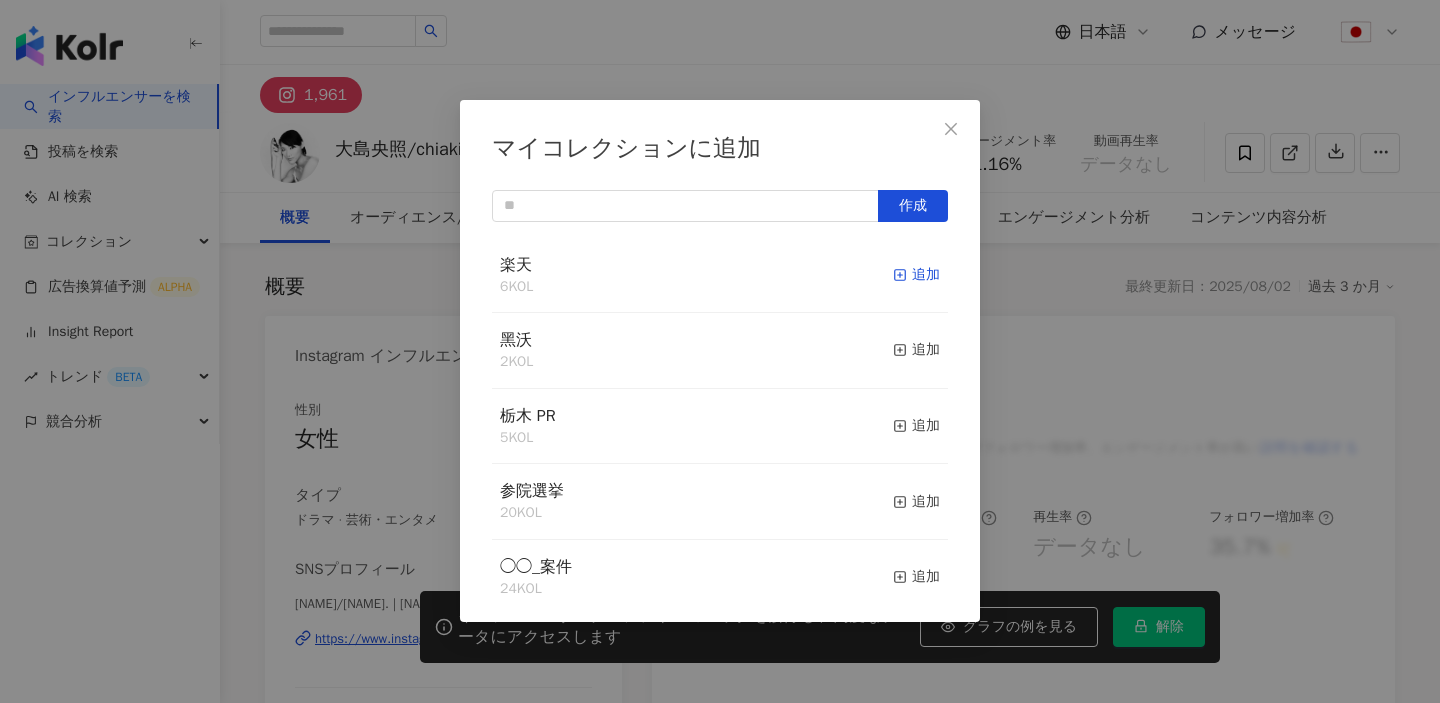 click on "追加" at bounding box center [916, 275] 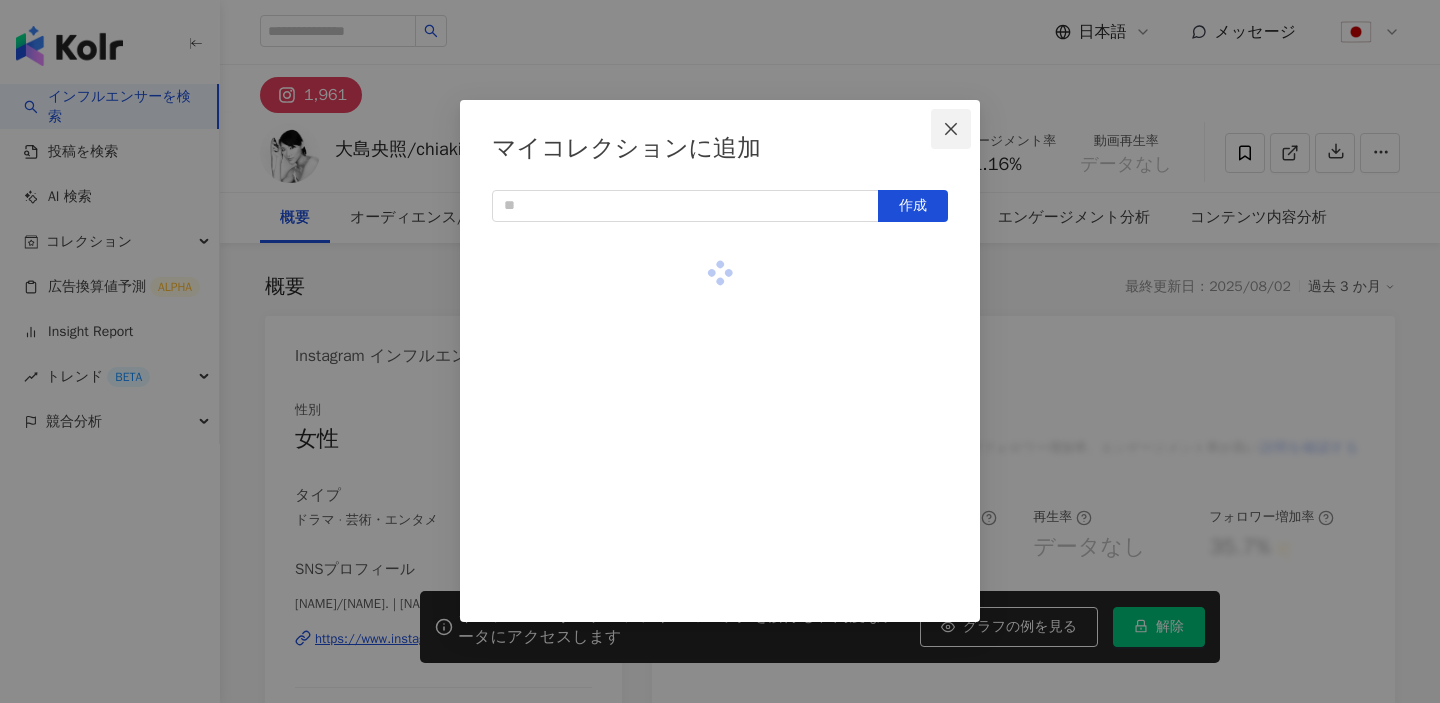 click at bounding box center (951, 129) 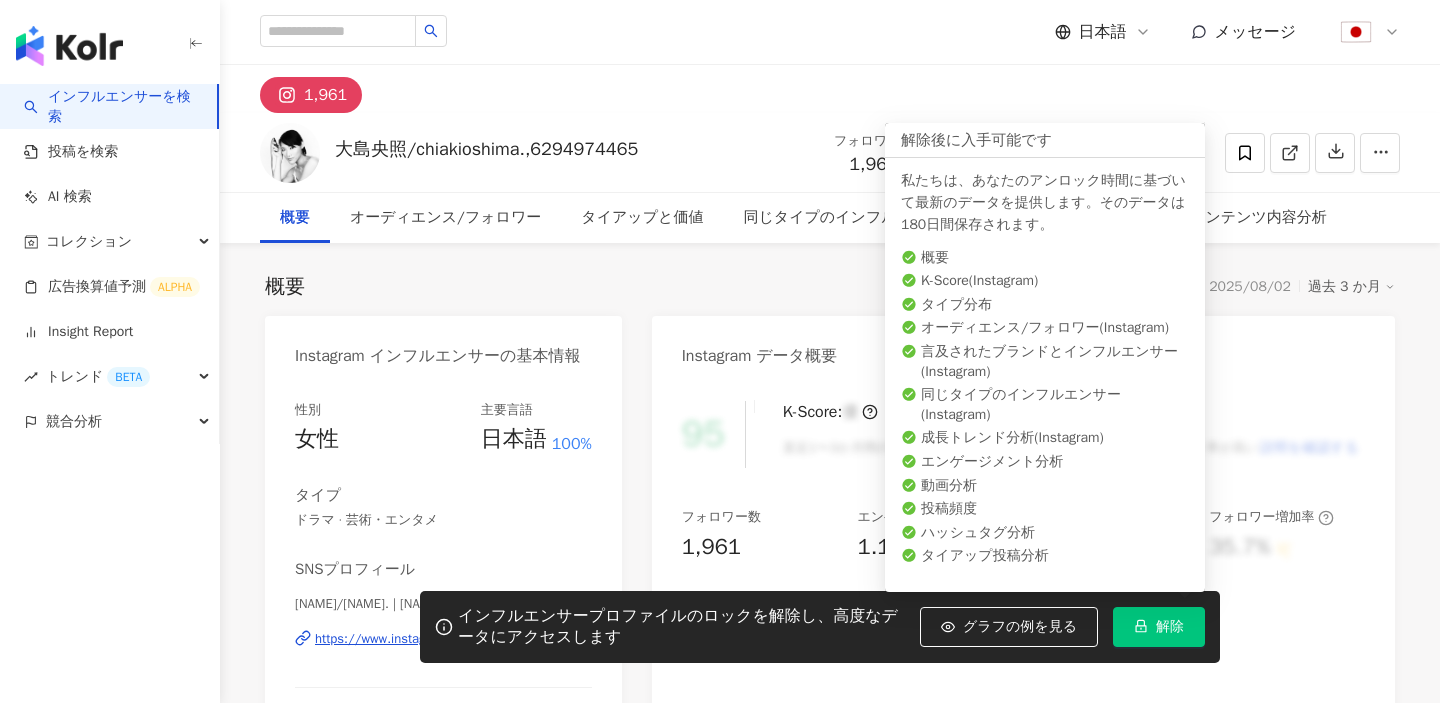 click on "解除" at bounding box center (1170, 627) 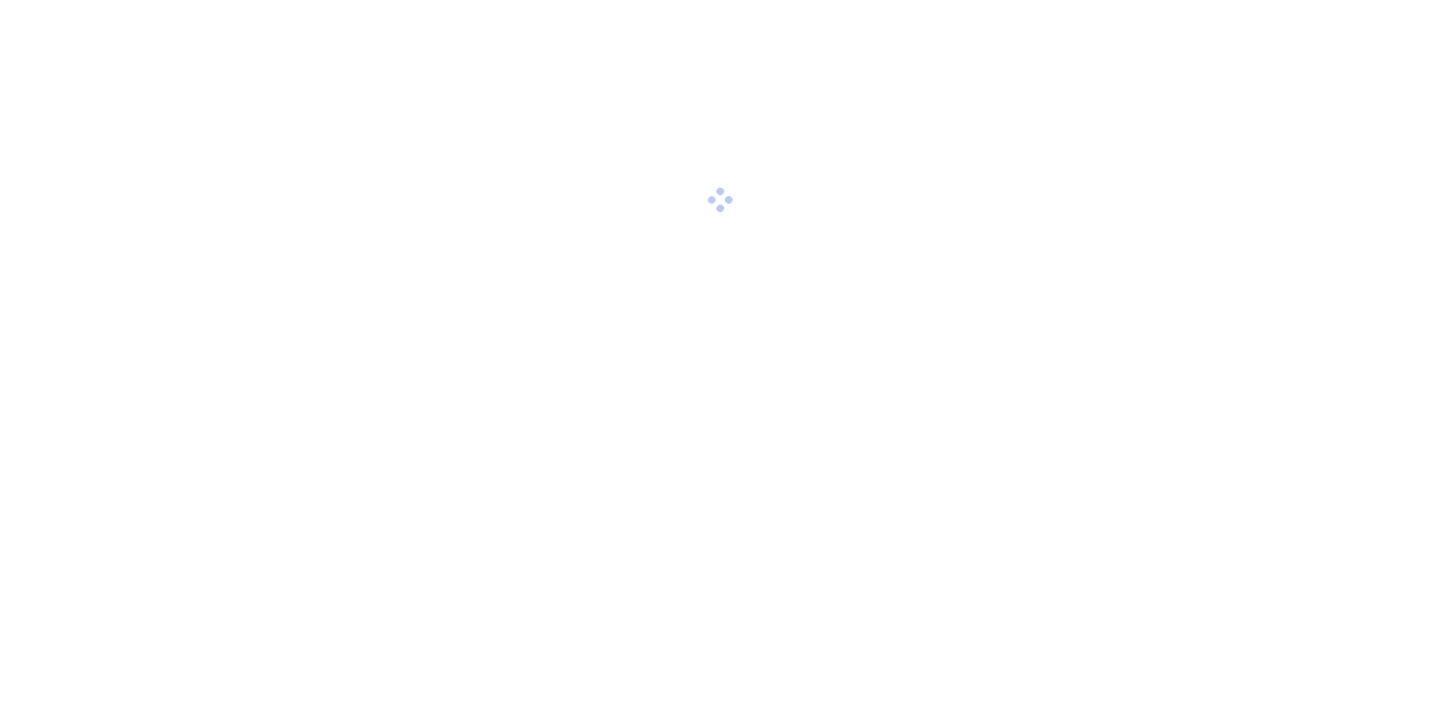 scroll, scrollTop: 0, scrollLeft: 0, axis: both 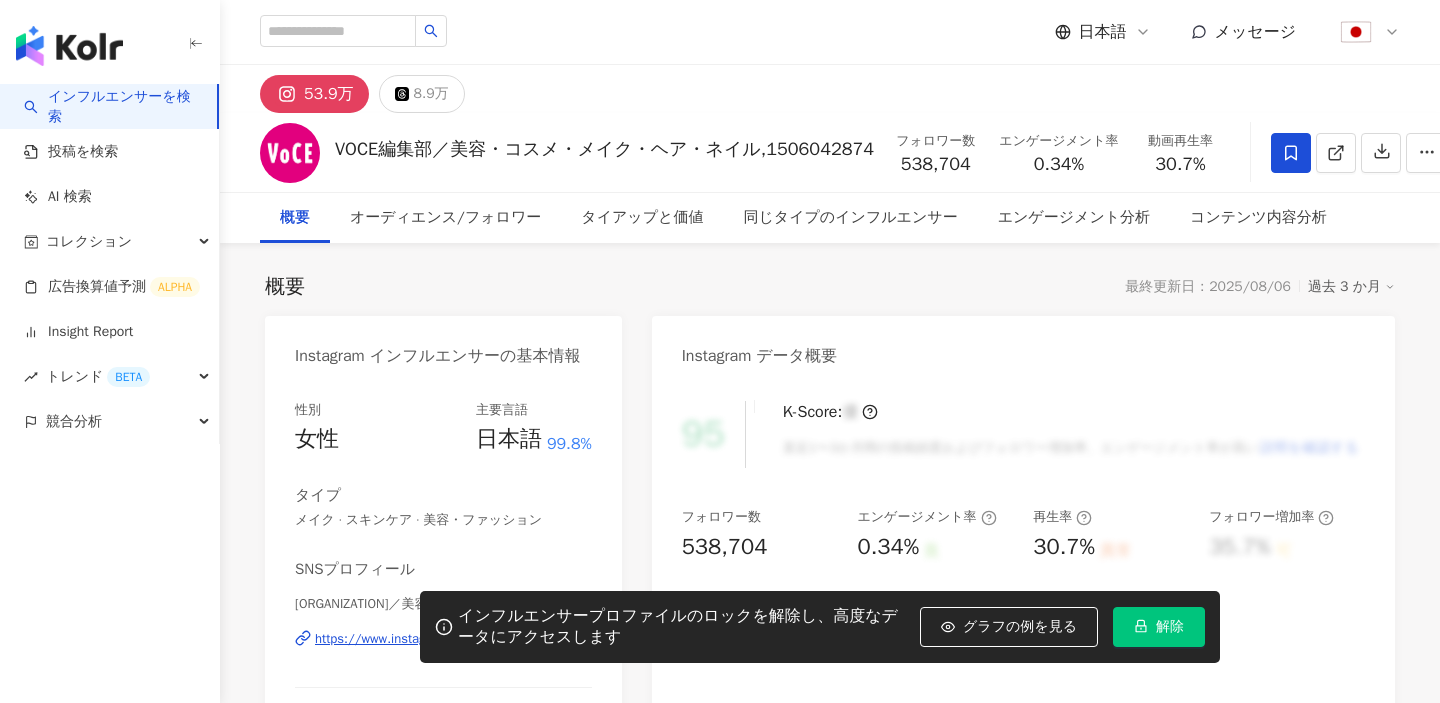 click 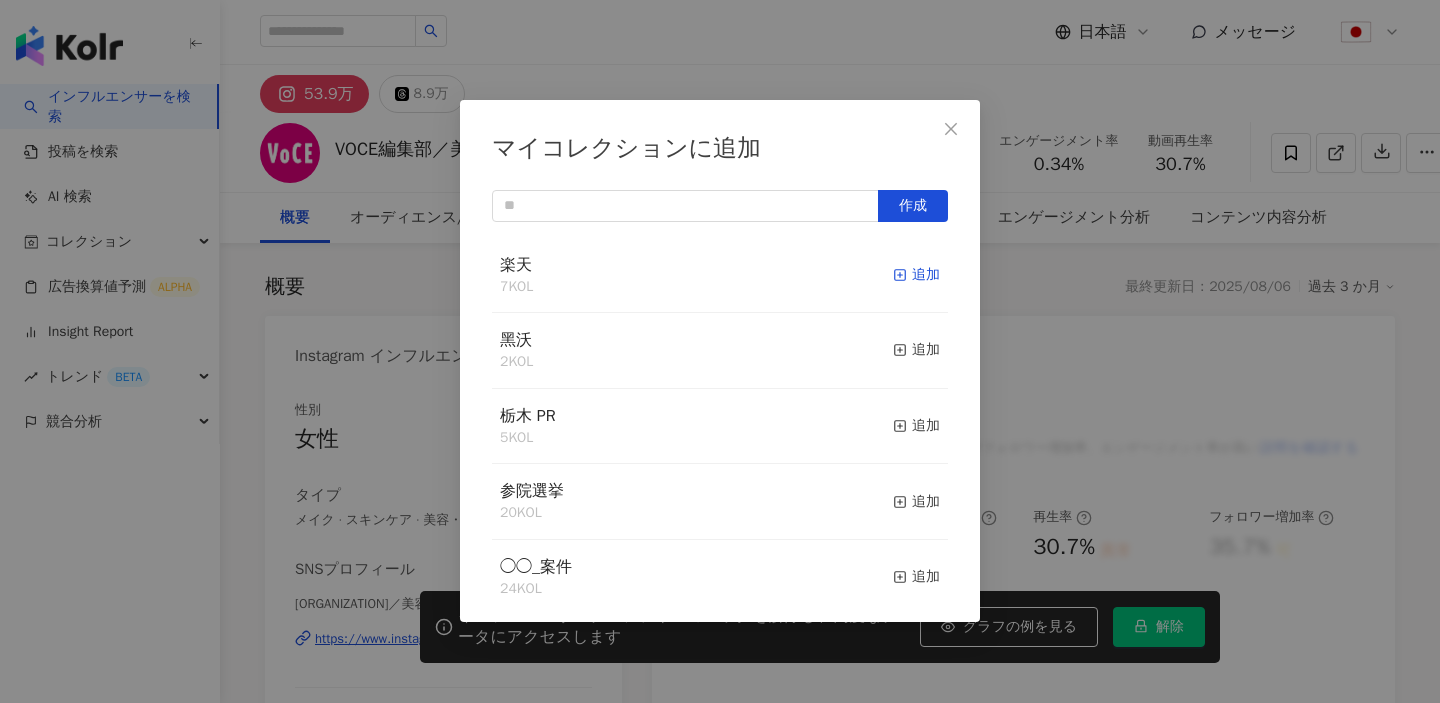 click on "追加" at bounding box center [916, 275] 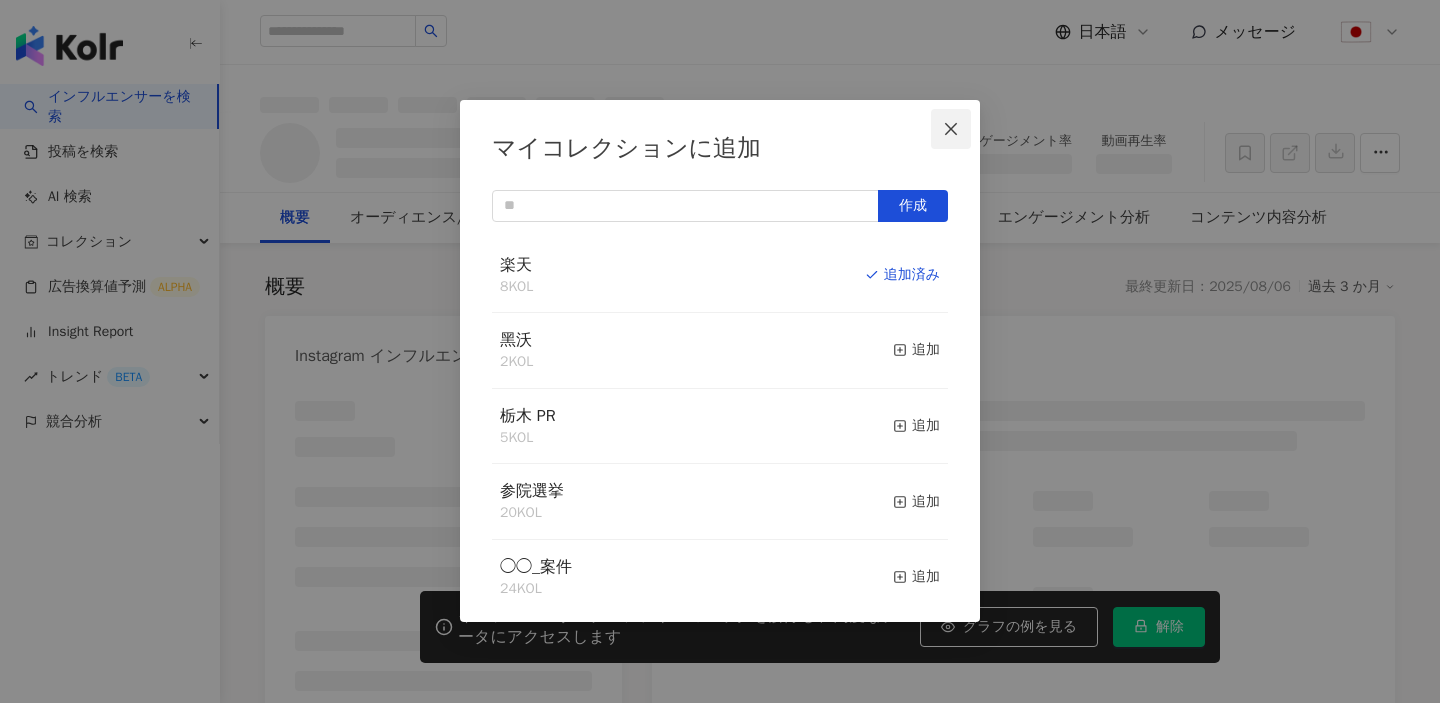 click at bounding box center (951, 129) 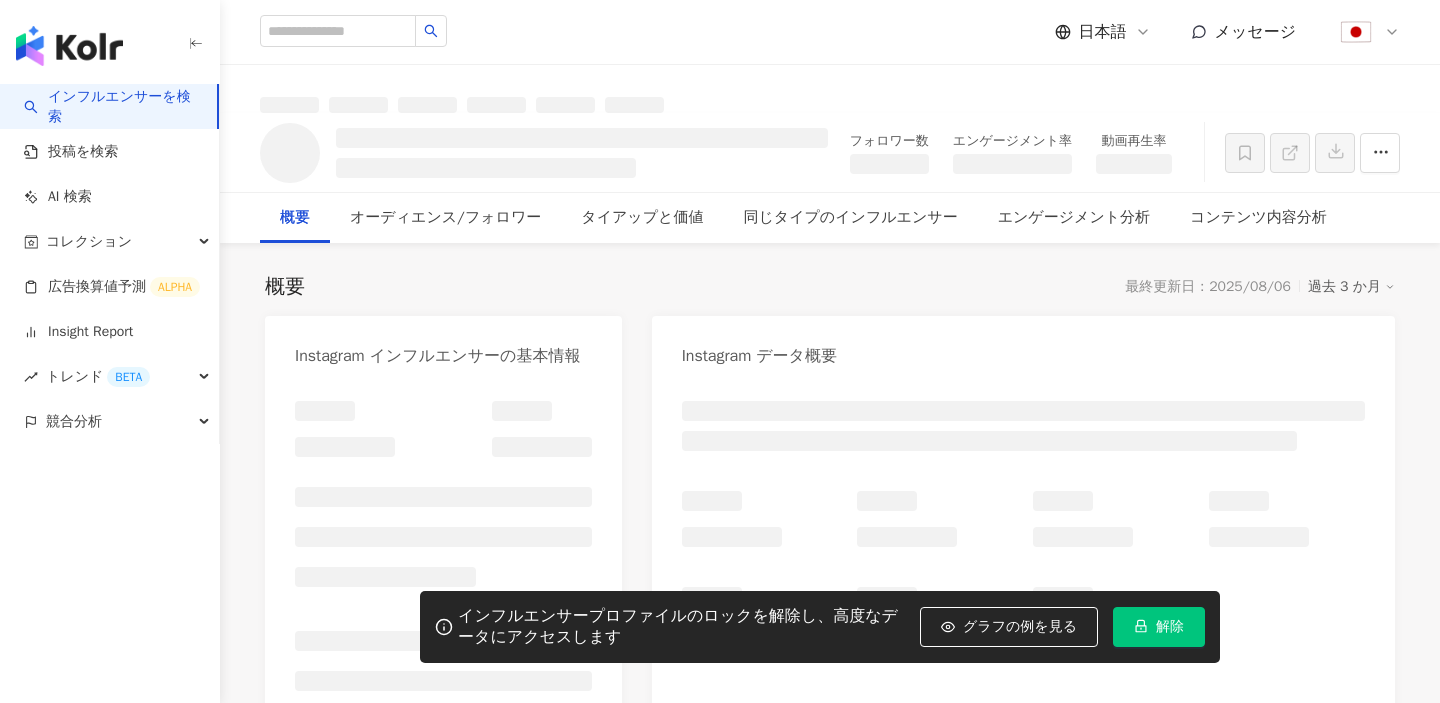 scroll, scrollTop: 0, scrollLeft: 0, axis: both 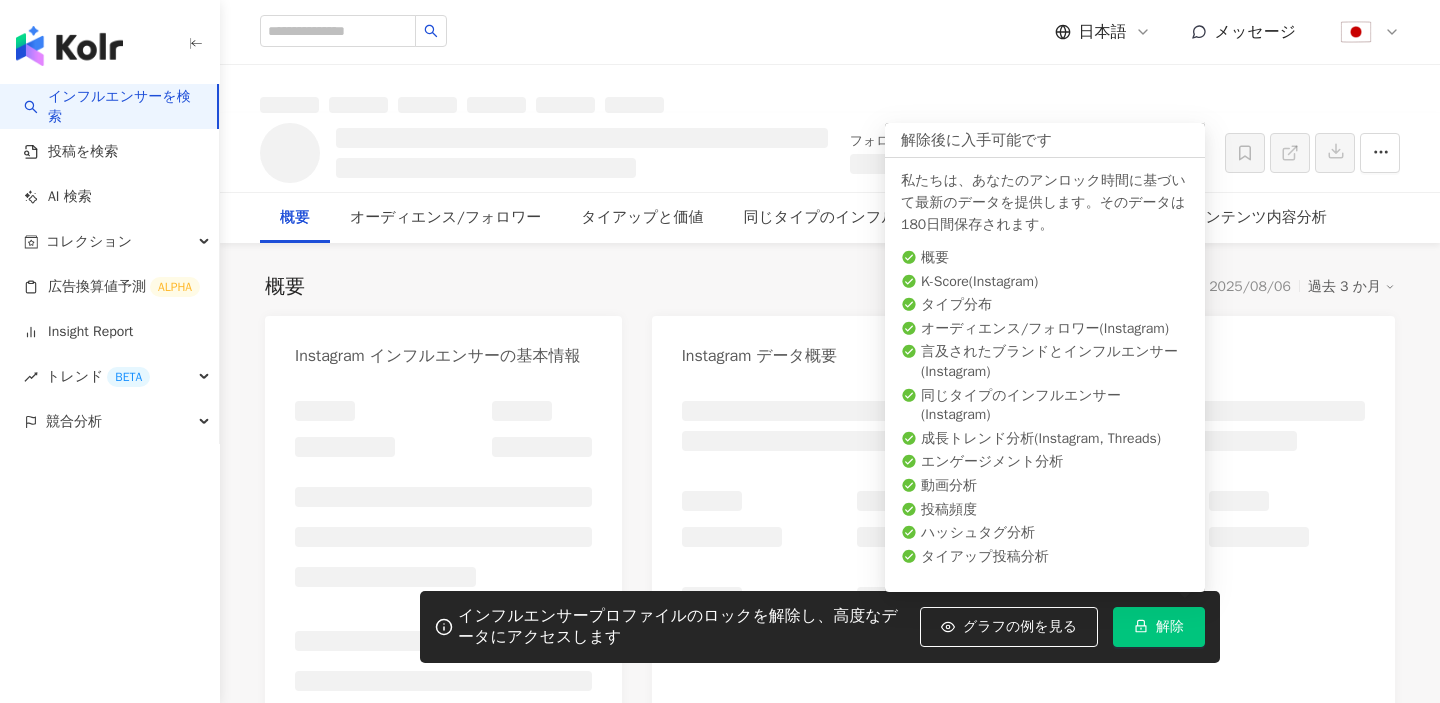 click on "解除" at bounding box center [1159, 627] 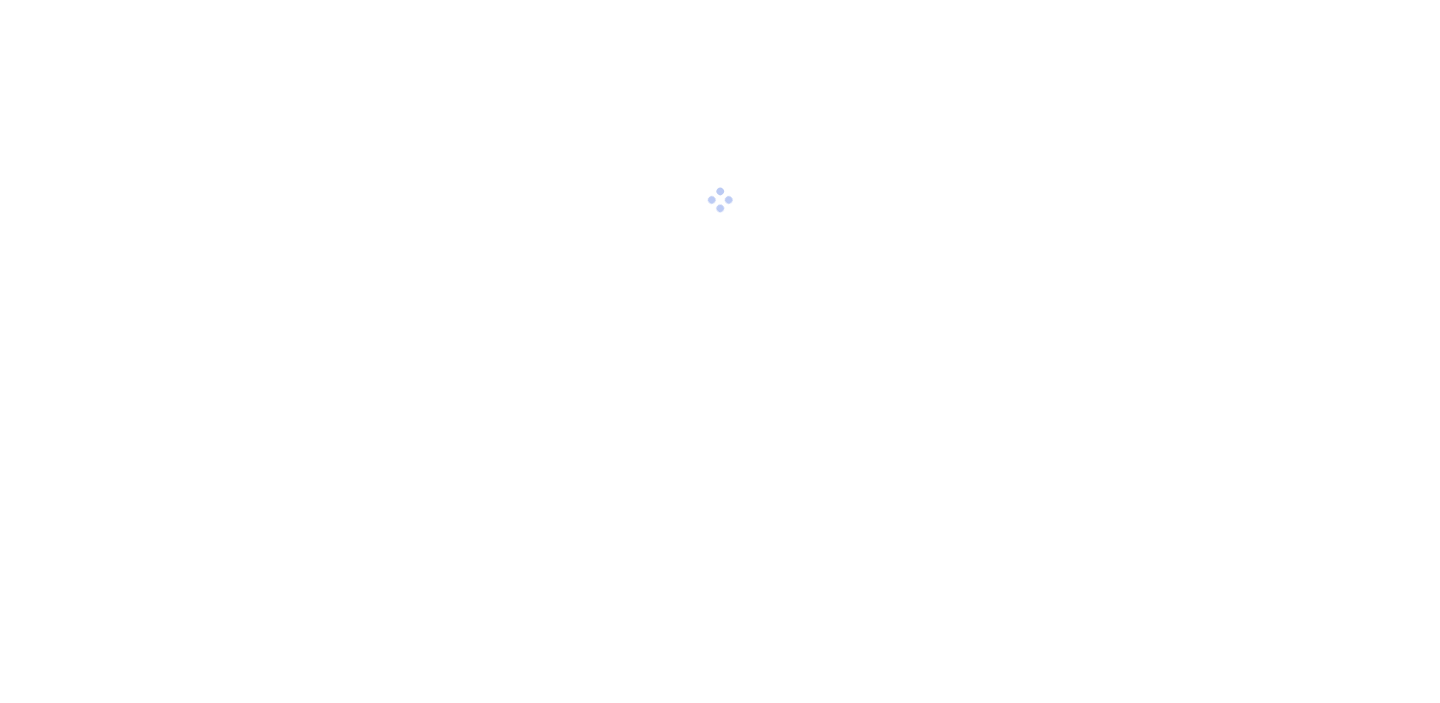scroll, scrollTop: 0, scrollLeft: 0, axis: both 